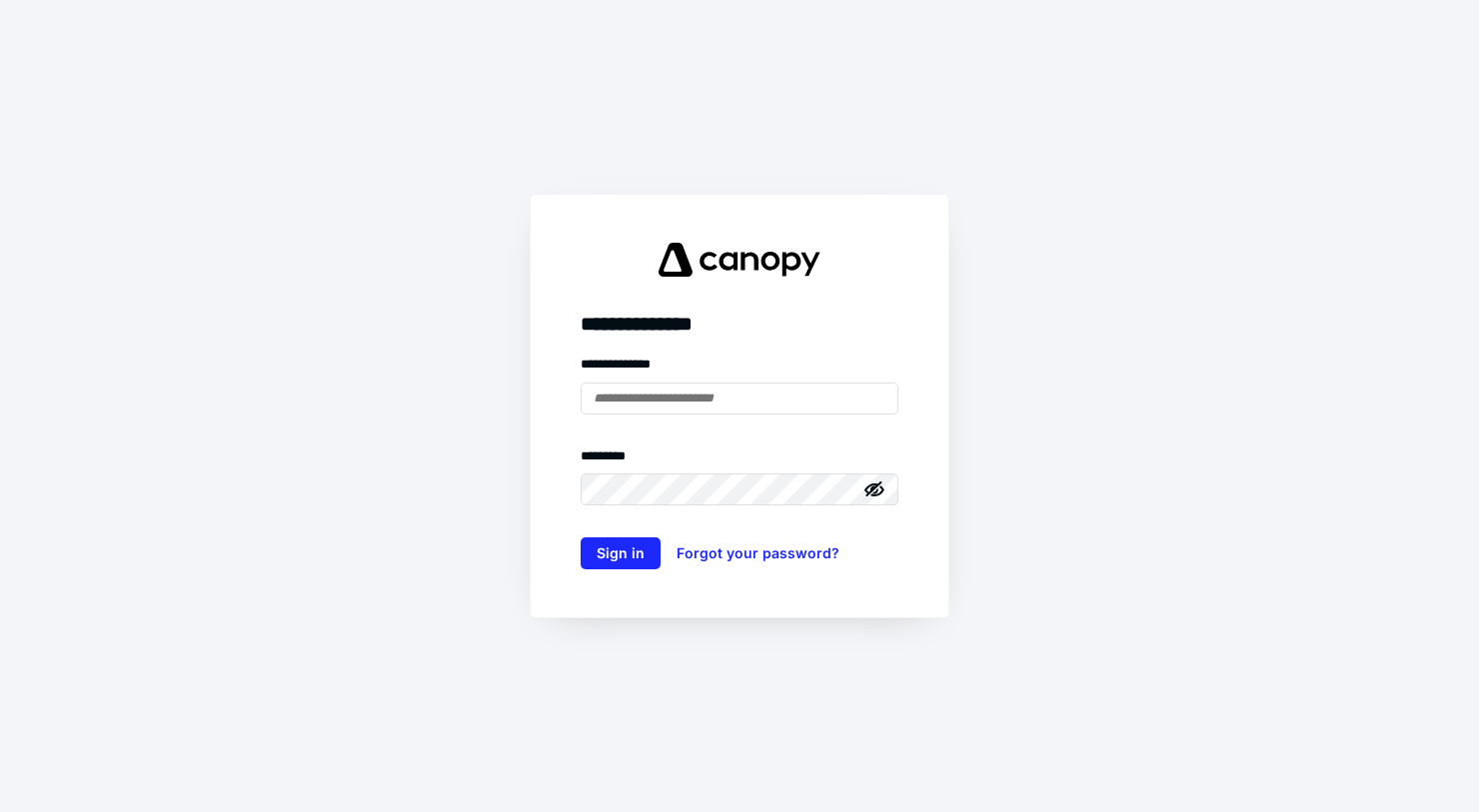 scroll, scrollTop: 0, scrollLeft: 0, axis: both 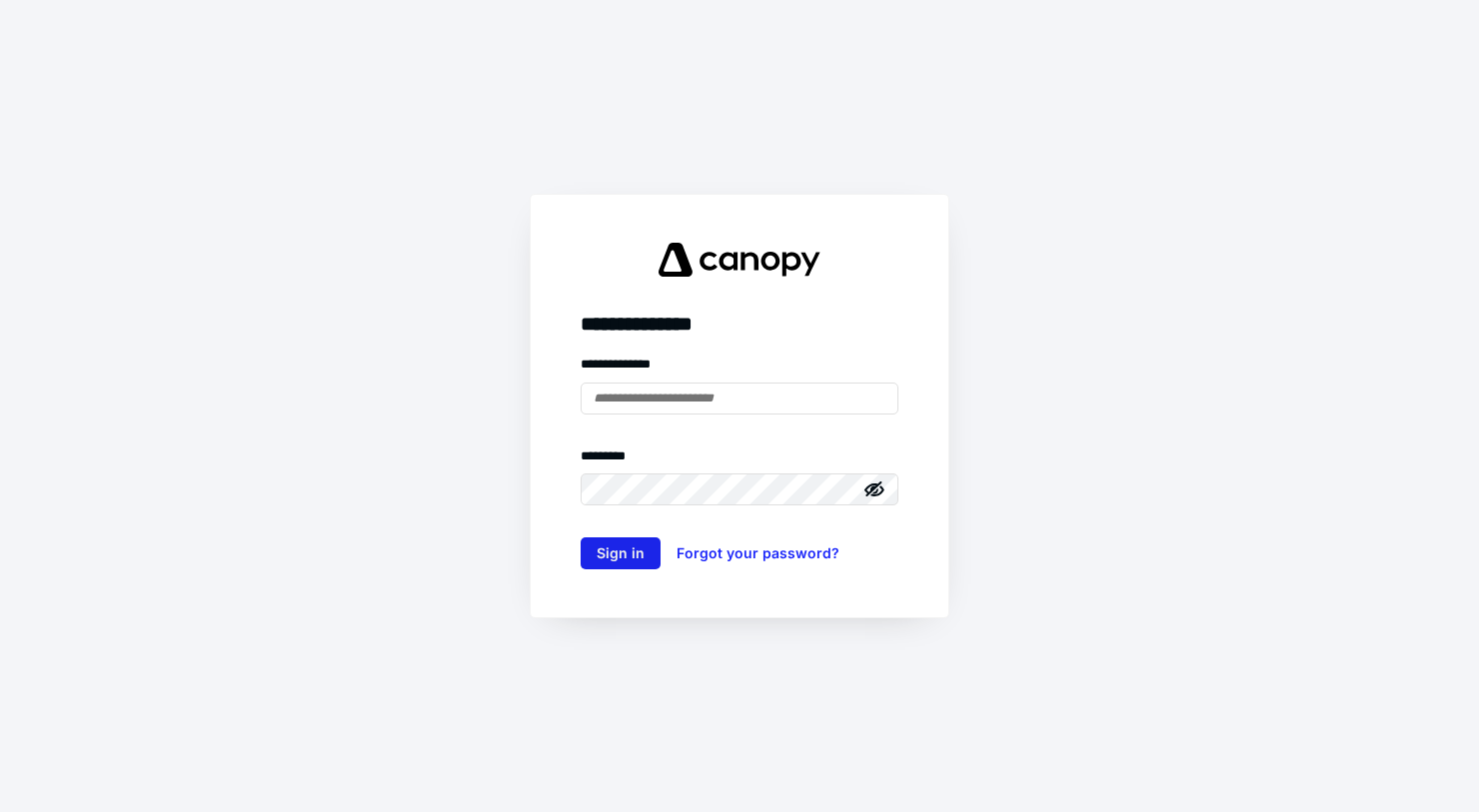type on "**********" 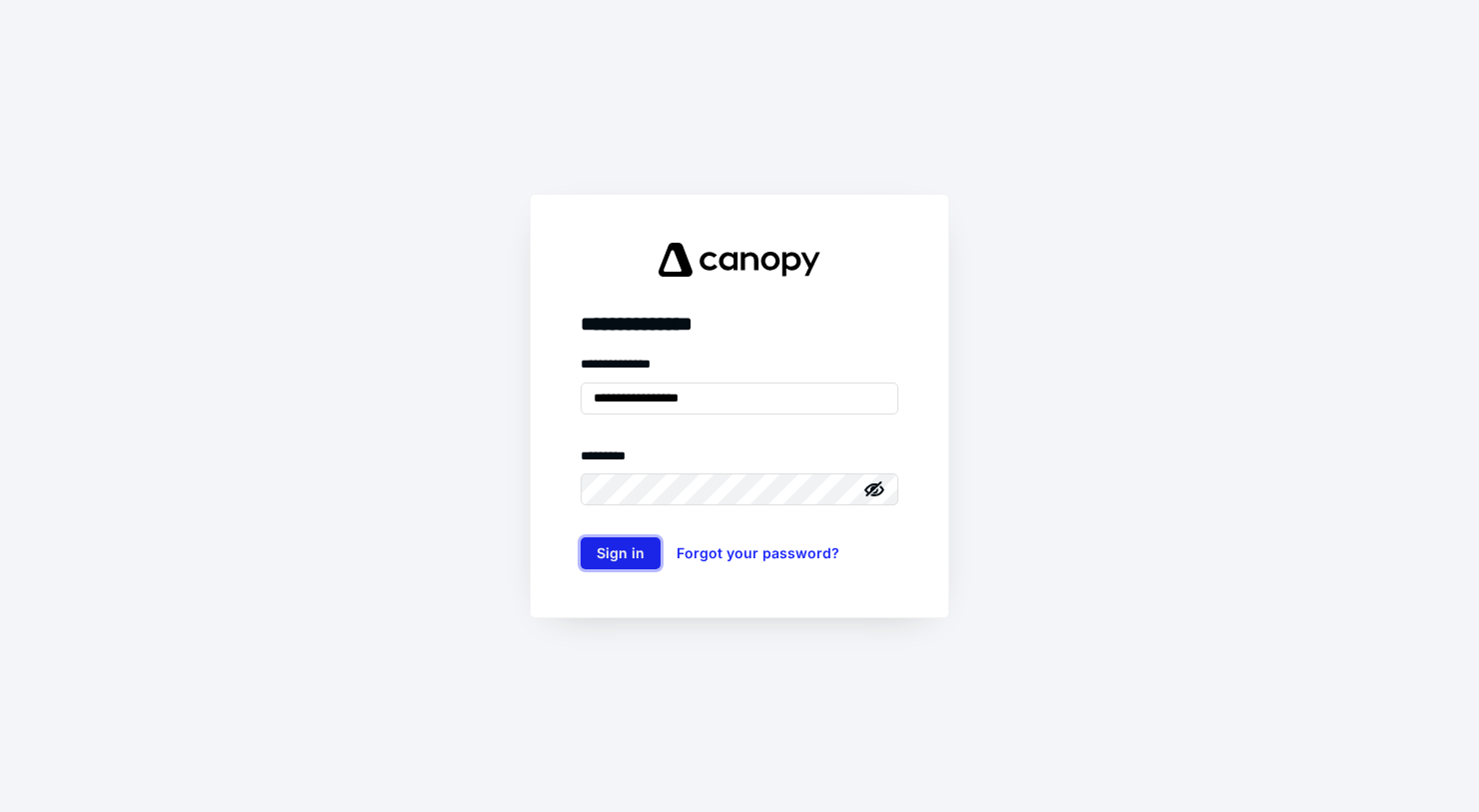 click on "Sign in" at bounding box center (621, 553) 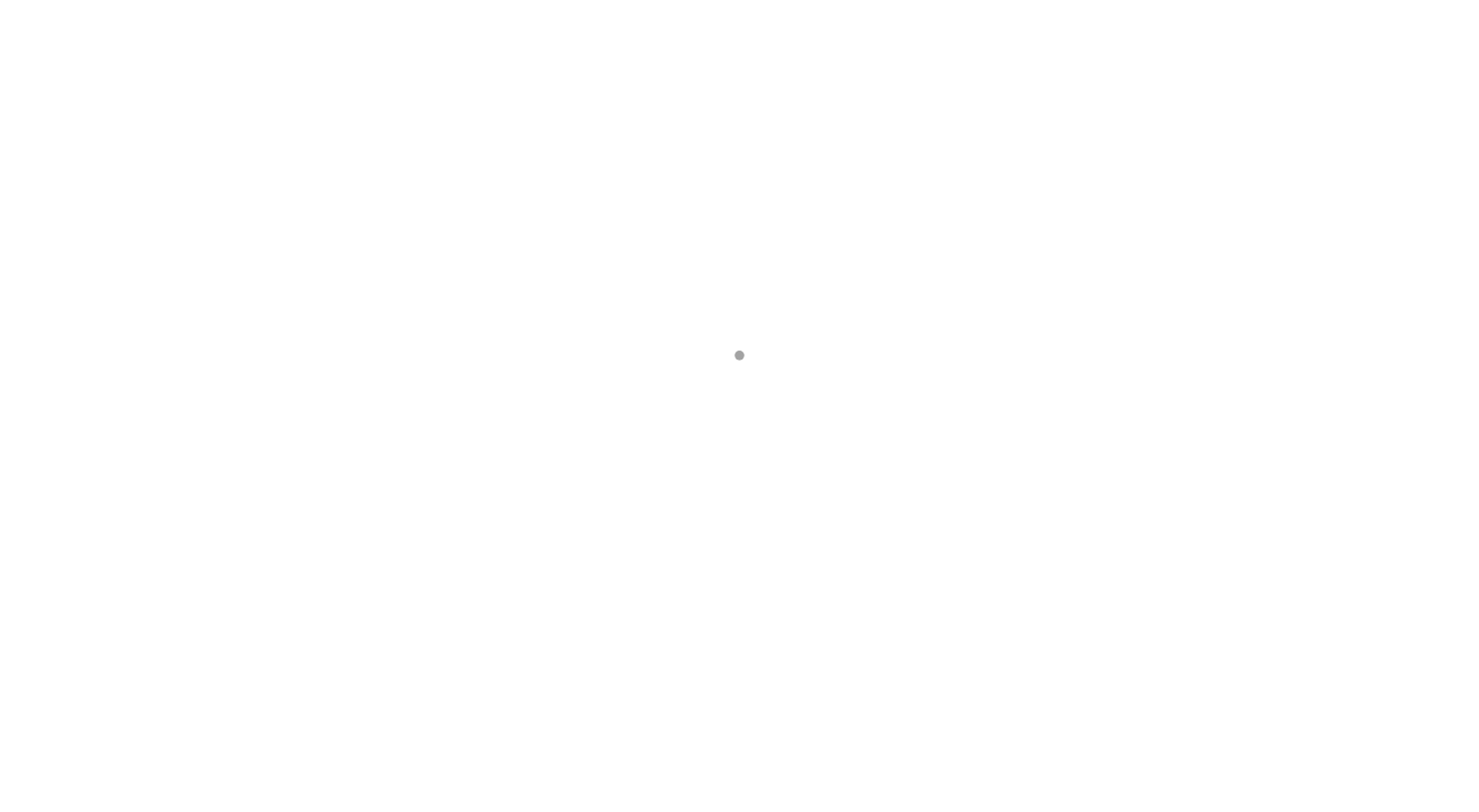 scroll, scrollTop: 0, scrollLeft: 0, axis: both 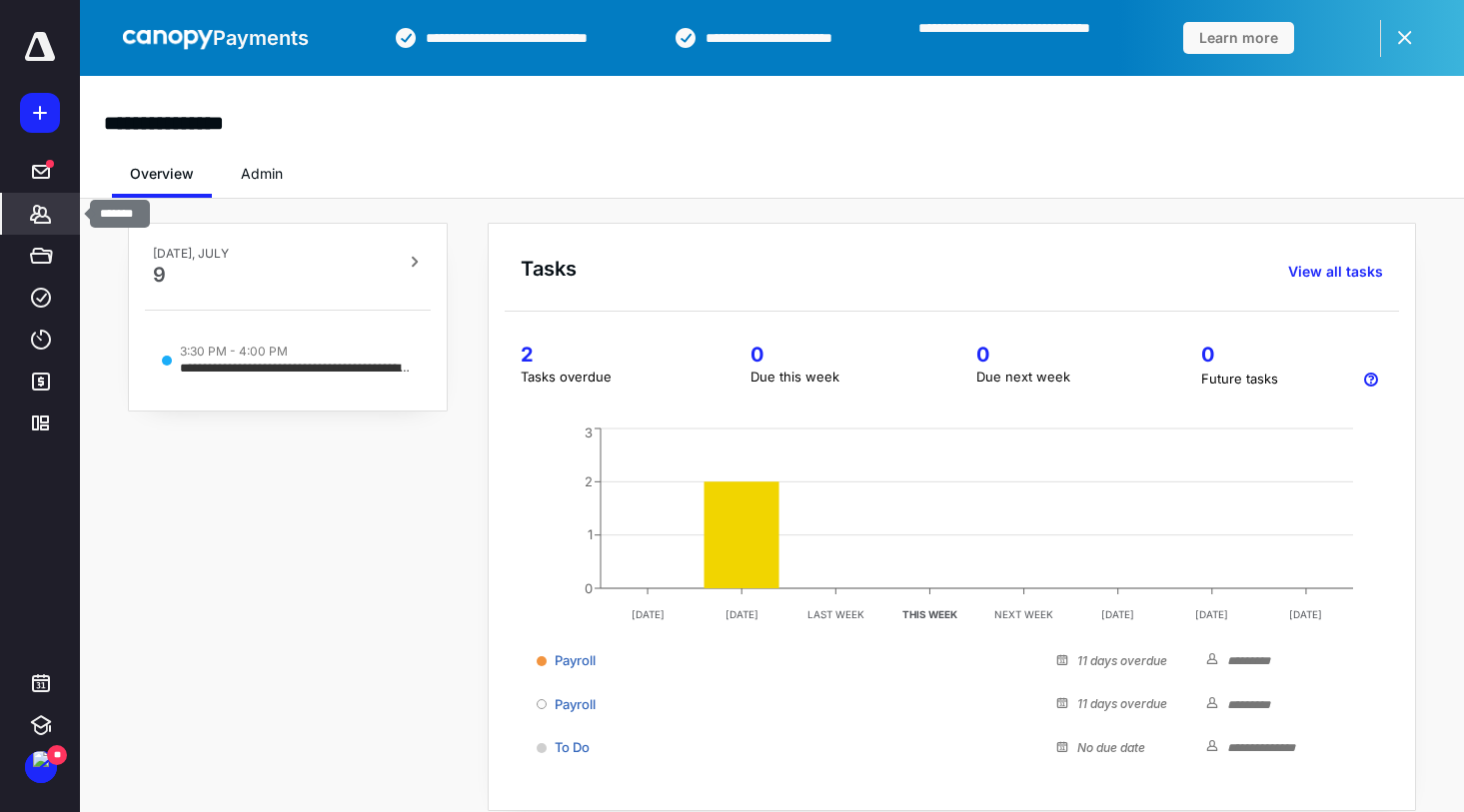 click 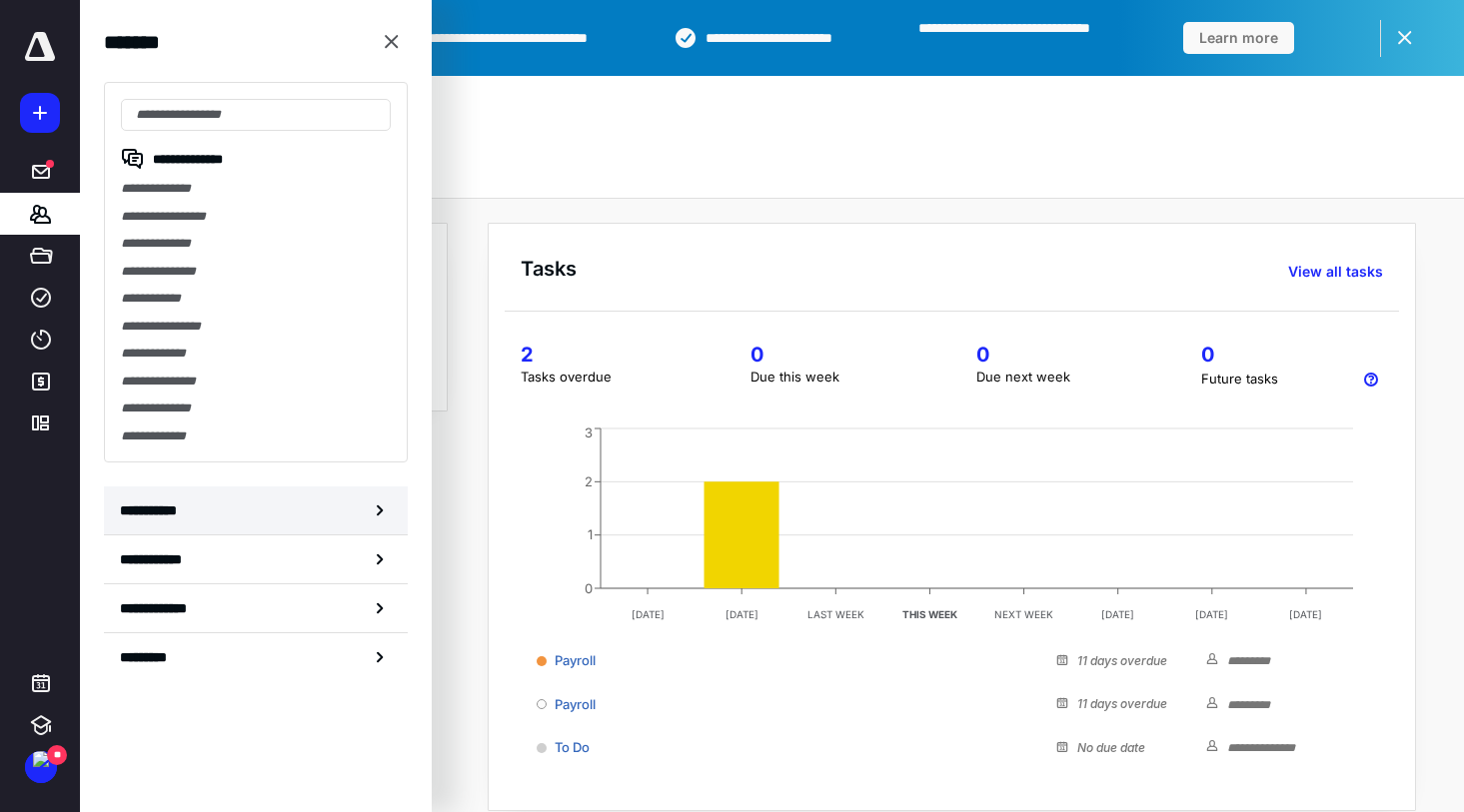 click on "**********" at bounding box center (153, 510) 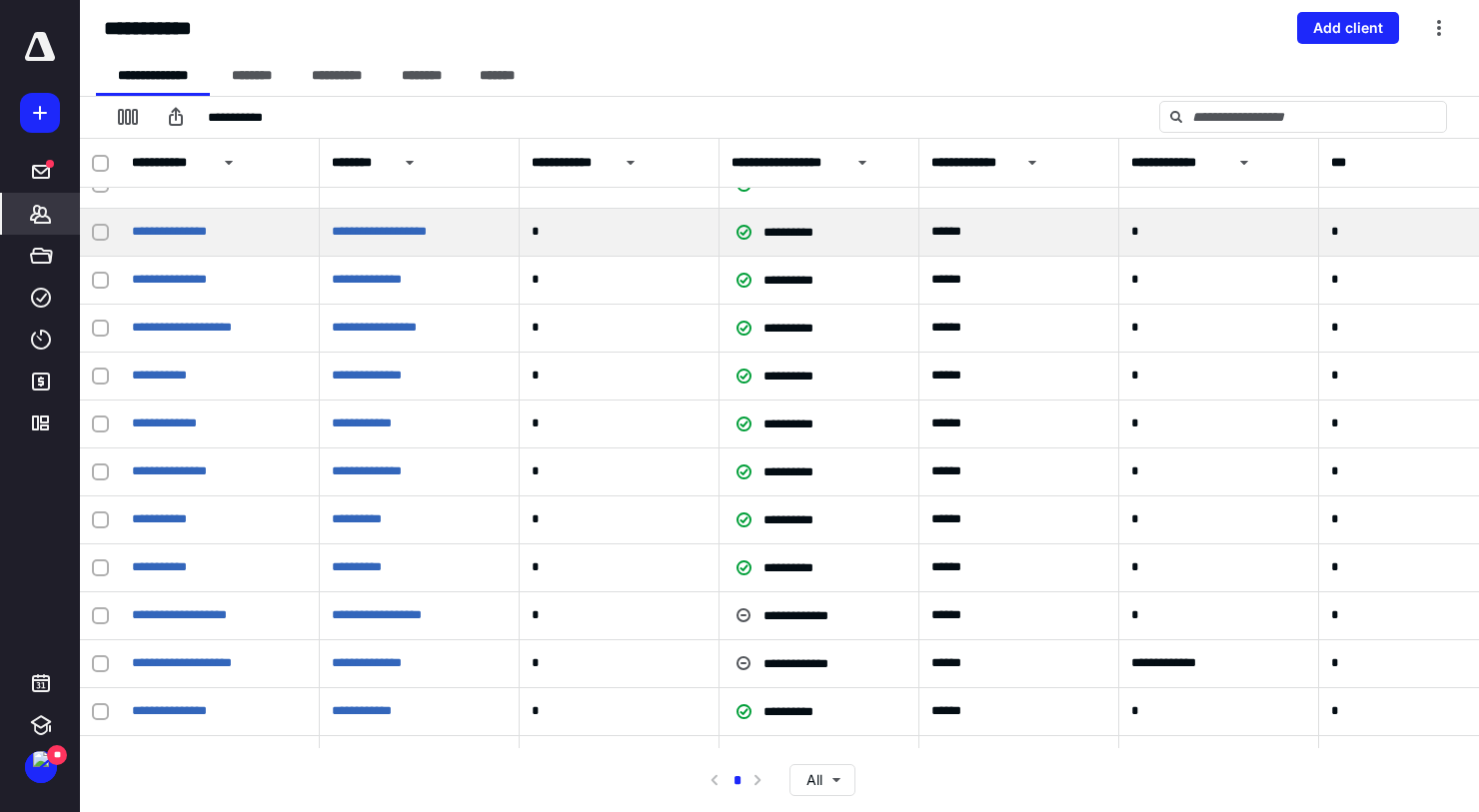 scroll, scrollTop: 4349, scrollLeft: 0, axis: vertical 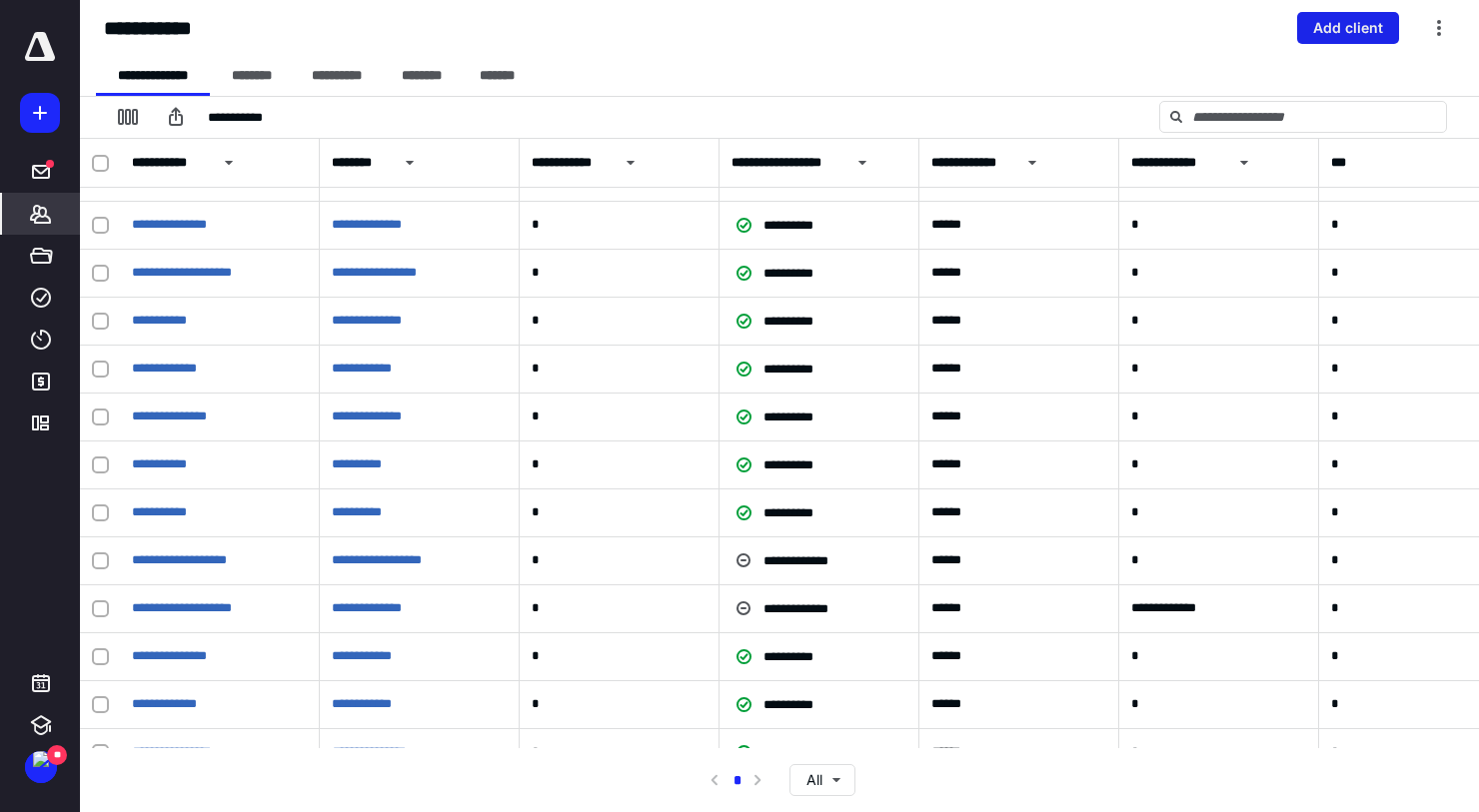 click on "Add client" at bounding box center [1348, 28] 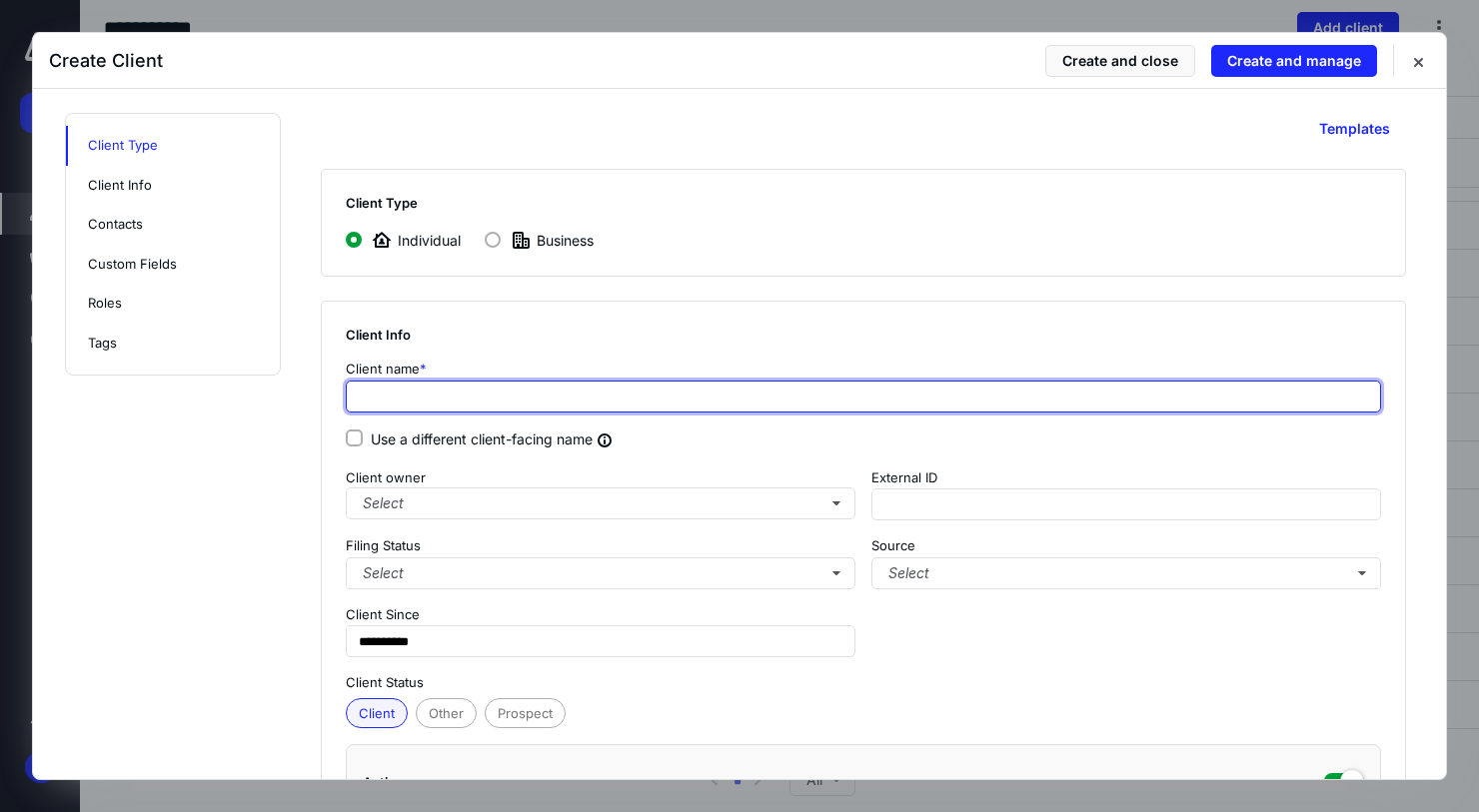 click at bounding box center [863, 397] 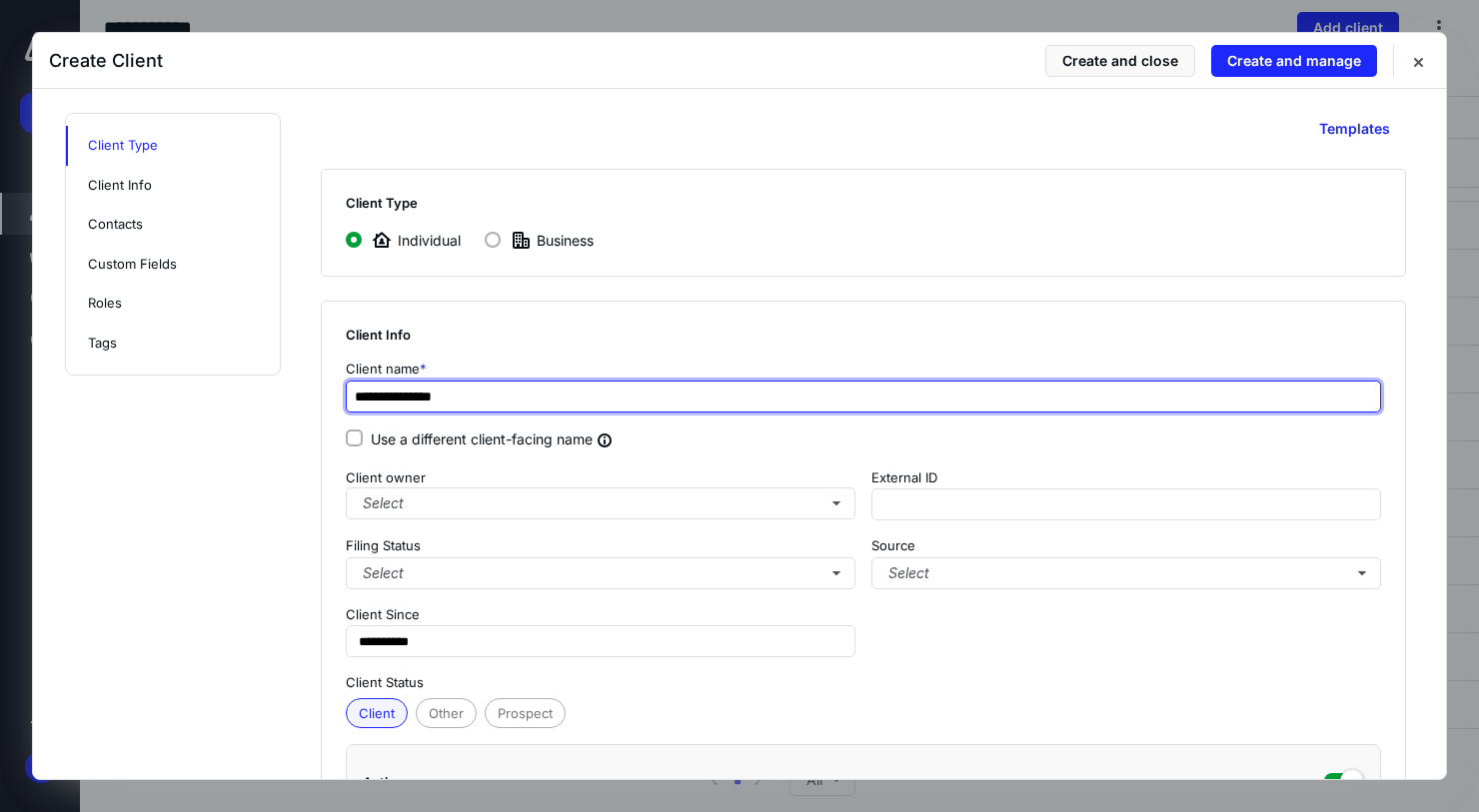 type on "**********" 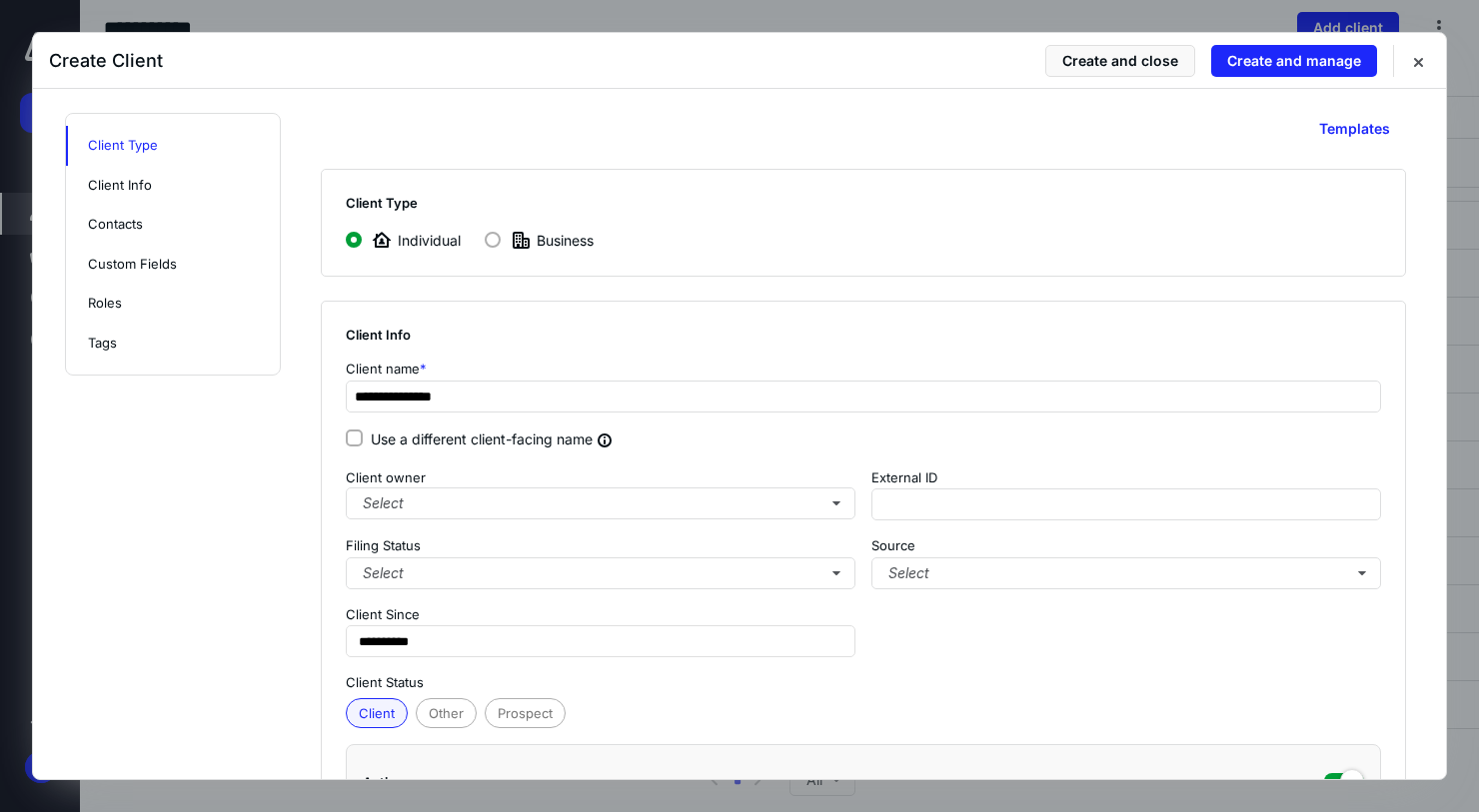 click 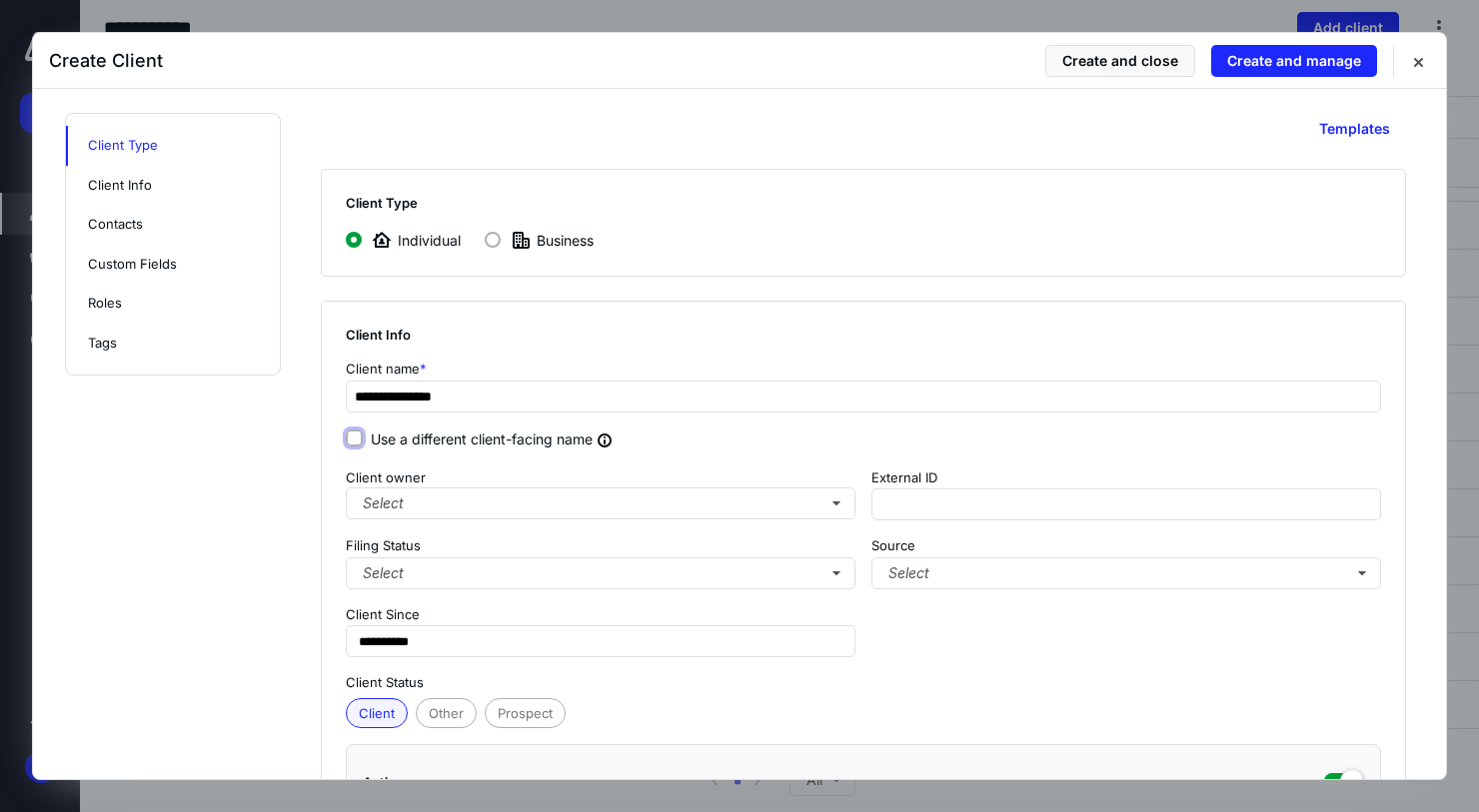 click on "Use a different client-facing name" at bounding box center (354, 438) 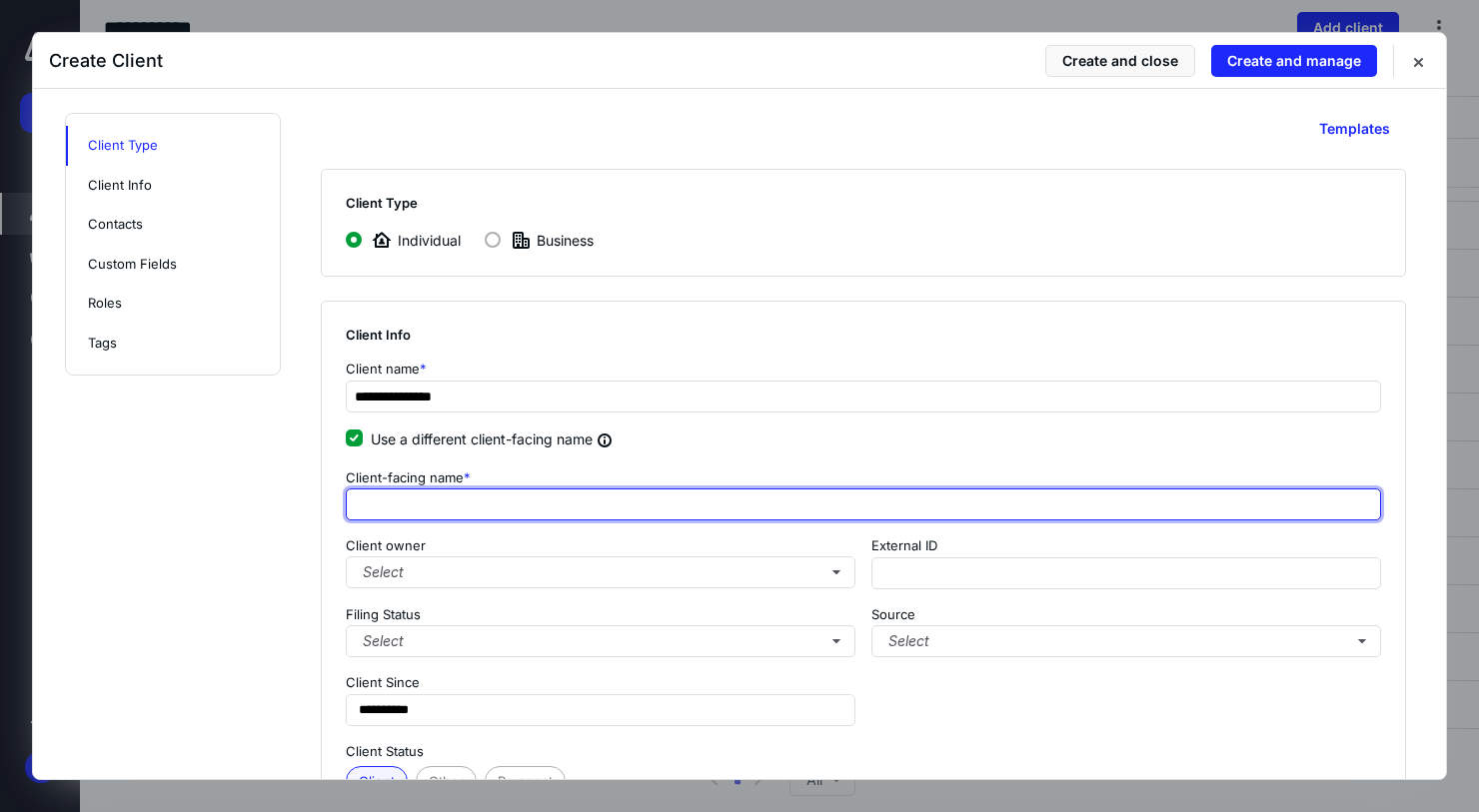 click at bounding box center [863, 504] 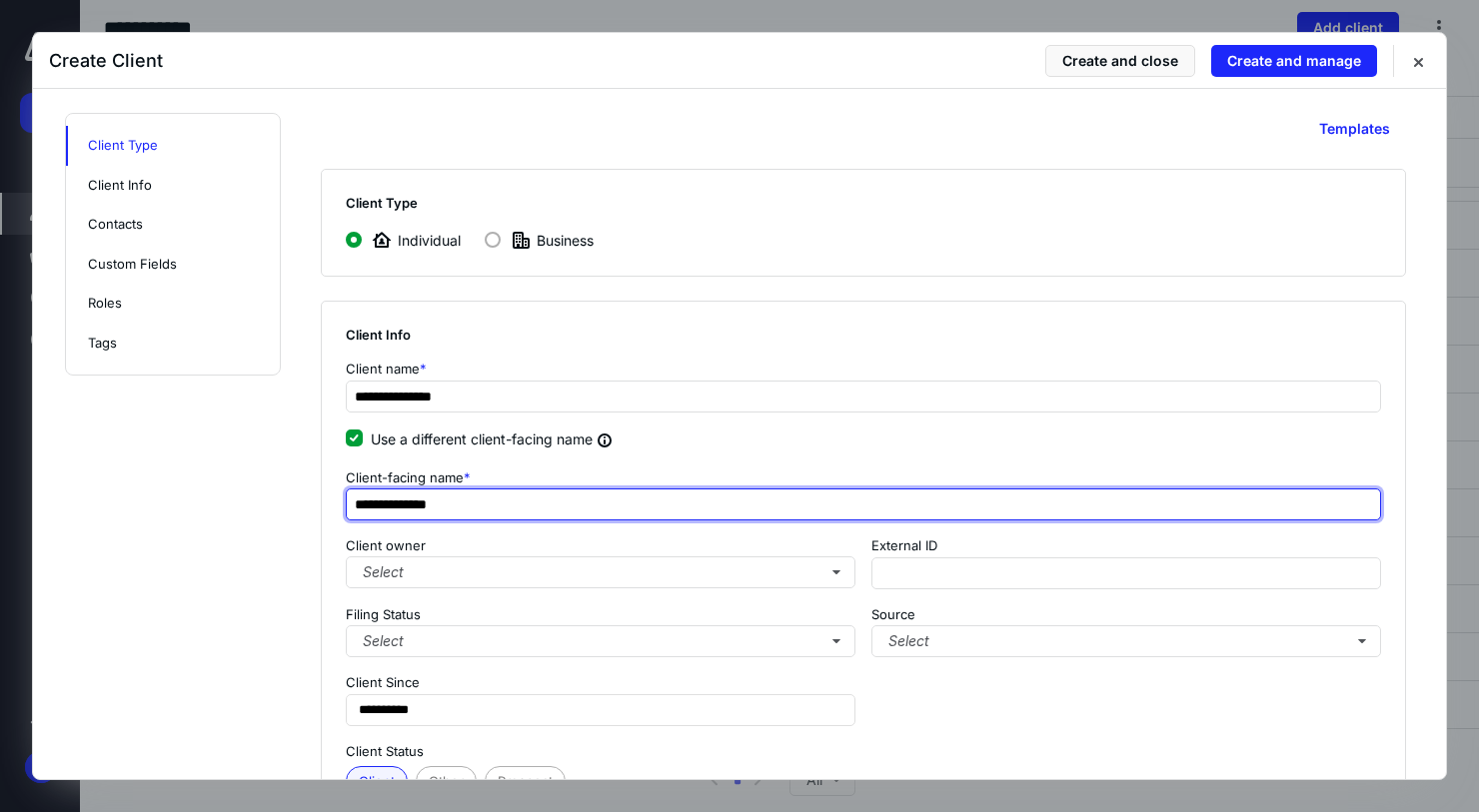 type on "**********" 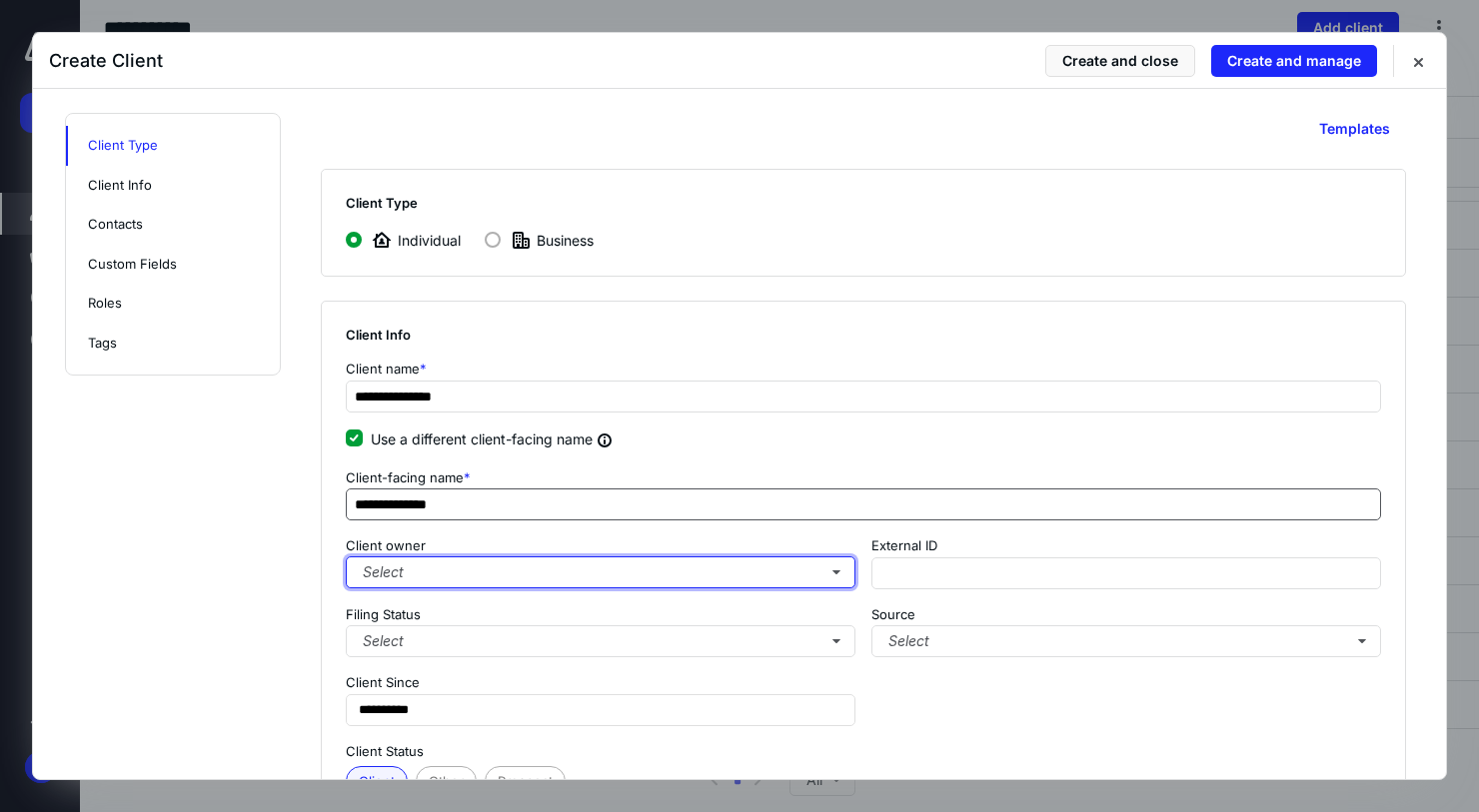 type 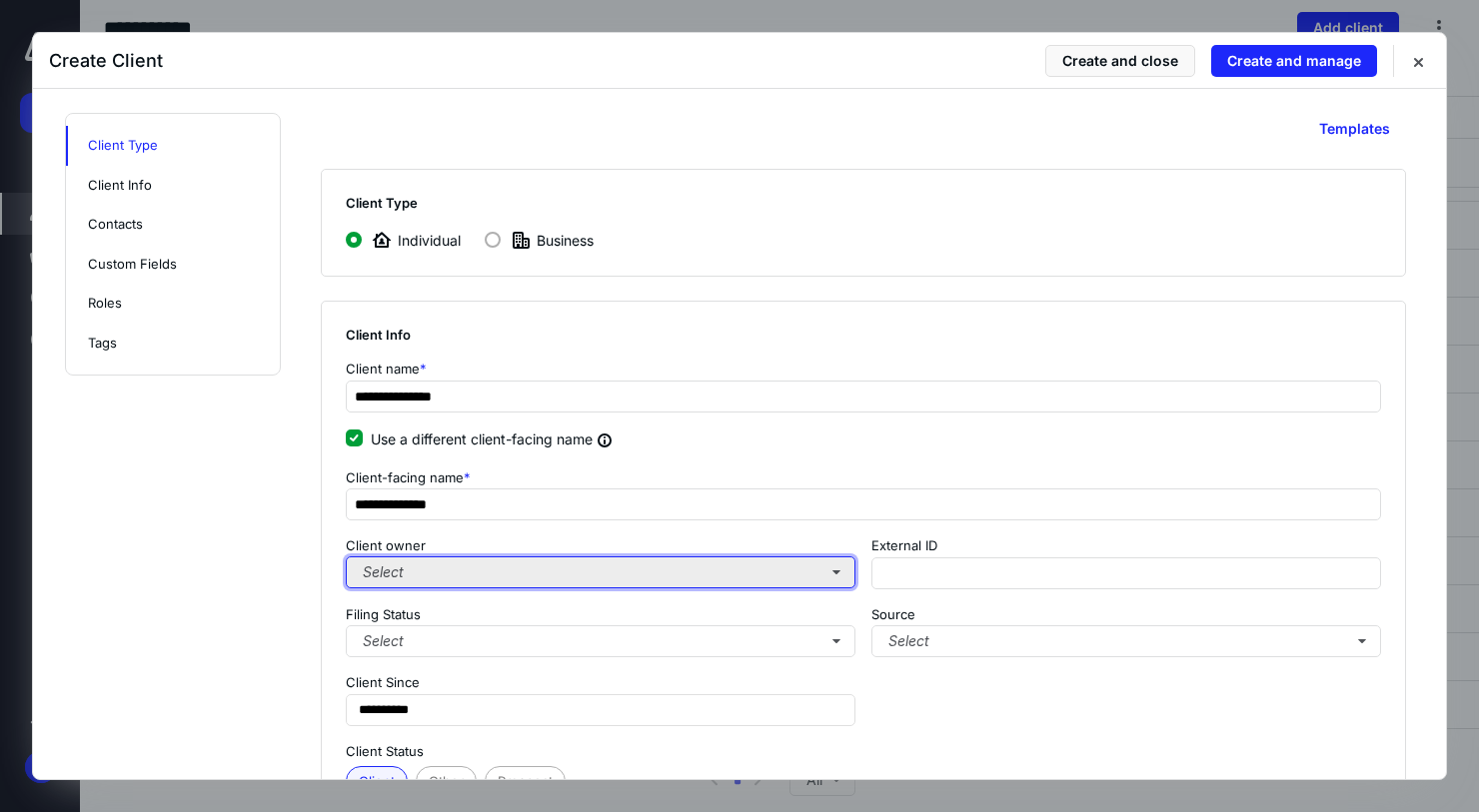 click on "Select" at bounding box center [601, 572] 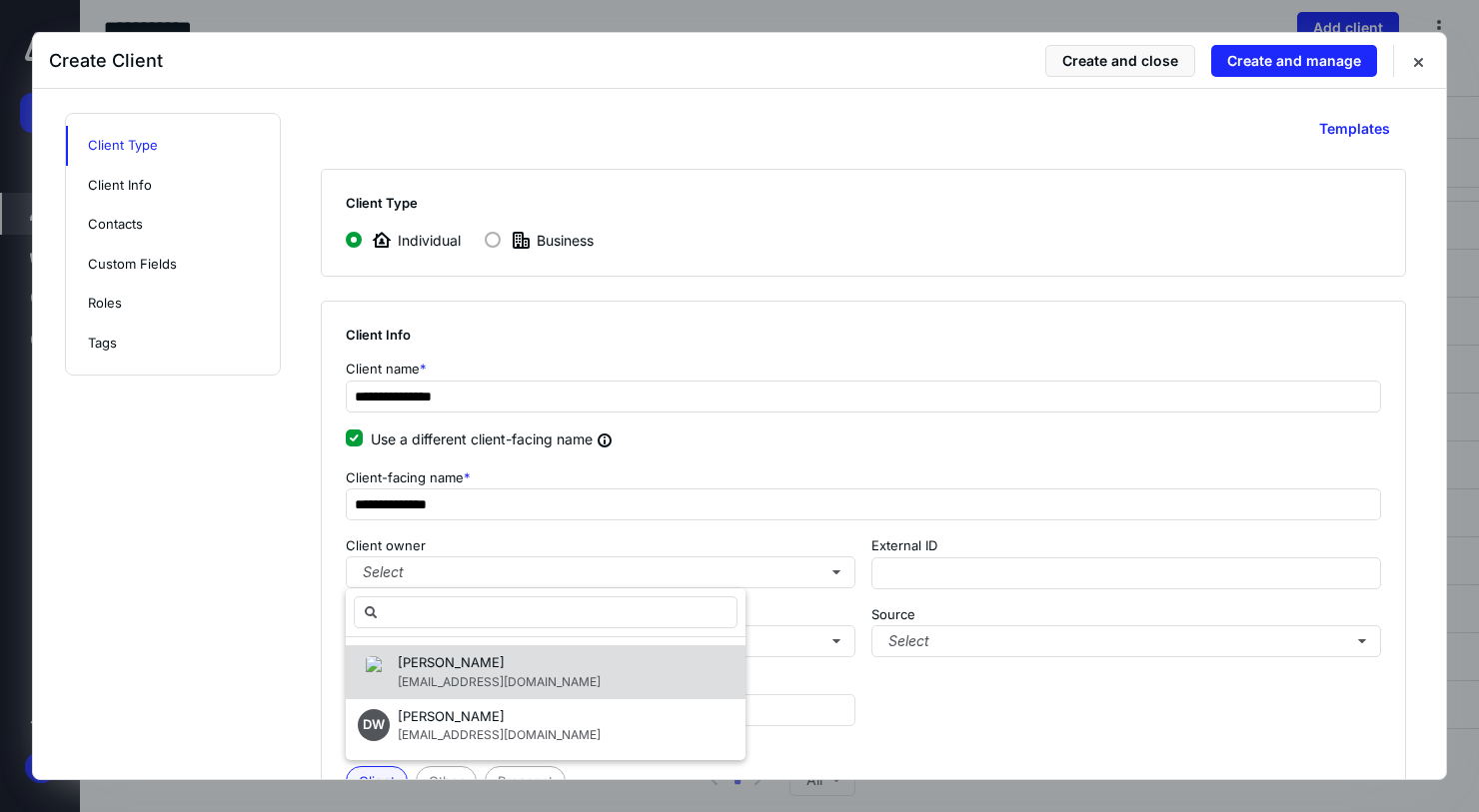 click on "Carl L Kennedy II" at bounding box center [451, 662] 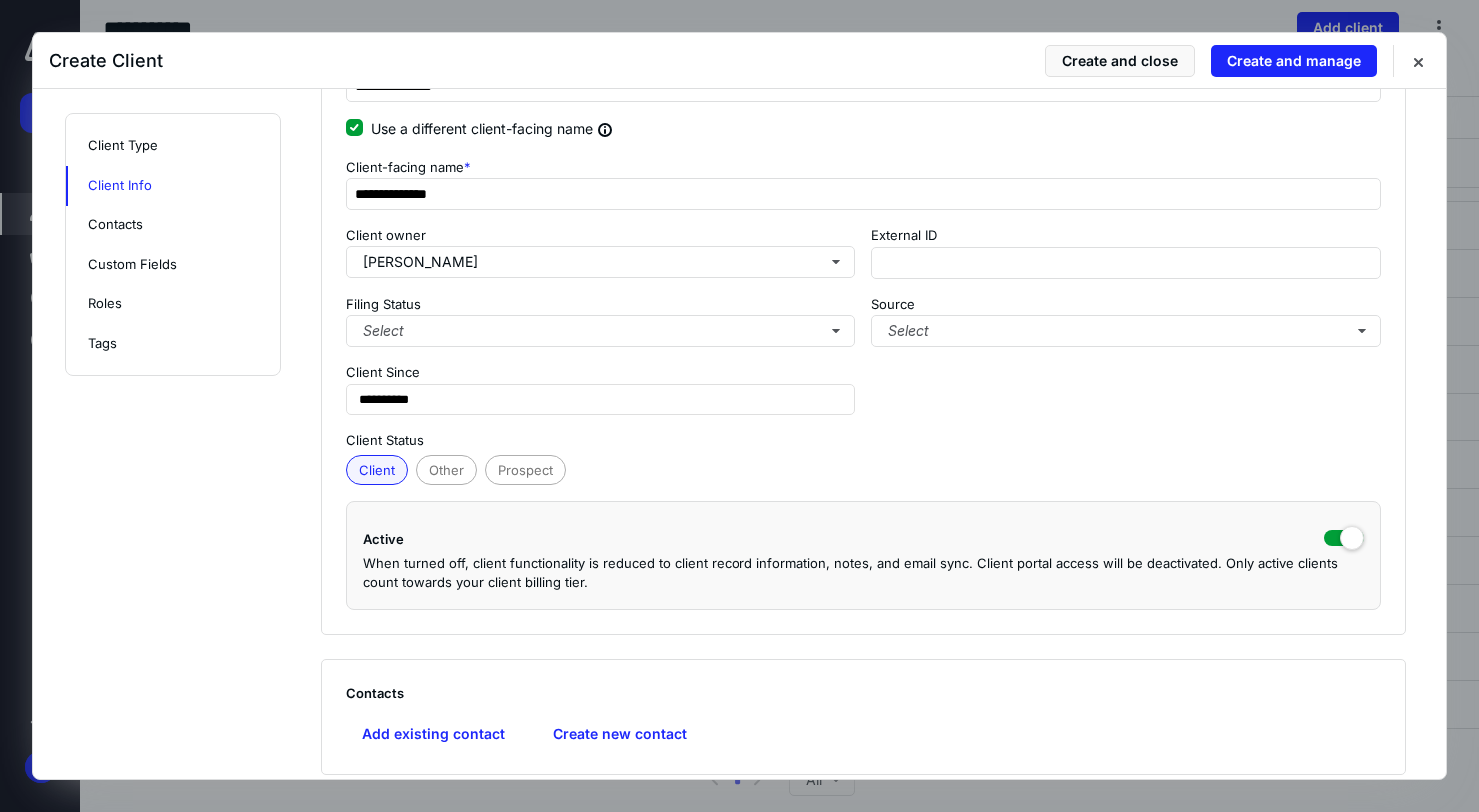 scroll, scrollTop: 300, scrollLeft: 0, axis: vertical 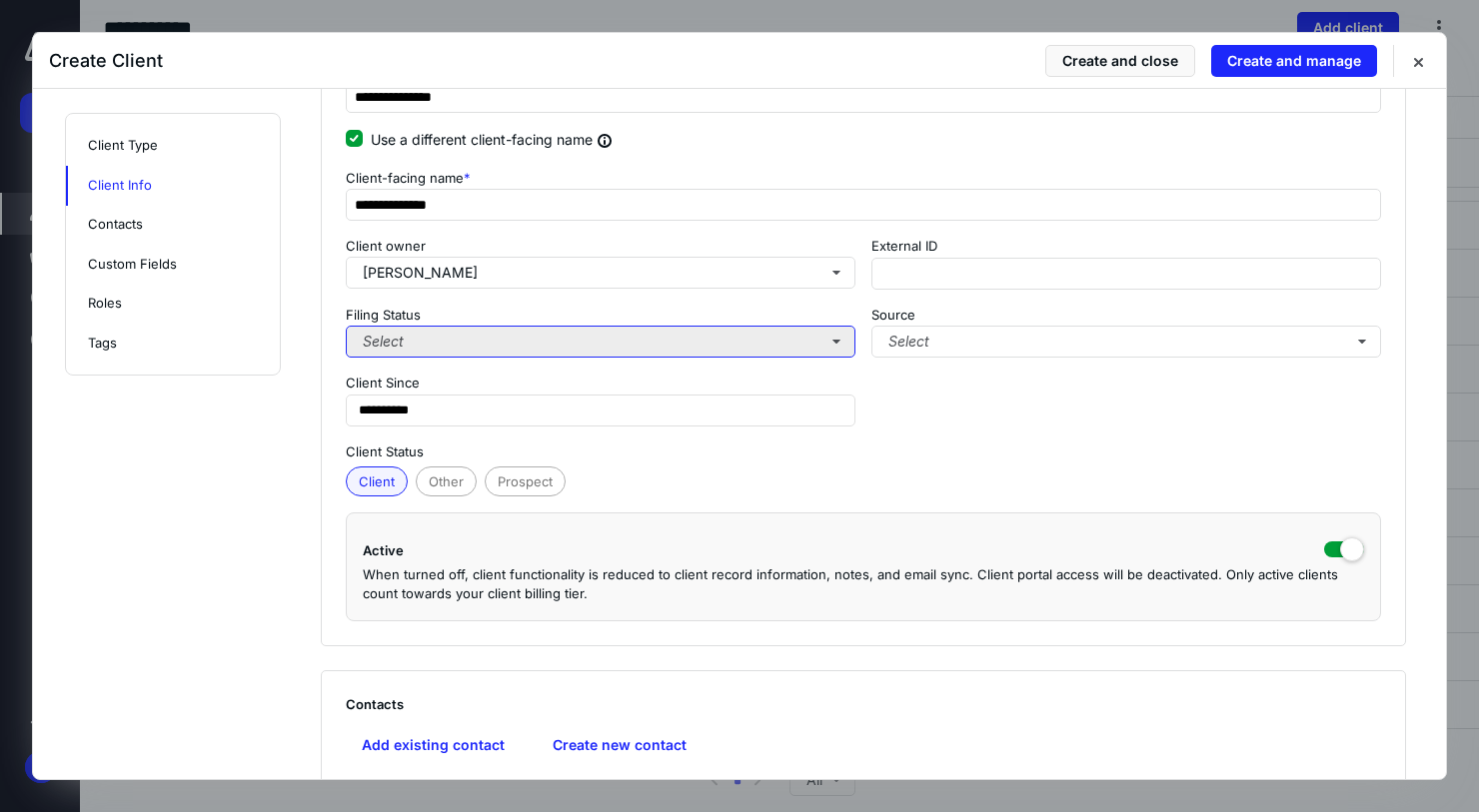 click on "Select" at bounding box center (601, 342) 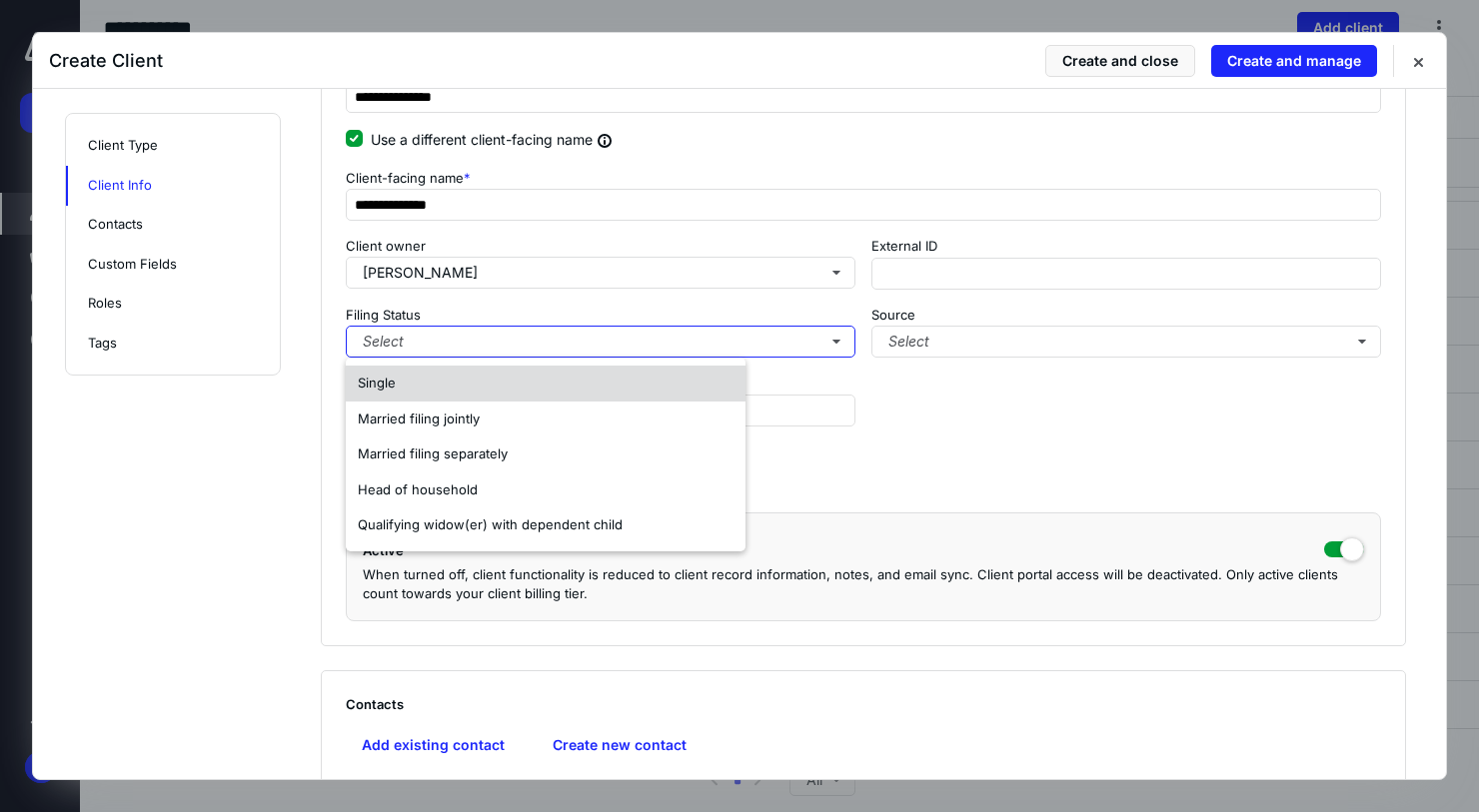 click on "Single" at bounding box center (377, 383) 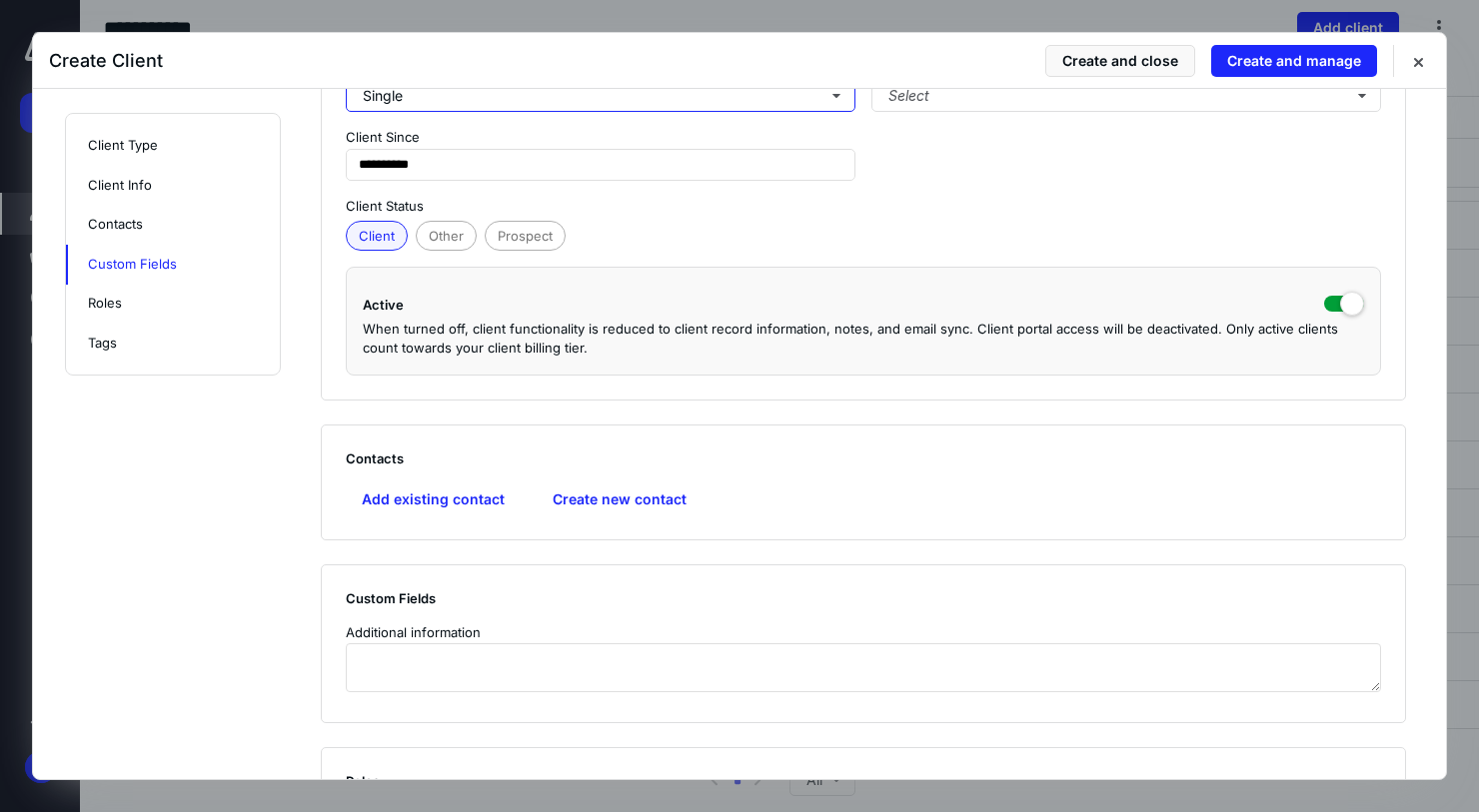 scroll, scrollTop: 599, scrollLeft: 0, axis: vertical 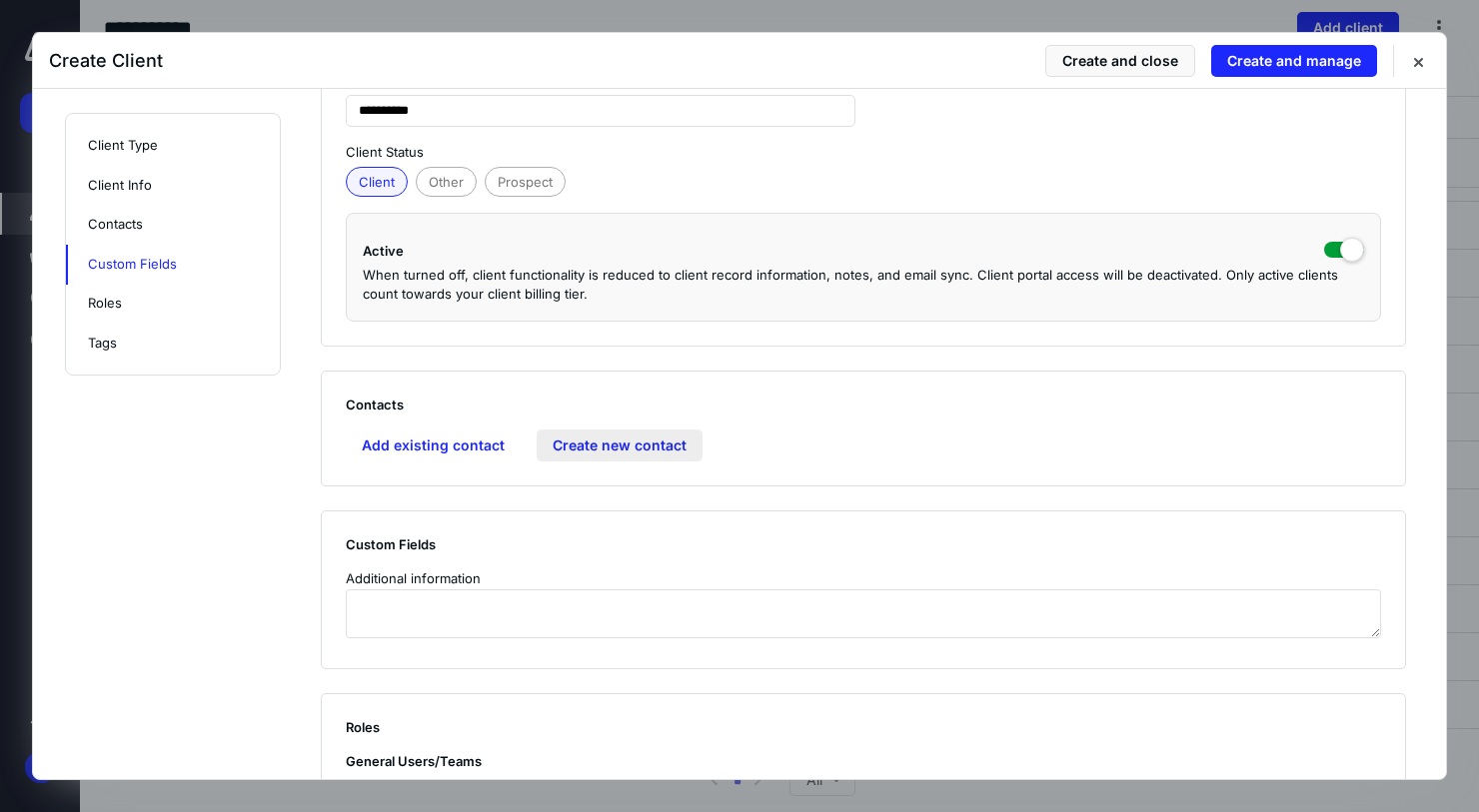 click on "Create new contact" at bounding box center (620, 445) 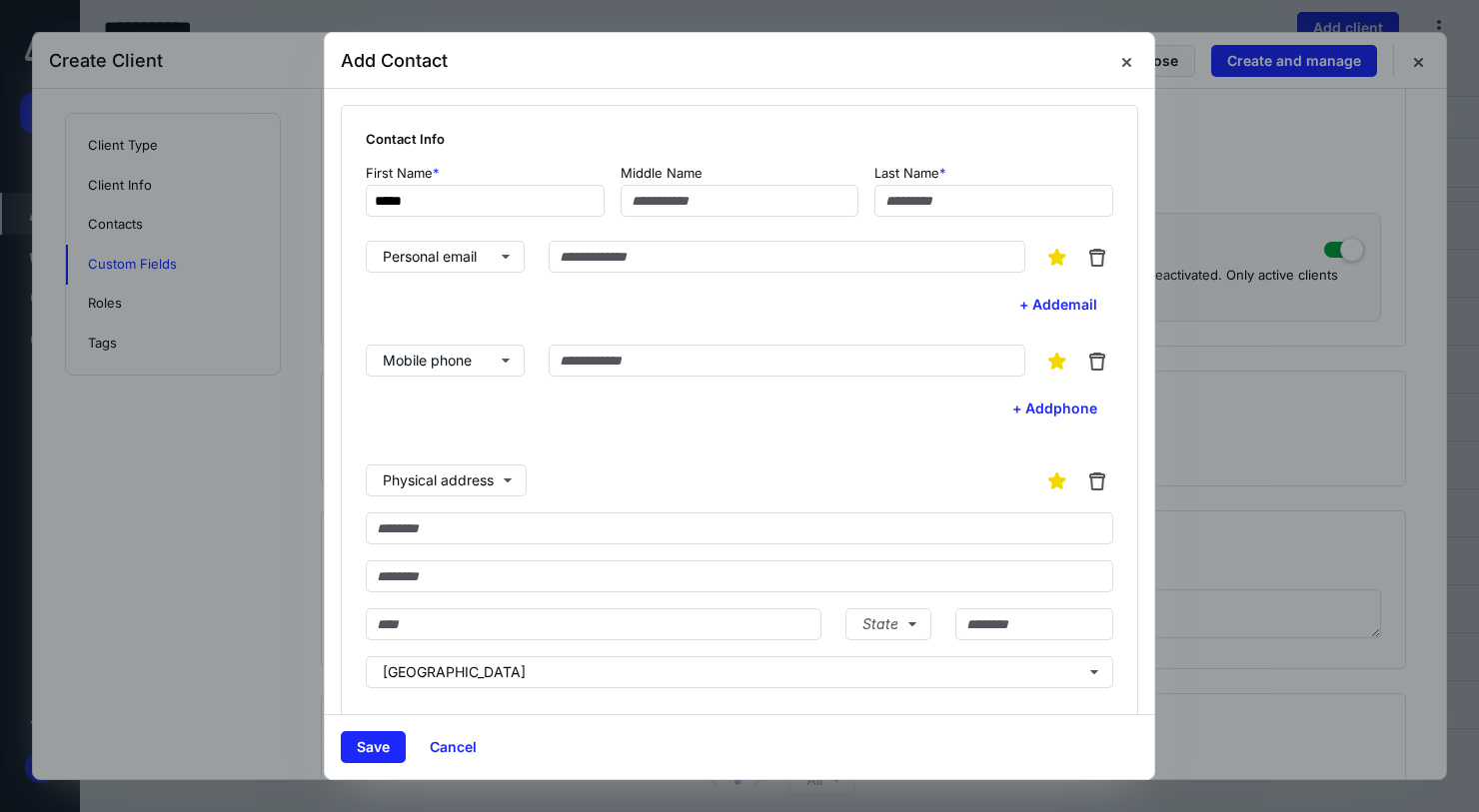 type on "*****" 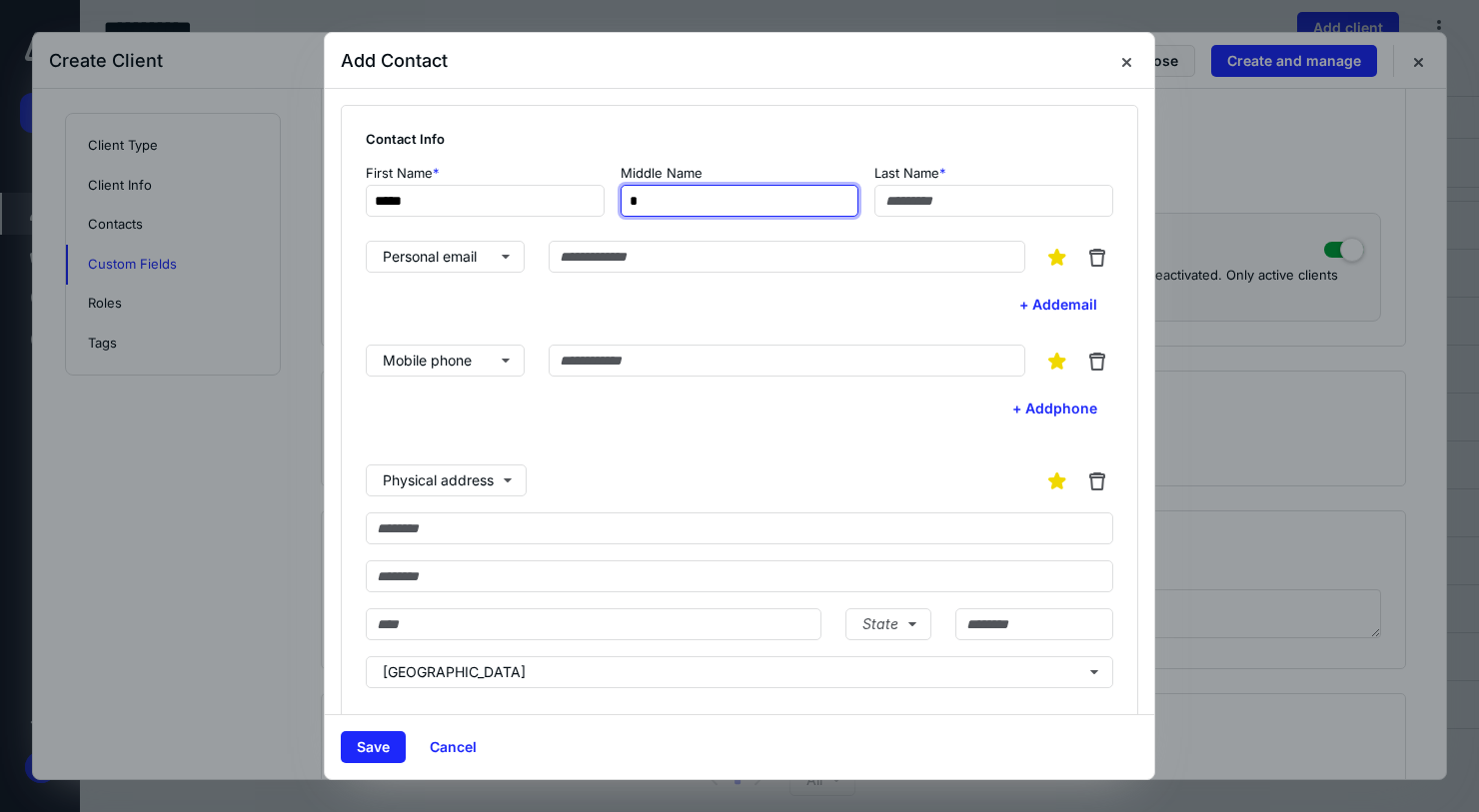type on "*" 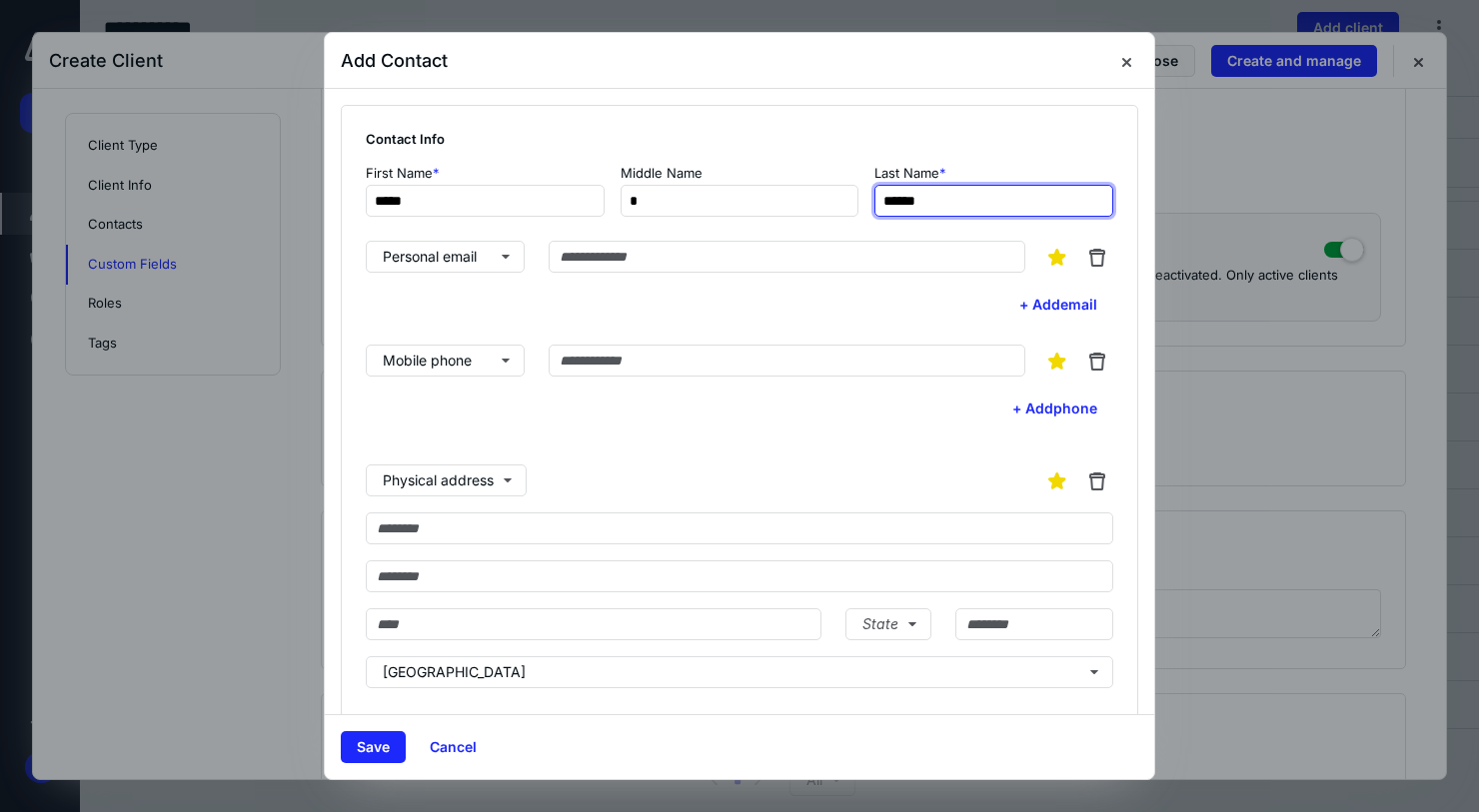 type on "******" 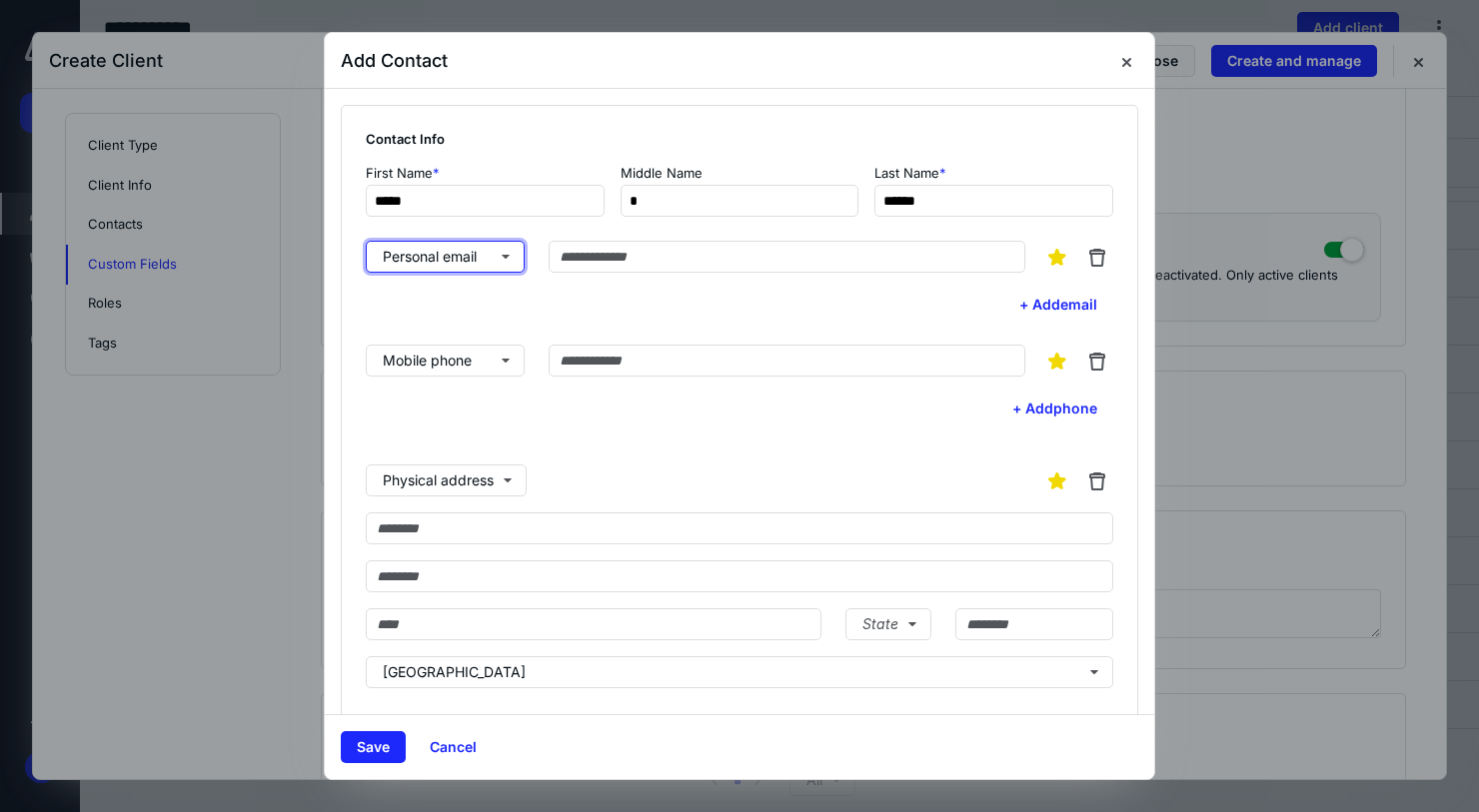 type 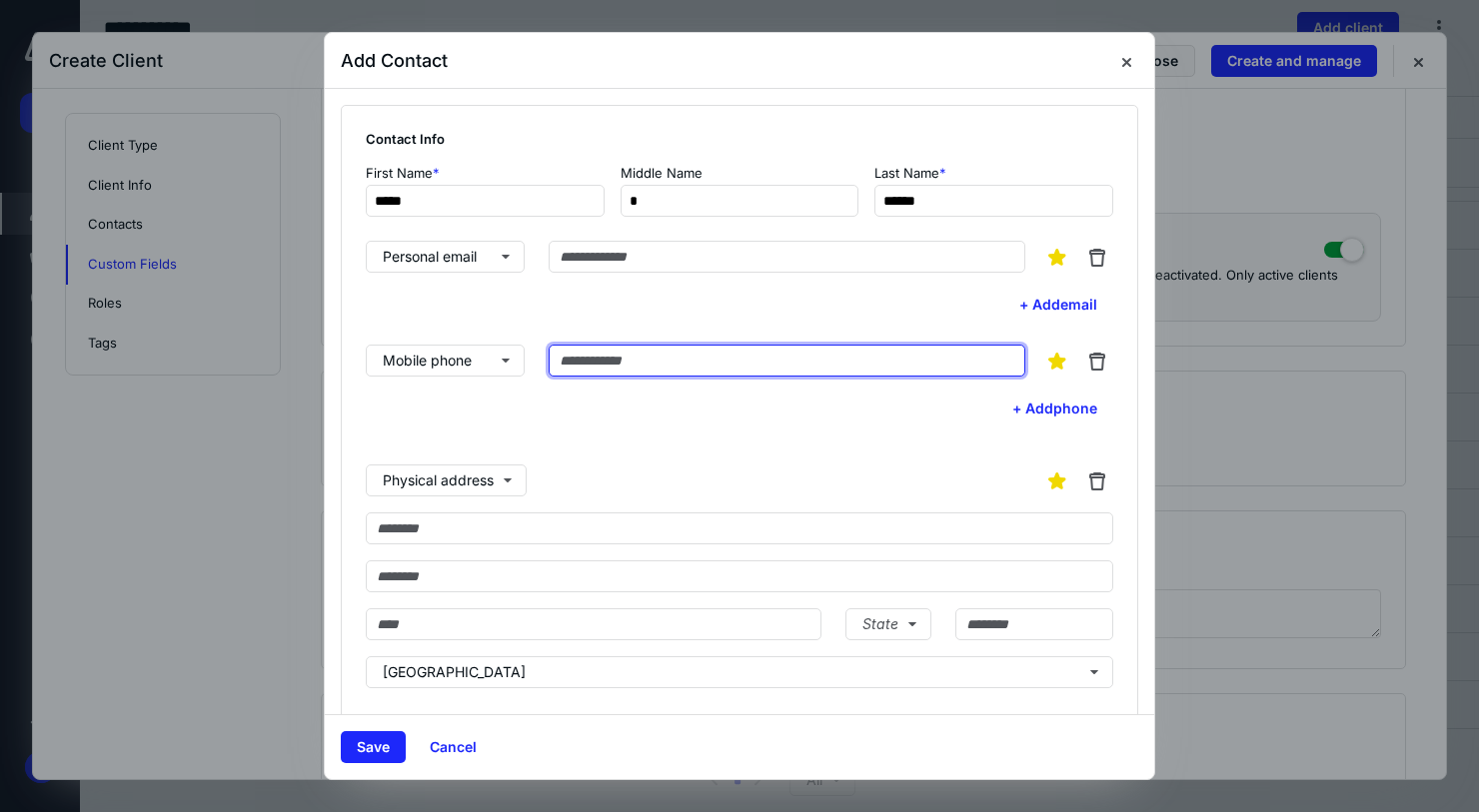 click at bounding box center [786, 361] 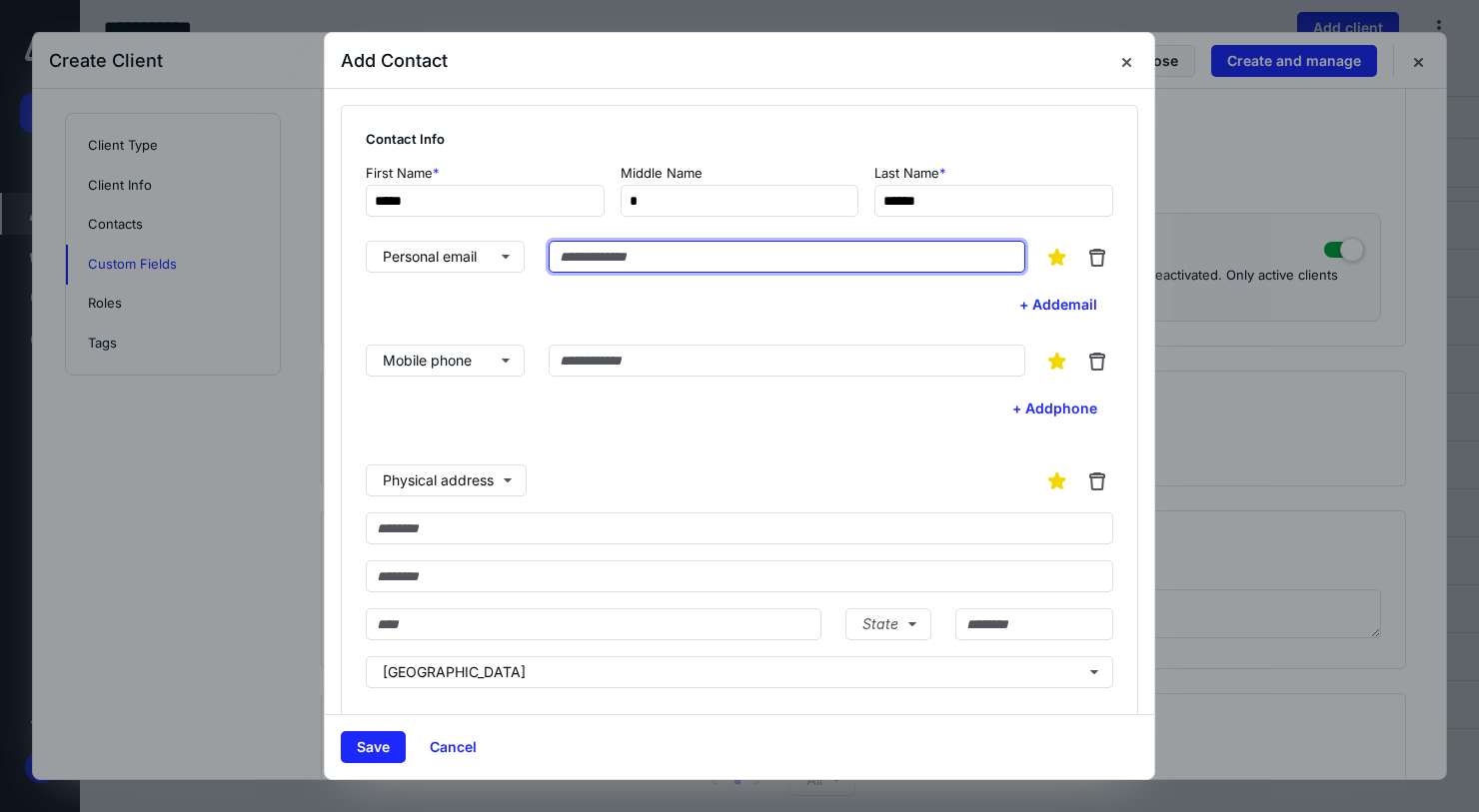 click at bounding box center (786, 257) 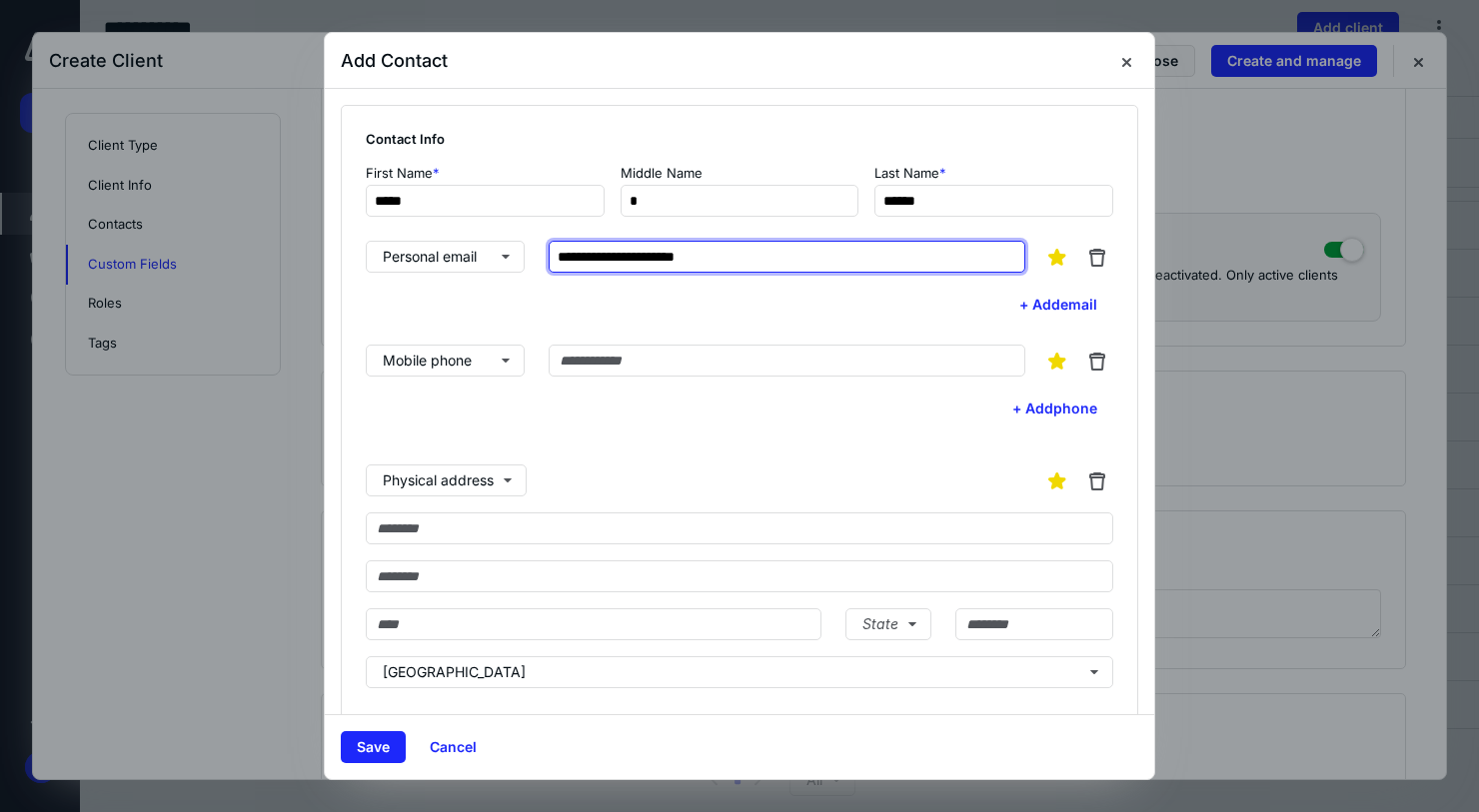 type on "**********" 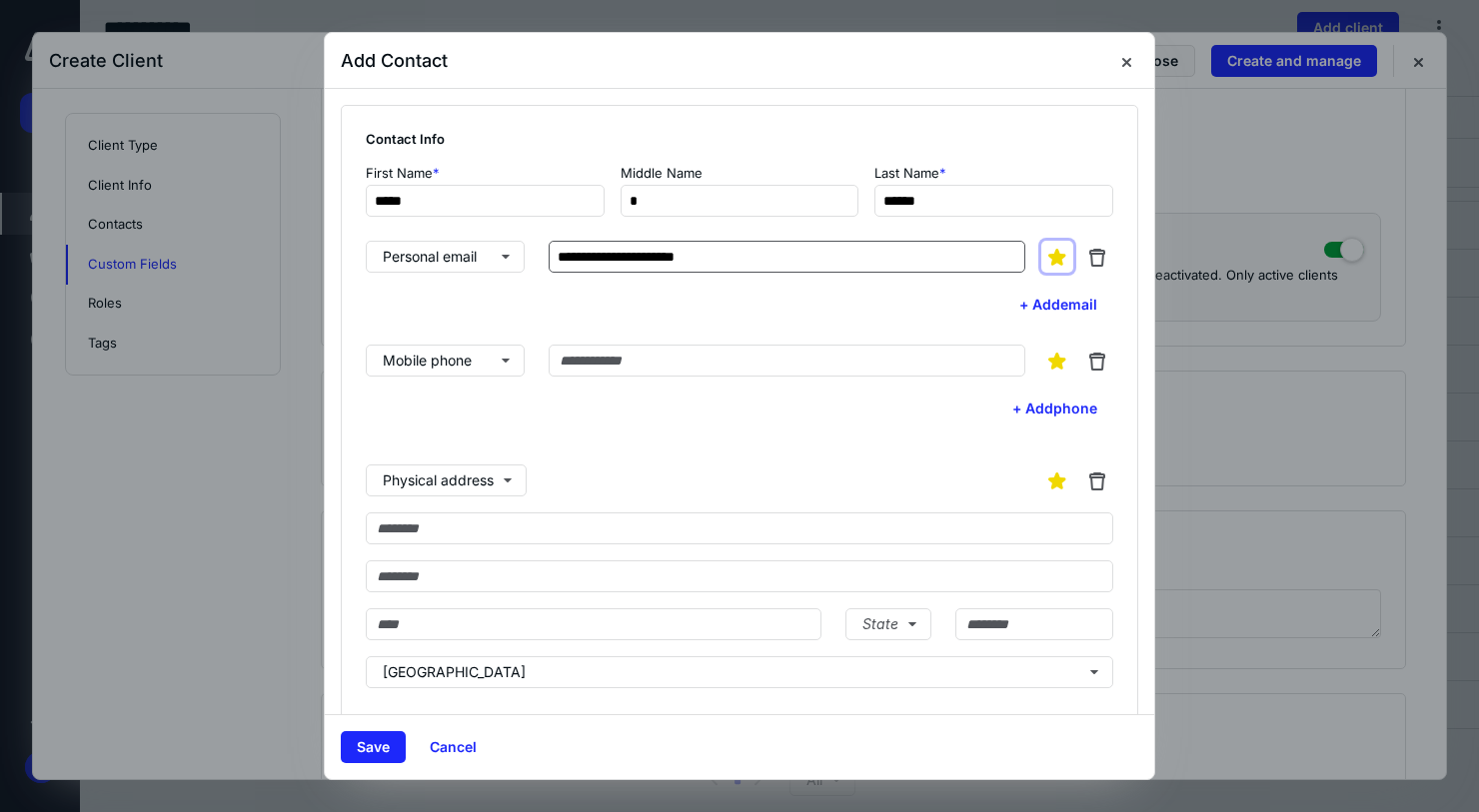 type 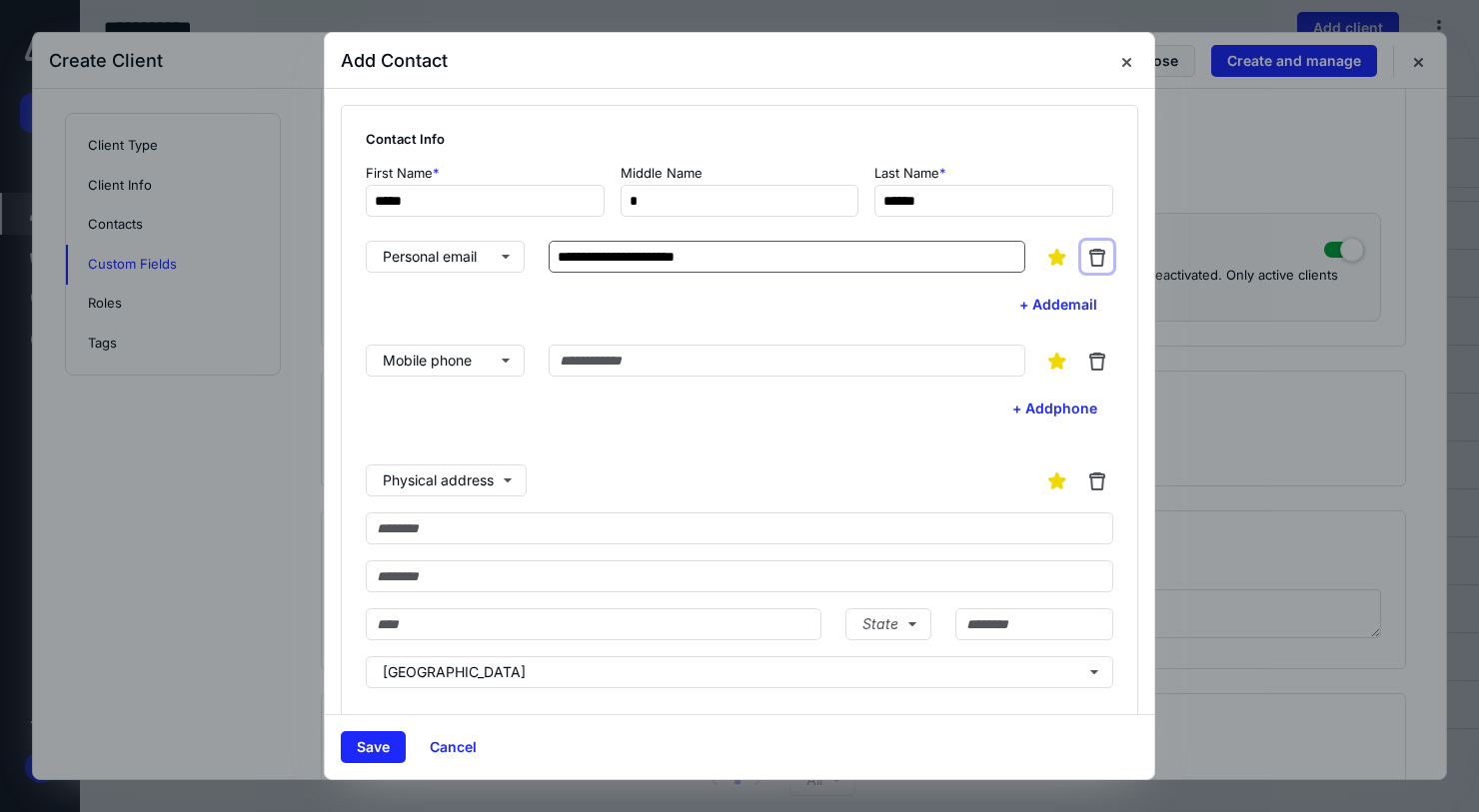 type 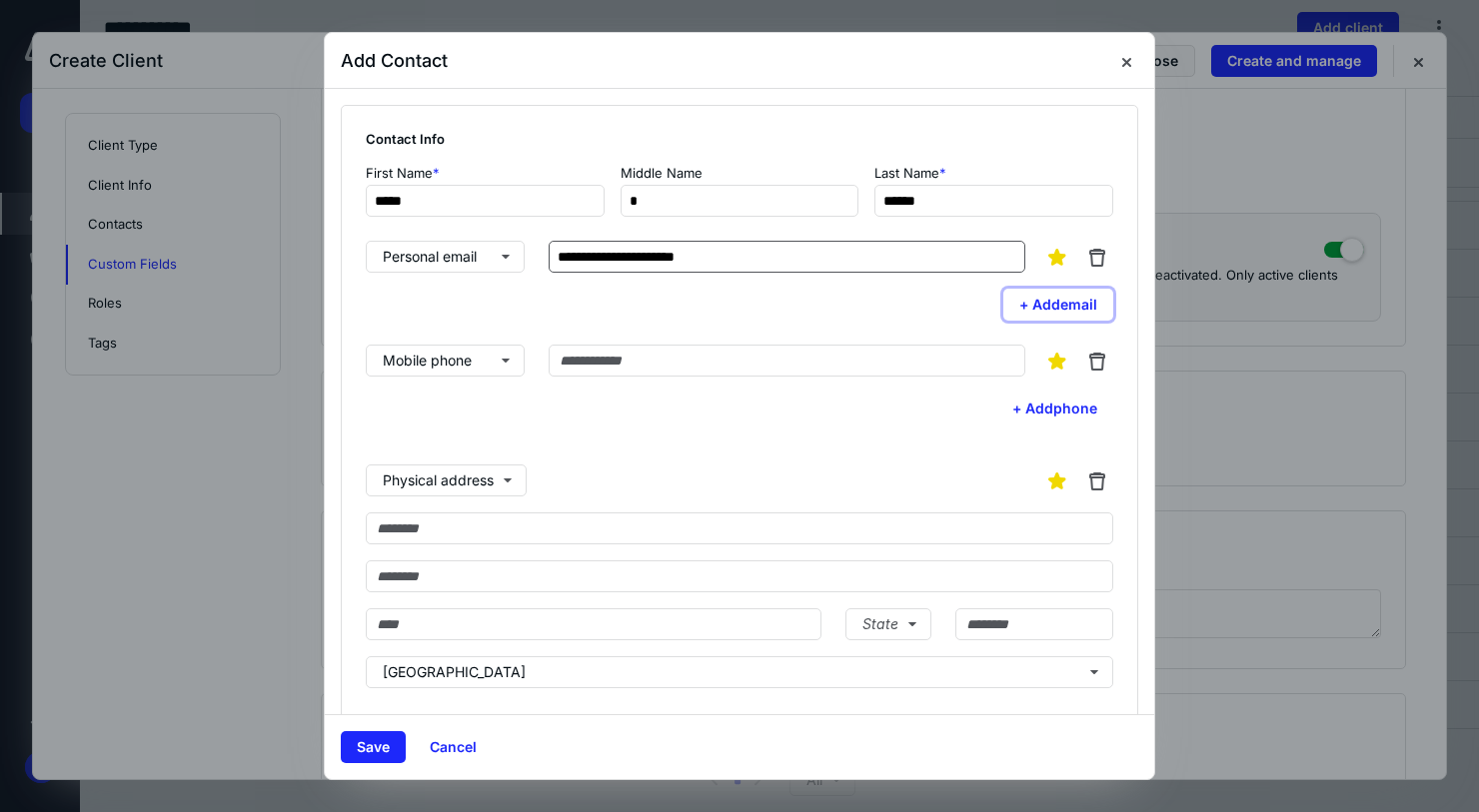 type 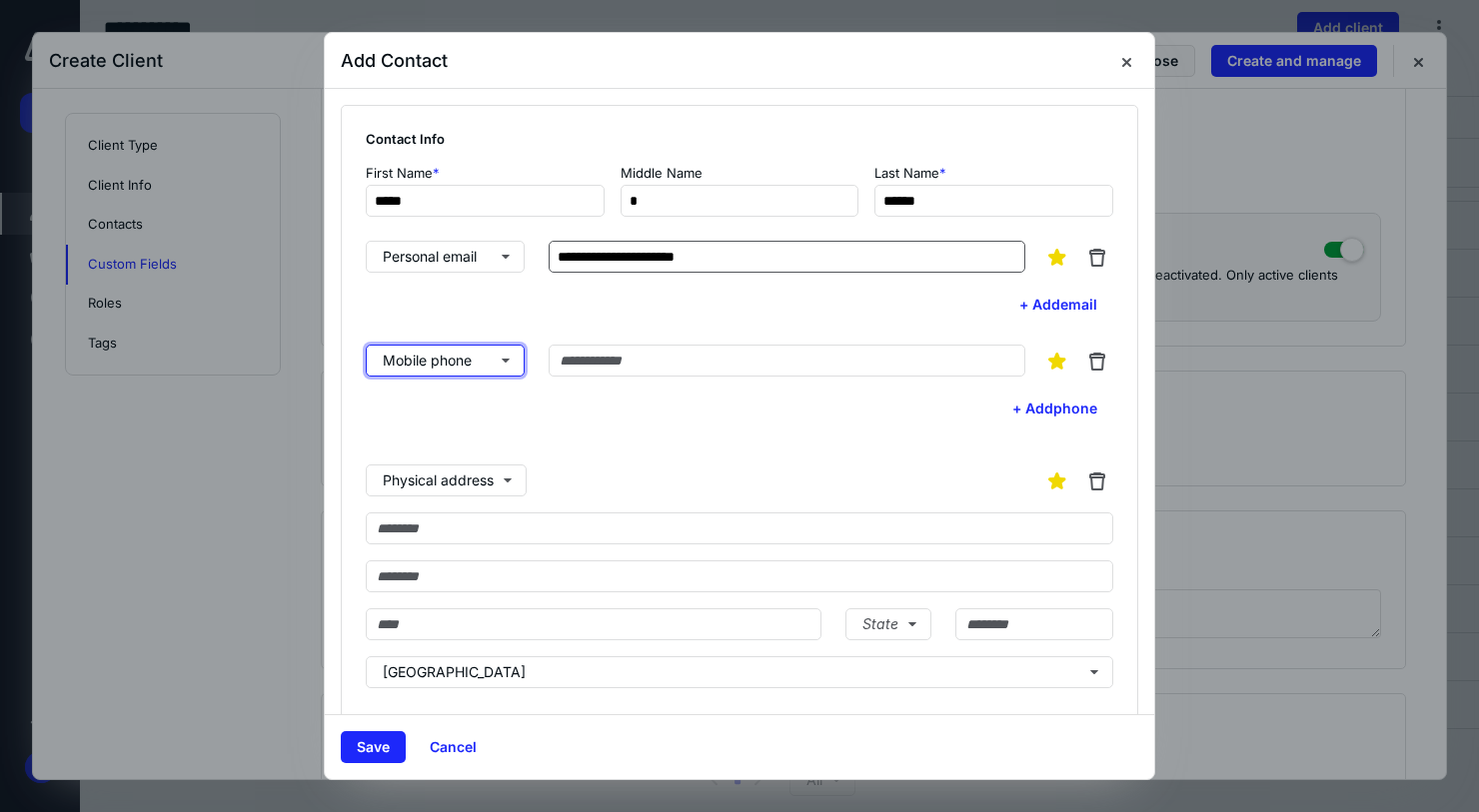 type 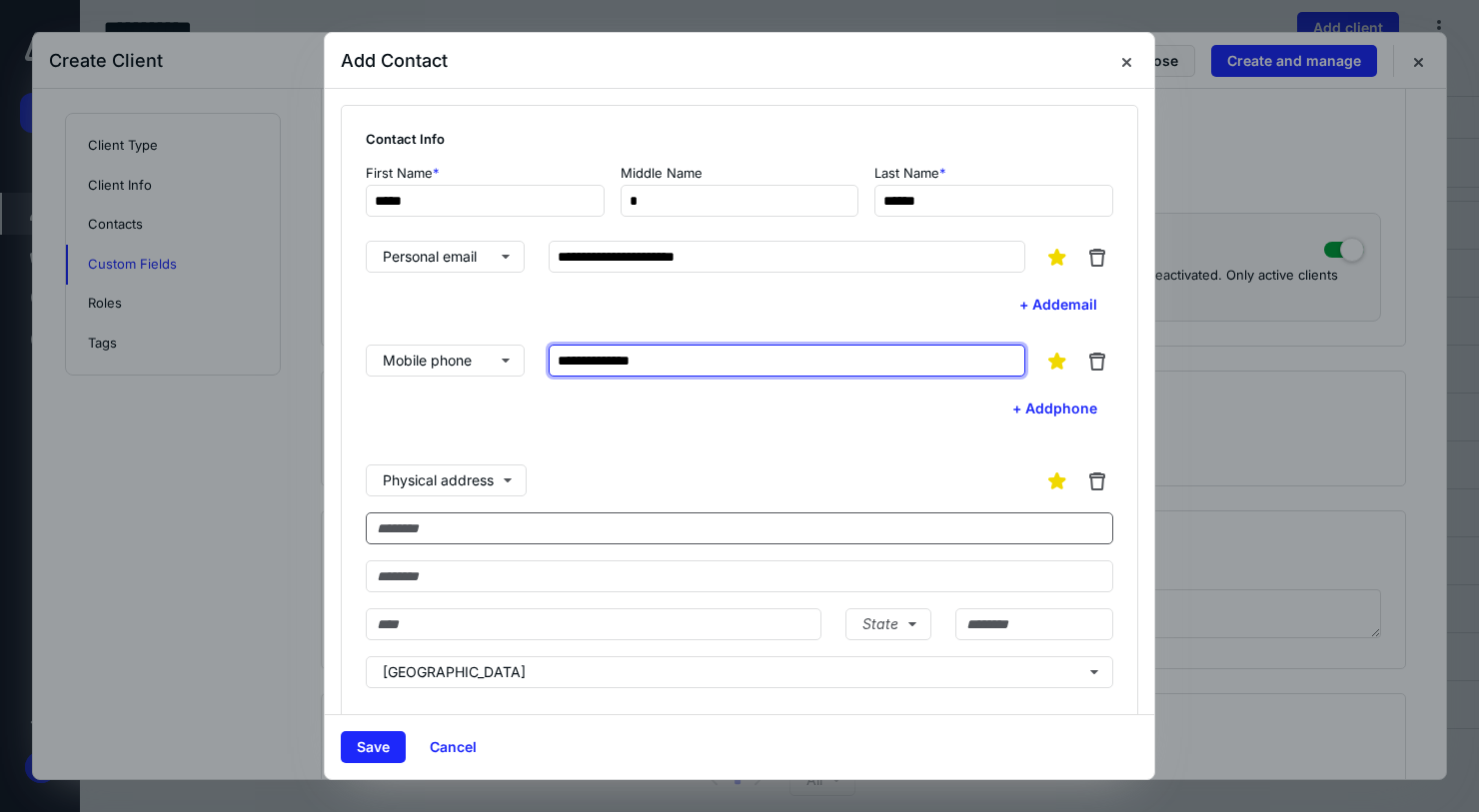 type on "**********" 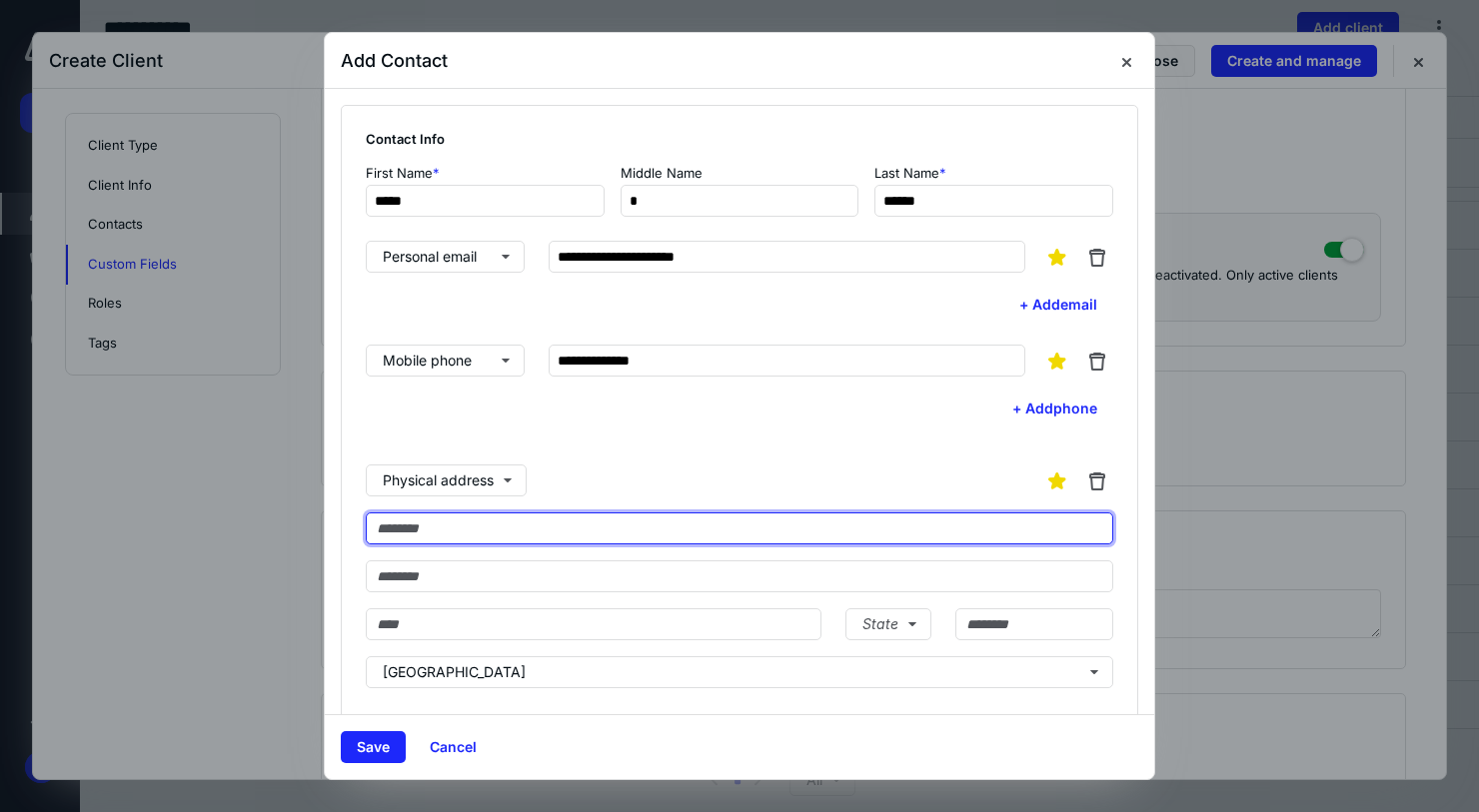 click at bounding box center [740, 528] 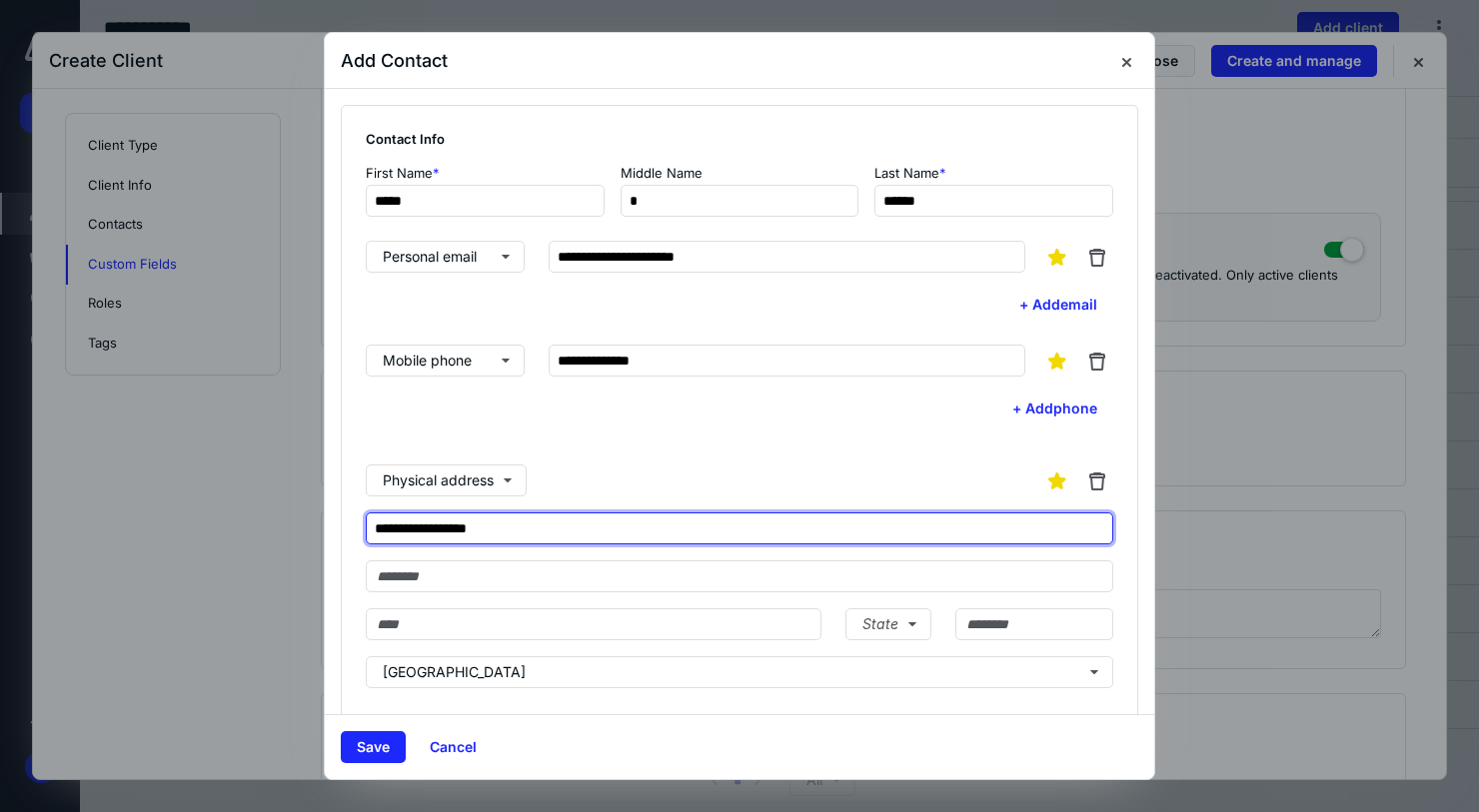 type on "**********" 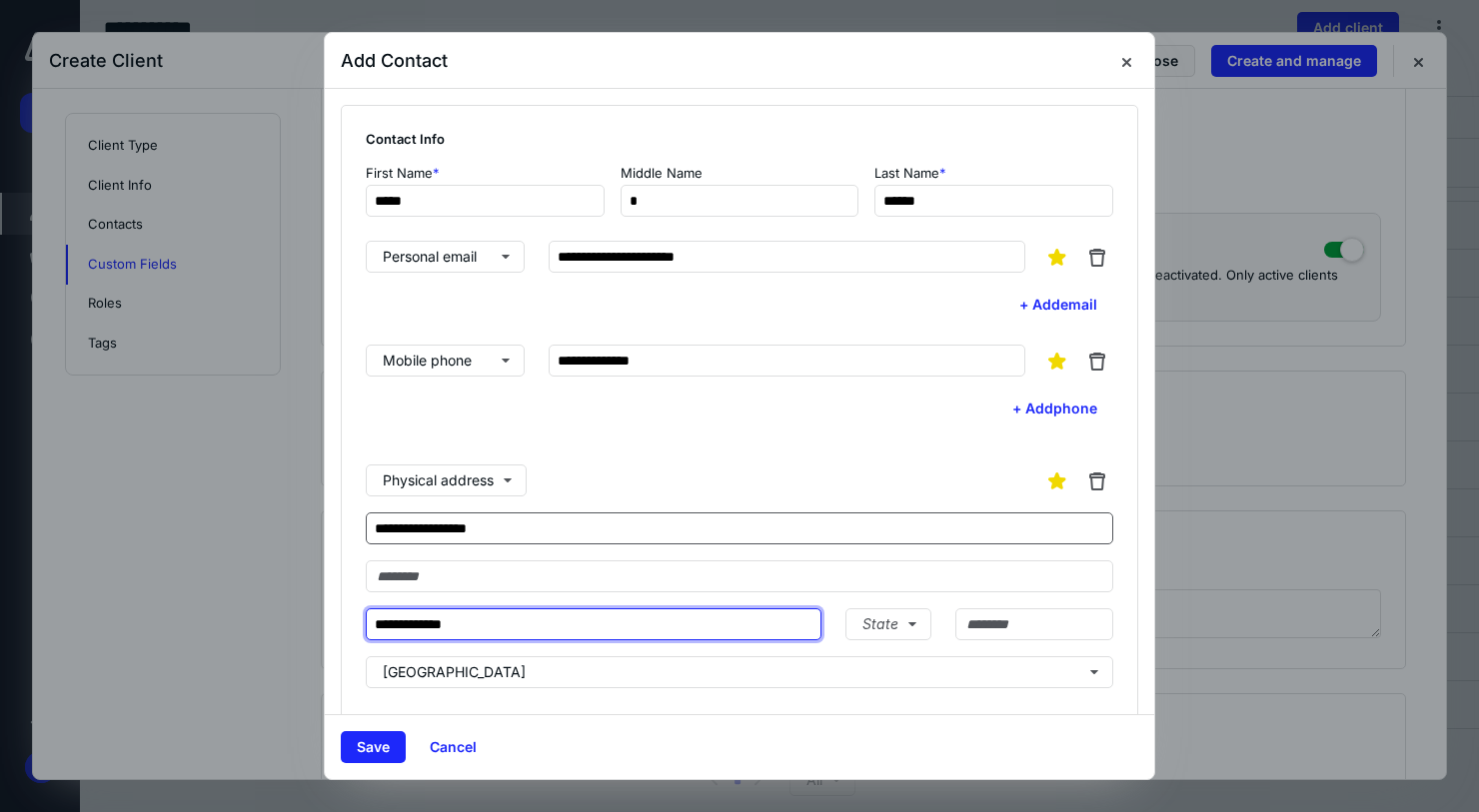 type on "**********" 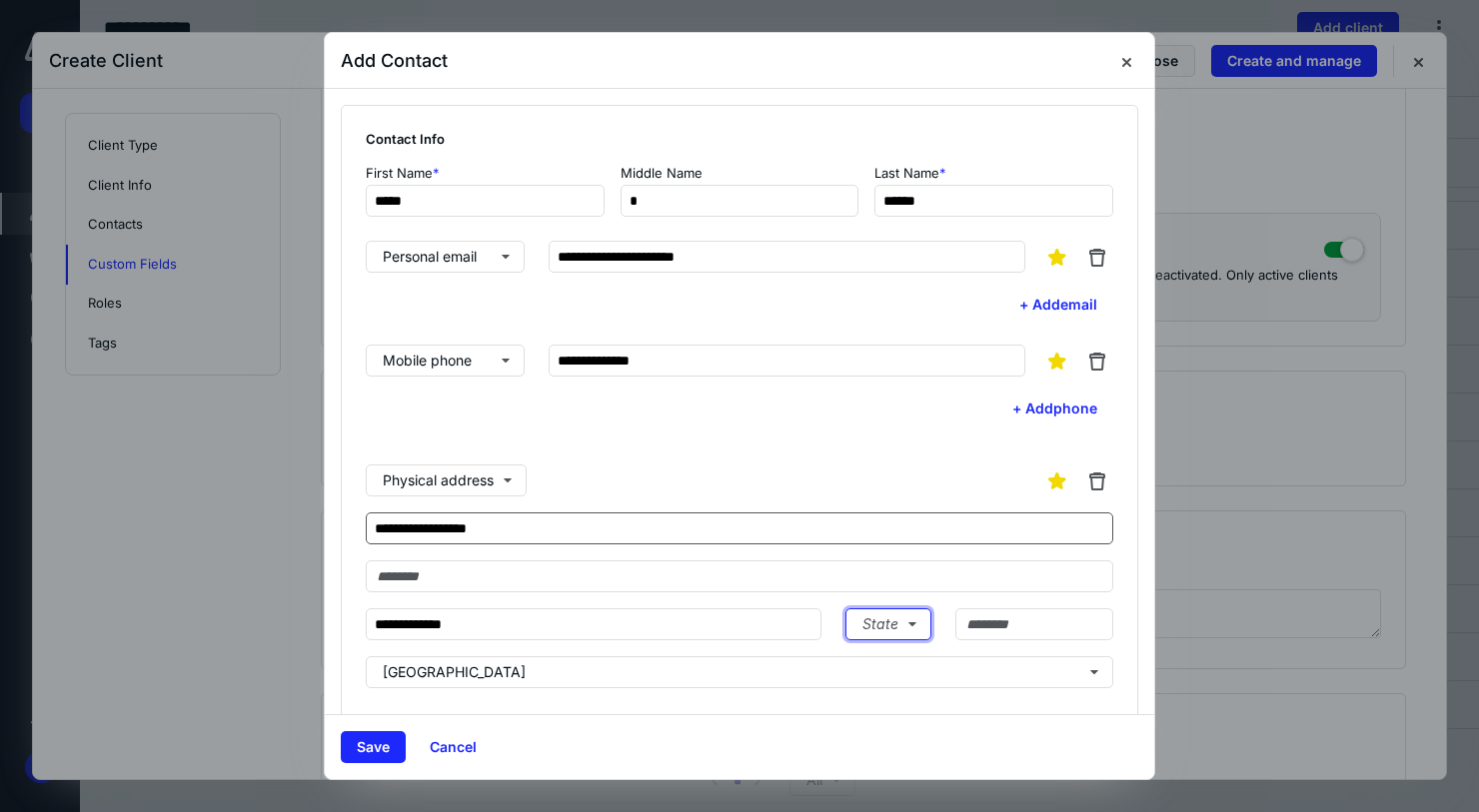 type 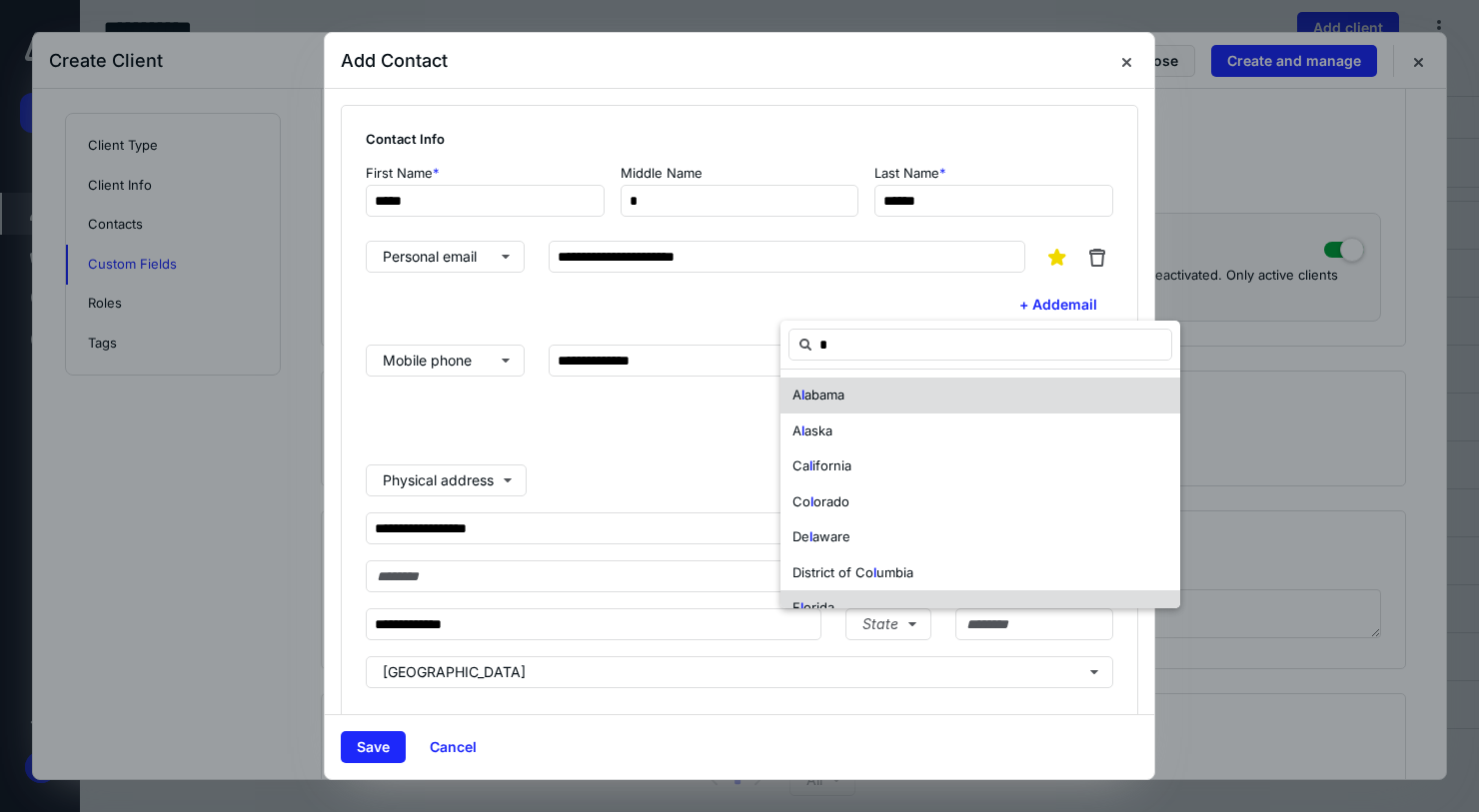 click on "F l orida" at bounding box center (813, 608) 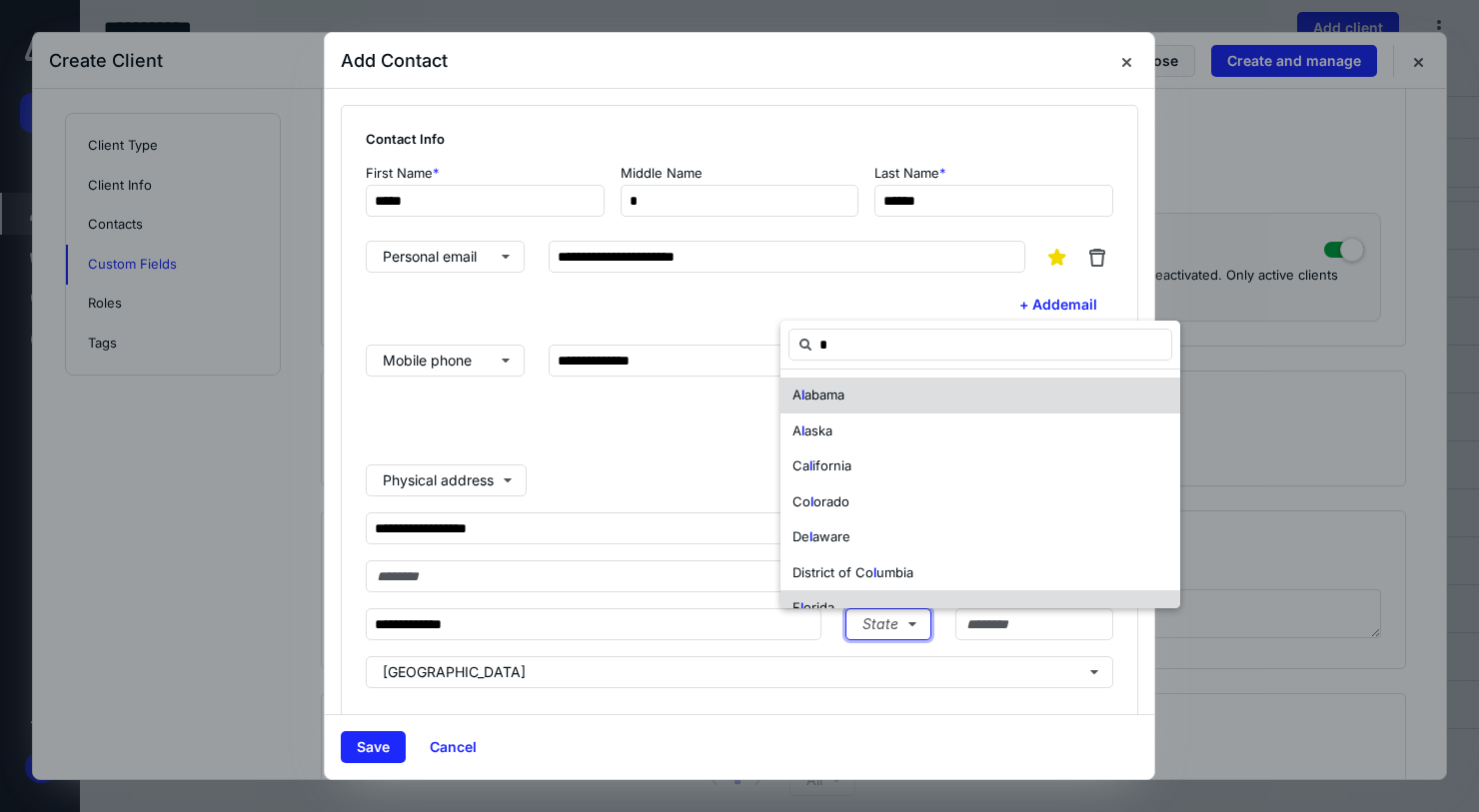 type 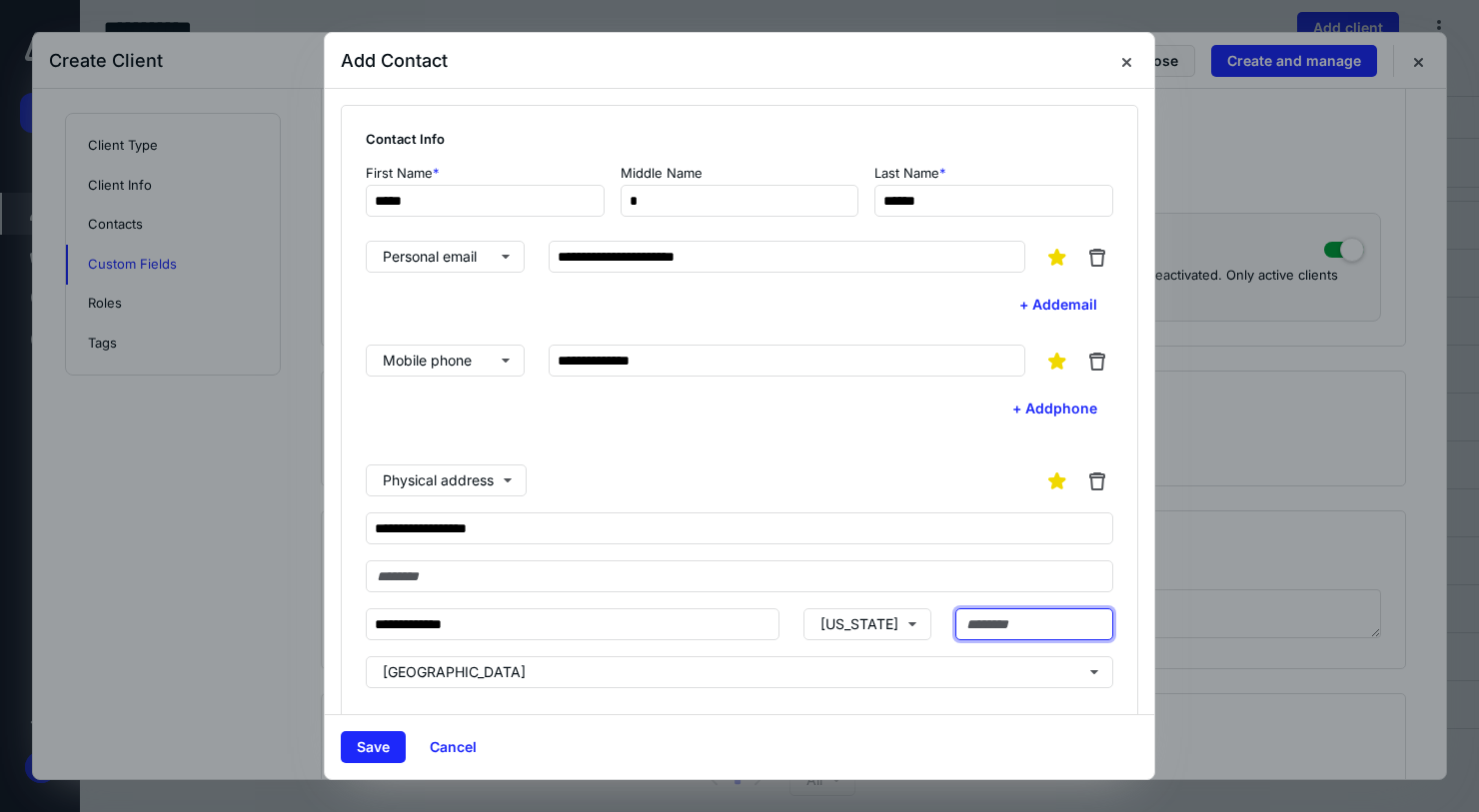click at bounding box center (1034, 624) 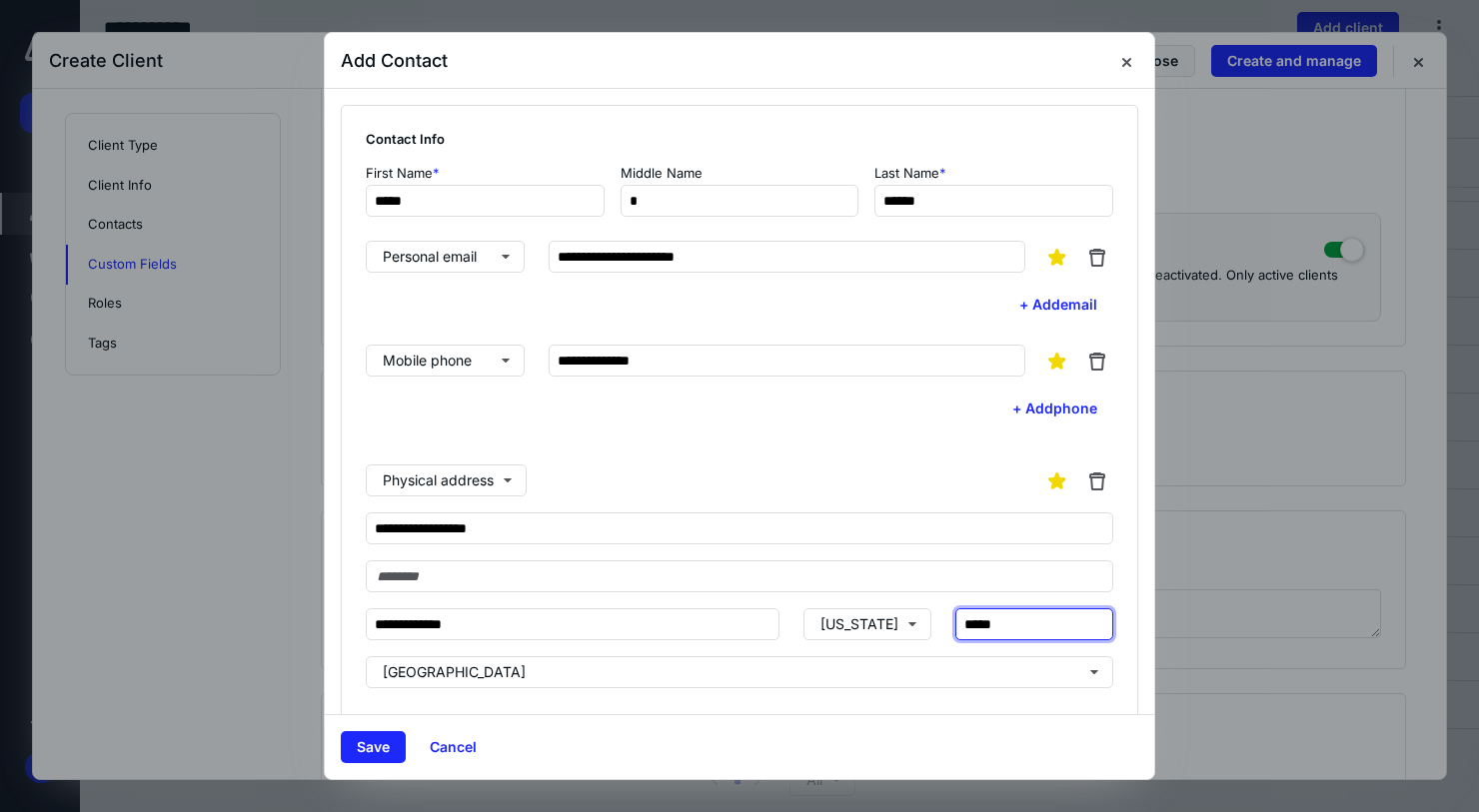 type on "*****" 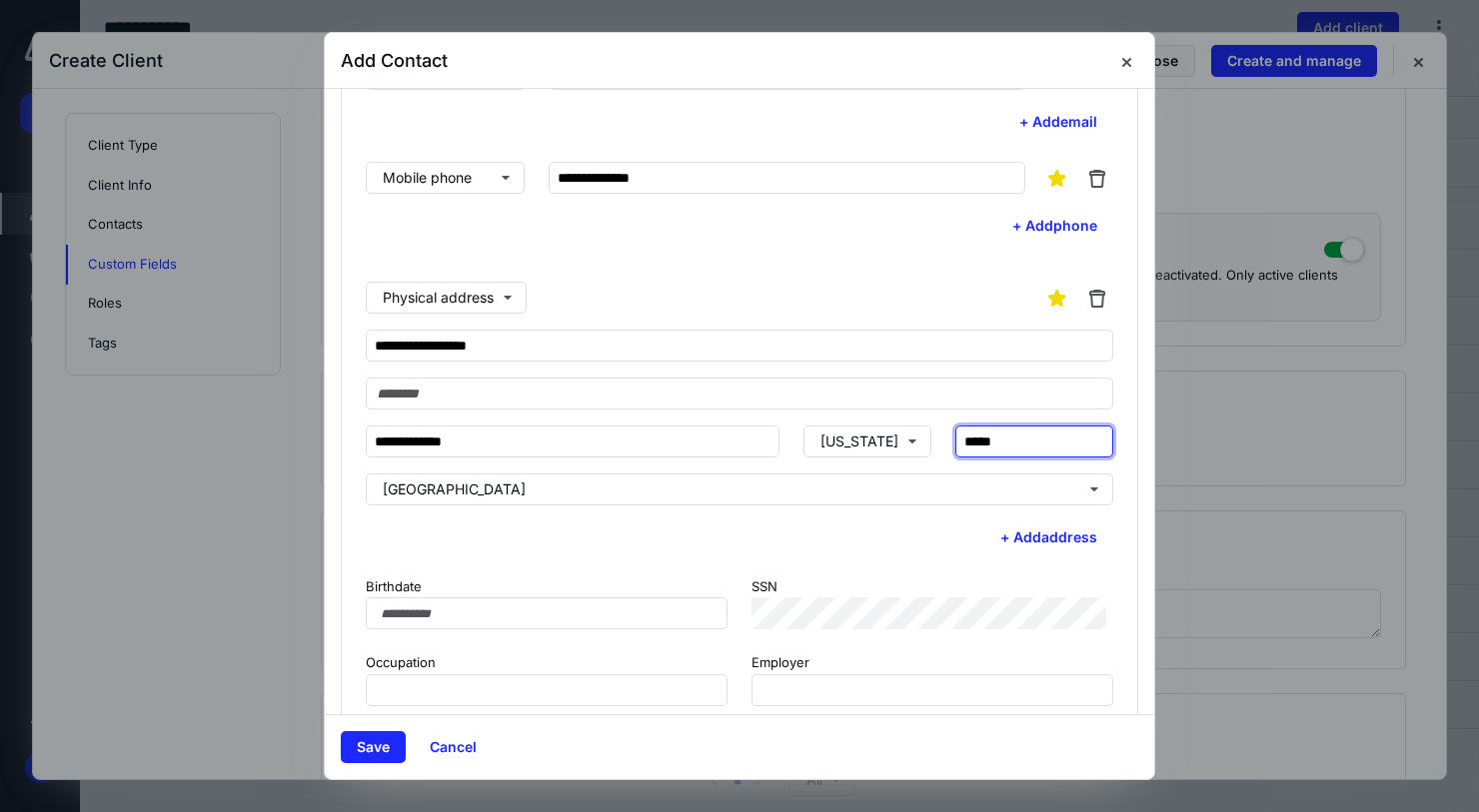 scroll, scrollTop: 216, scrollLeft: 0, axis: vertical 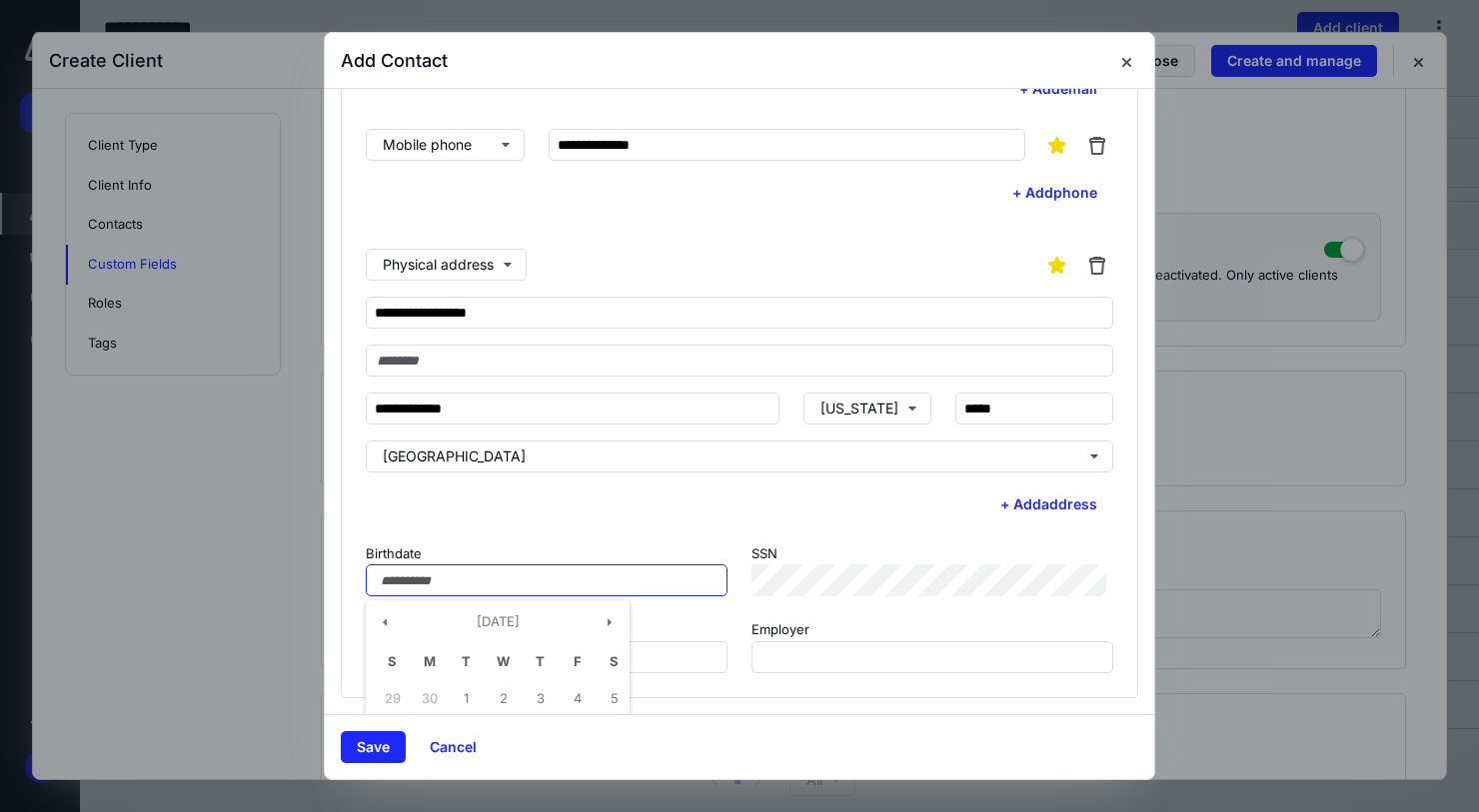 click on "Birthdate" at bounding box center (547, 580) 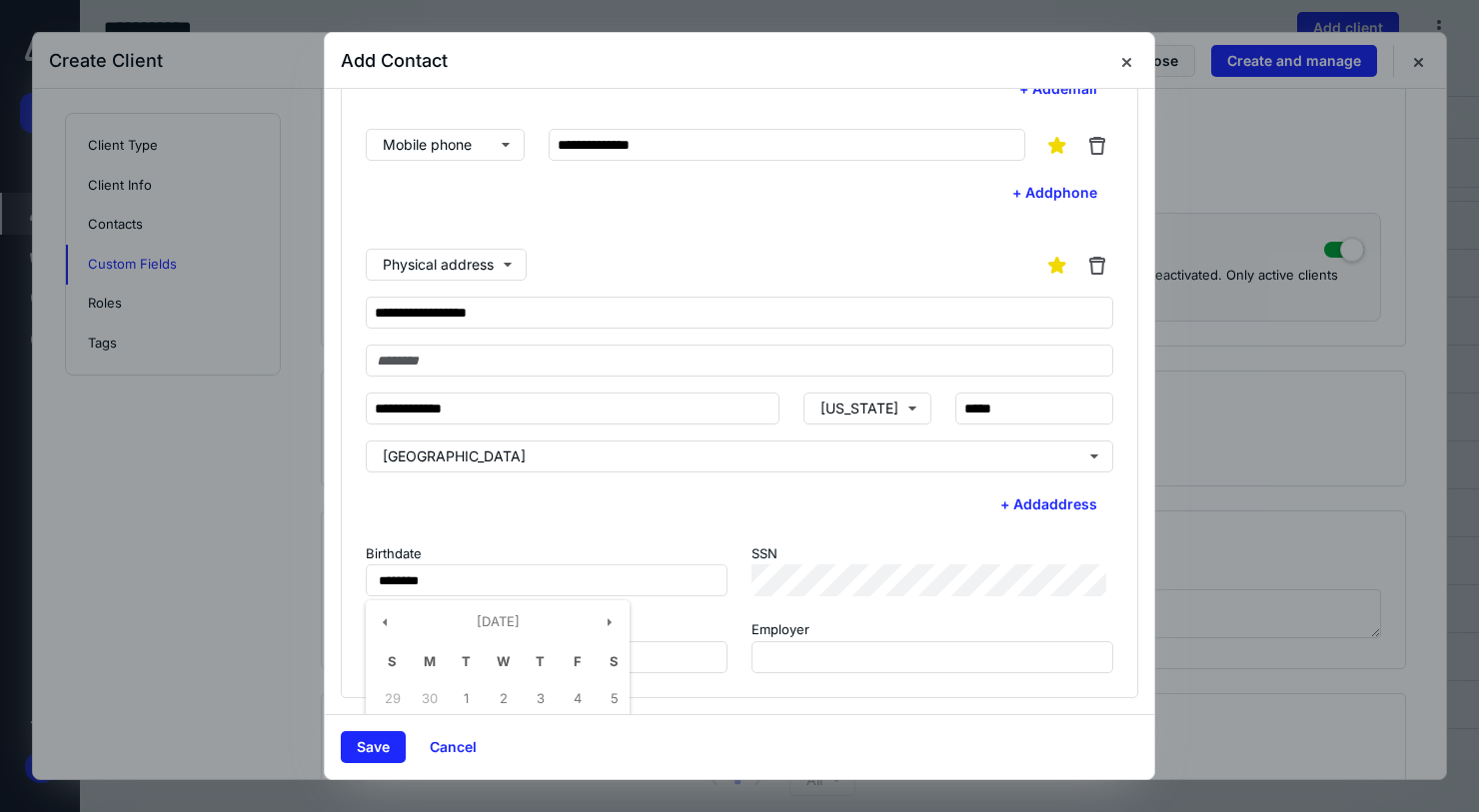 type on "**********" 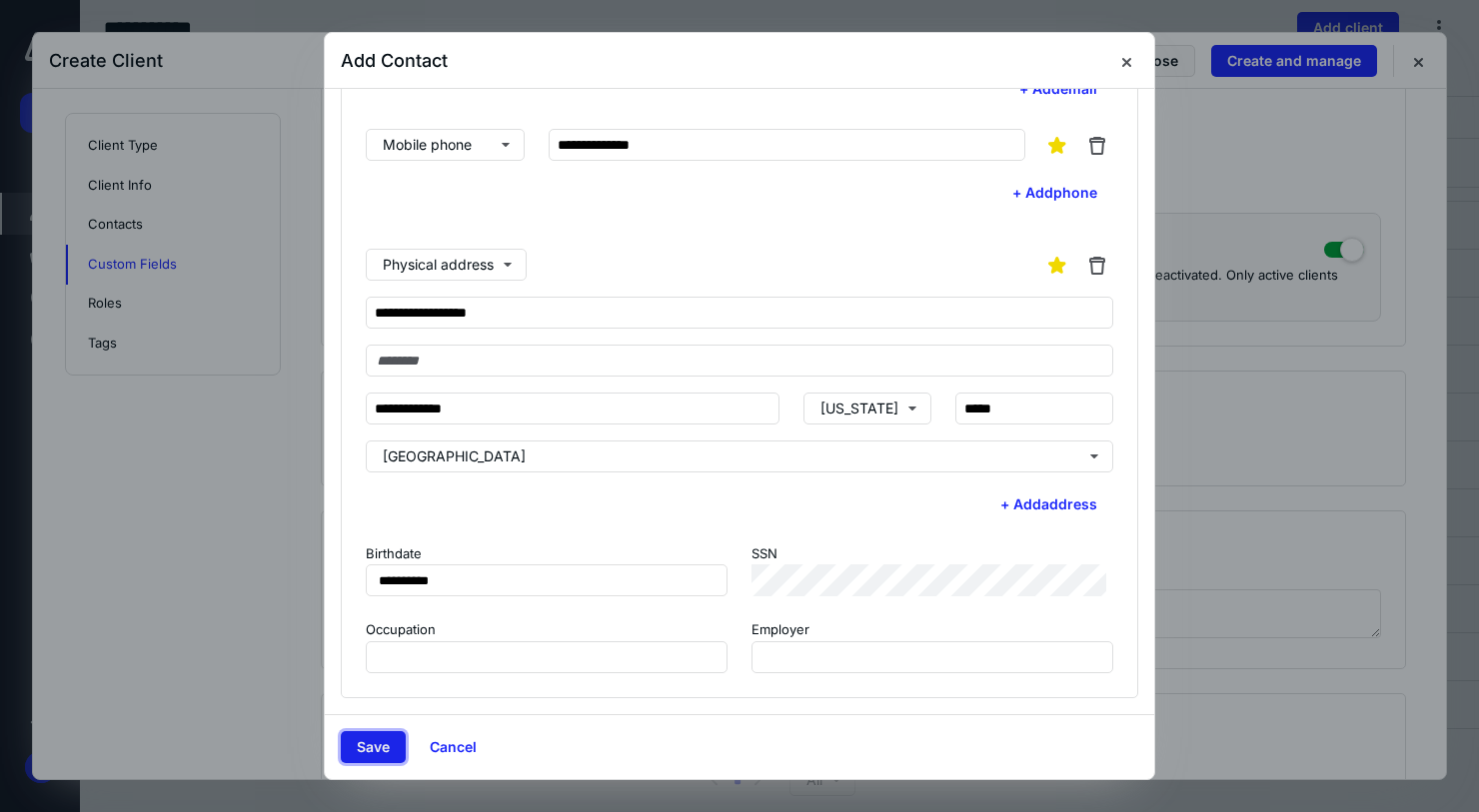click on "Save" at bounding box center [373, 747] 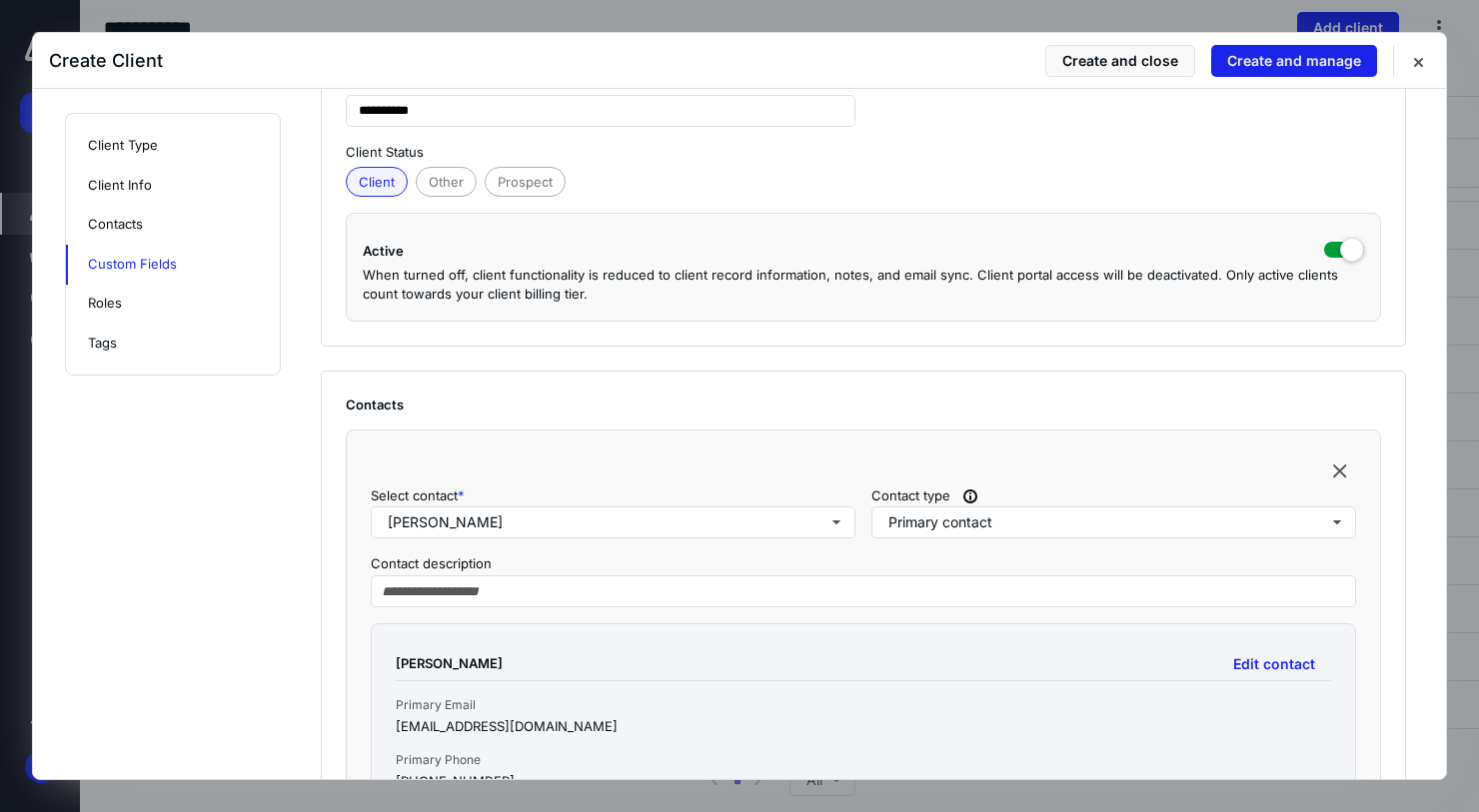click on "Create and manage" at bounding box center [1294, 61] 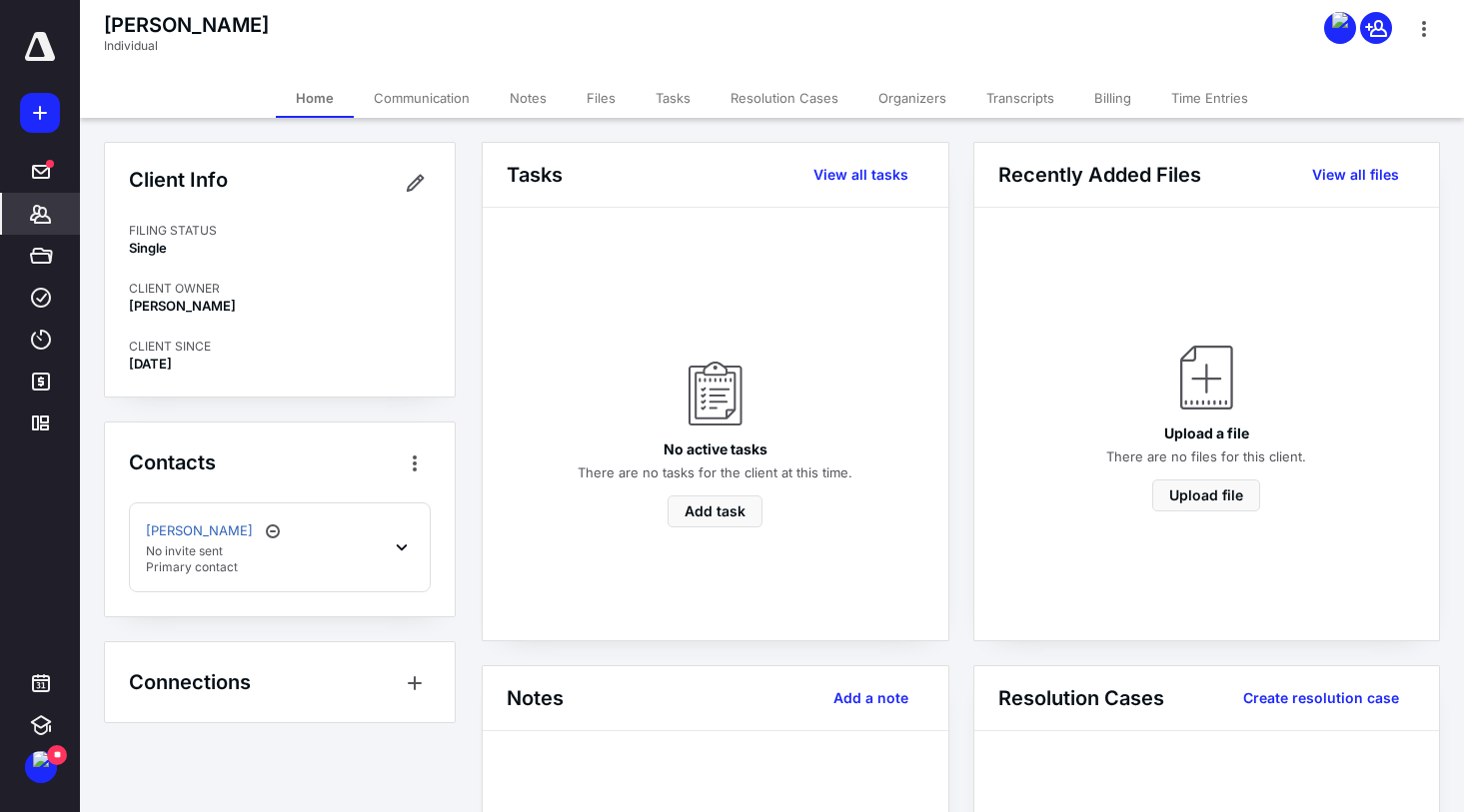 click on "Transcripts" at bounding box center (1020, 98) 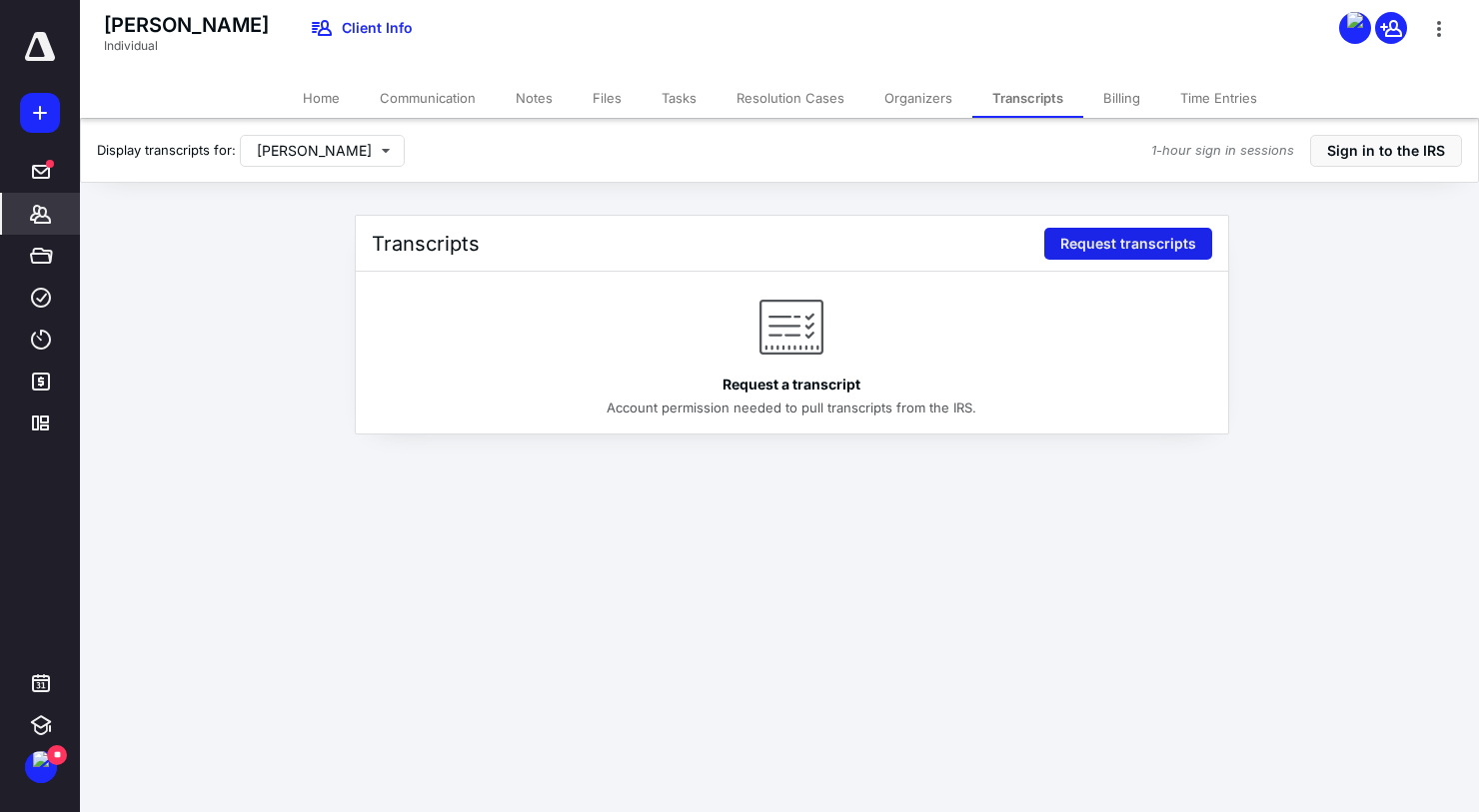 click on "Request transcripts" at bounding box center (1128, 244) 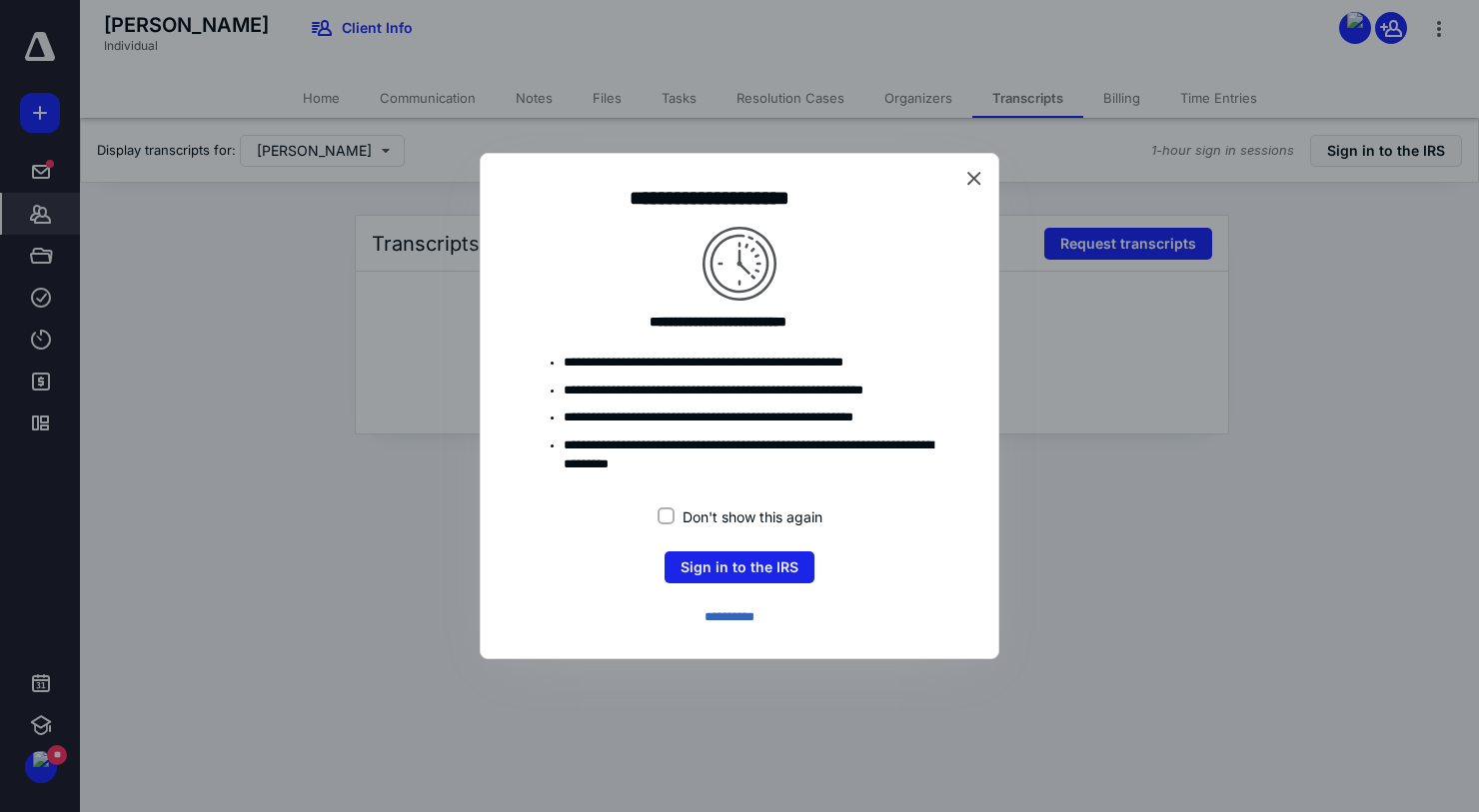 click on "Sign in to the IRS" at bounding box center (740, 567) 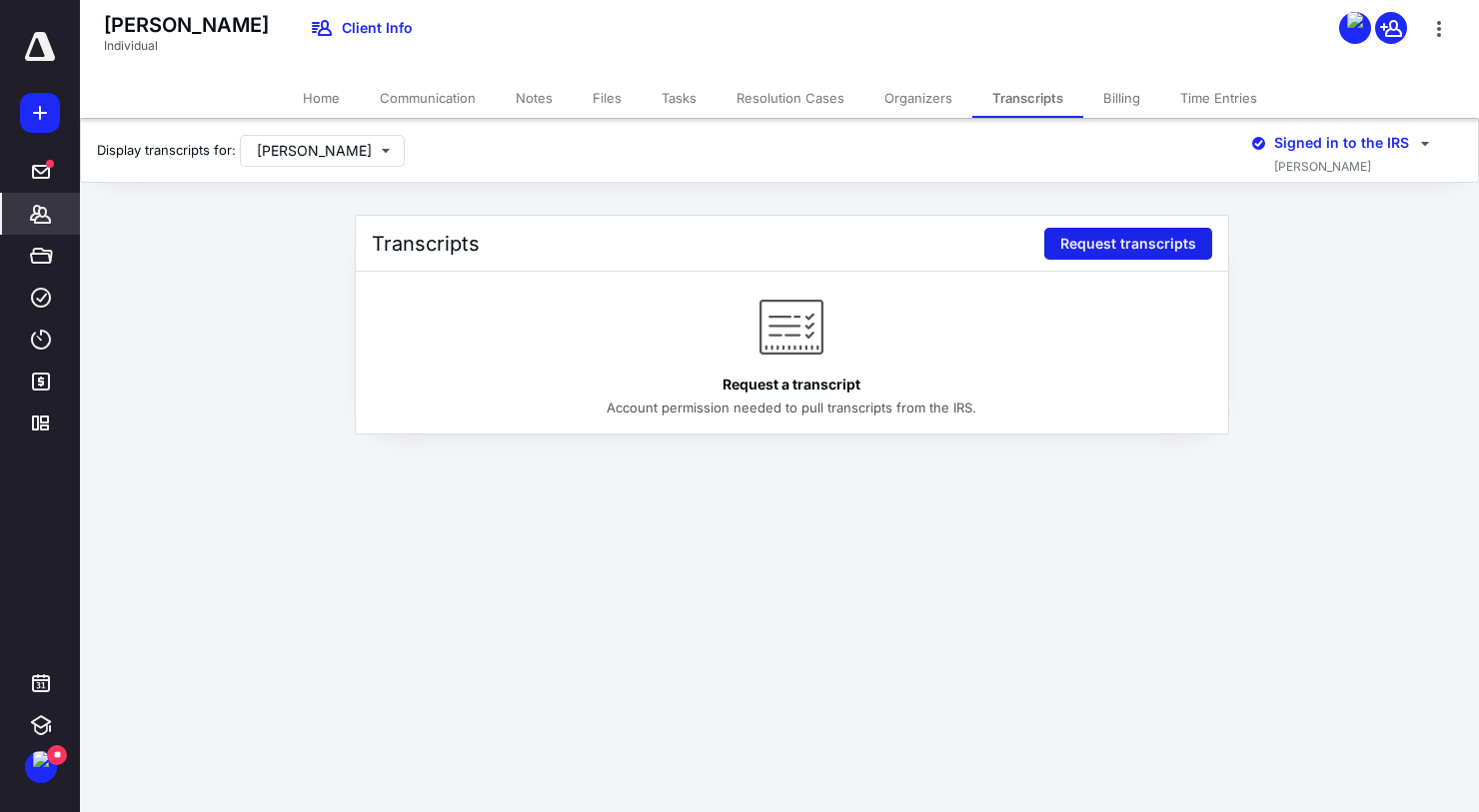 click on "Request transcripts" at bounding box center (1128, 244) 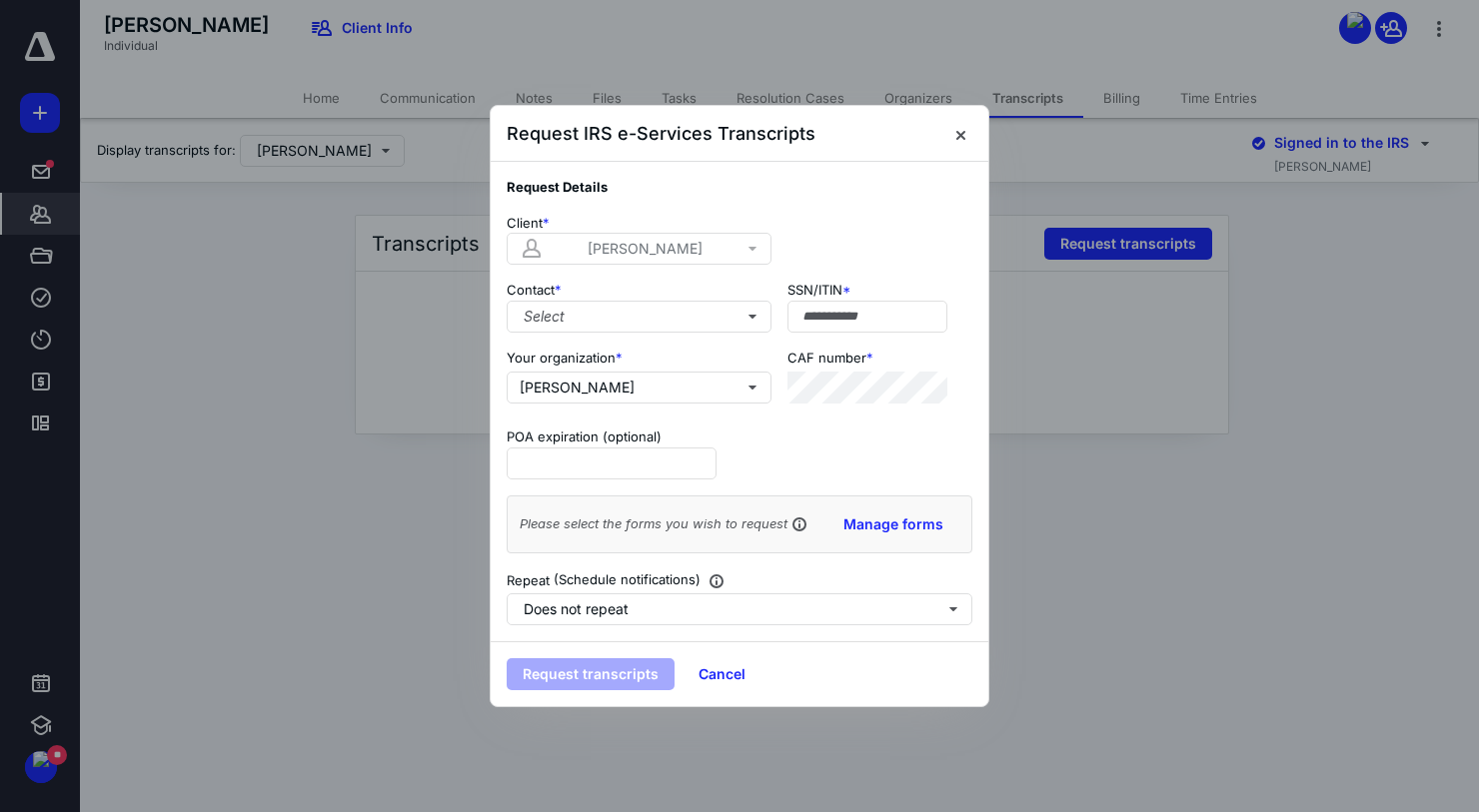 type on "**********" 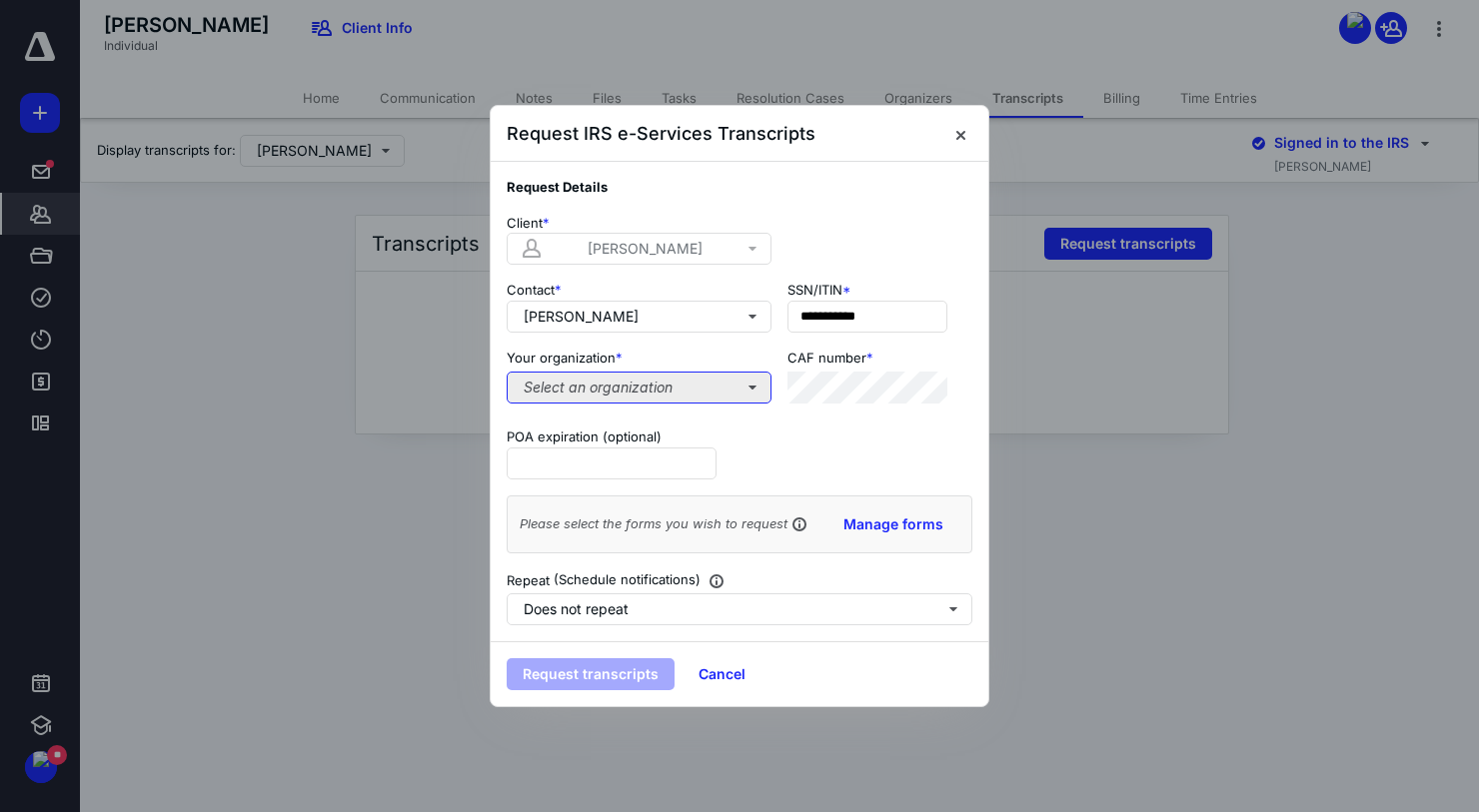 click on "Select an organization" at bounding box center (639, 388) 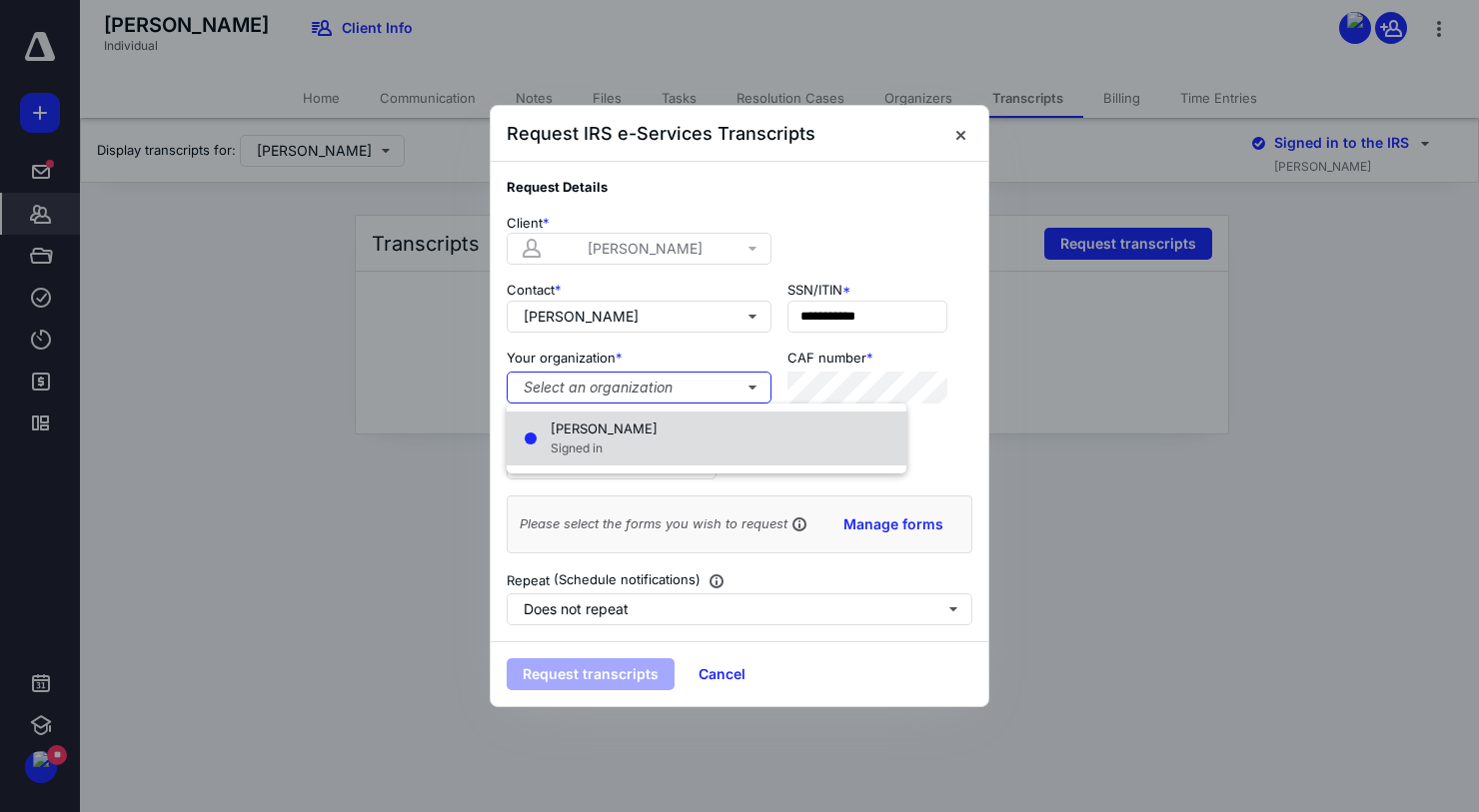 click on "Carl Kennedy" at bounding box center (604, 428) 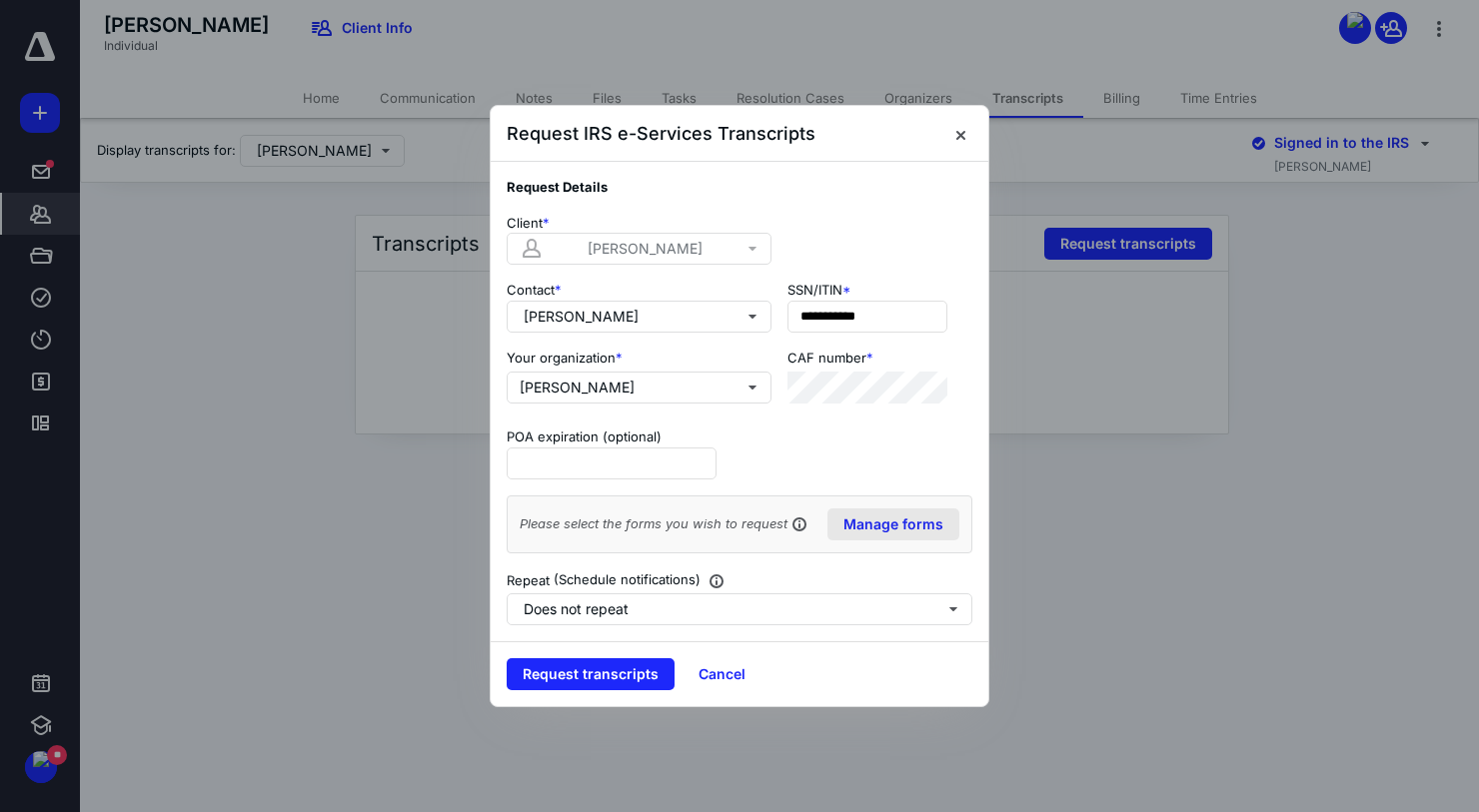 click on "Manage forms" at bounding box center (893, 524) 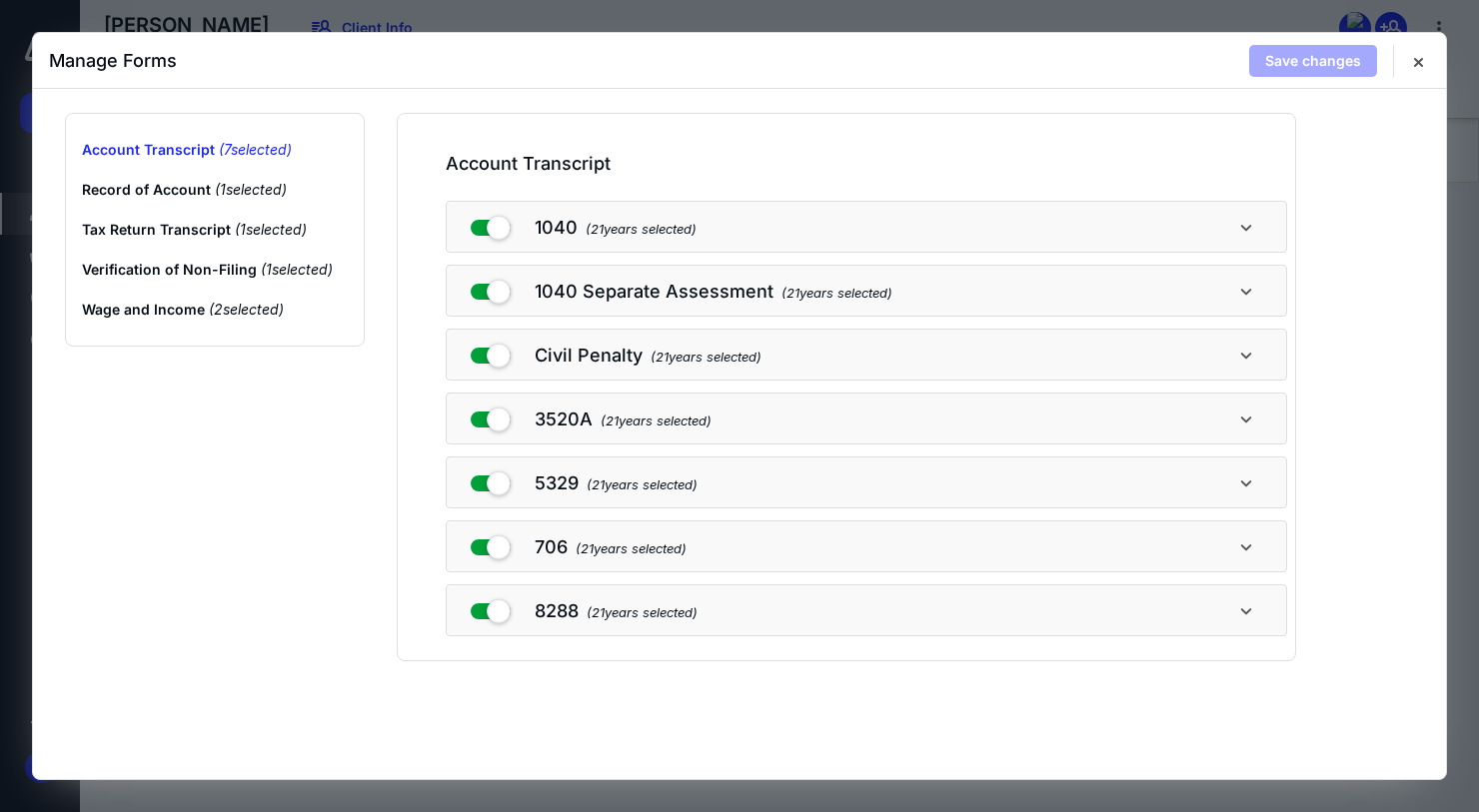click at bounding box center [491, 227] 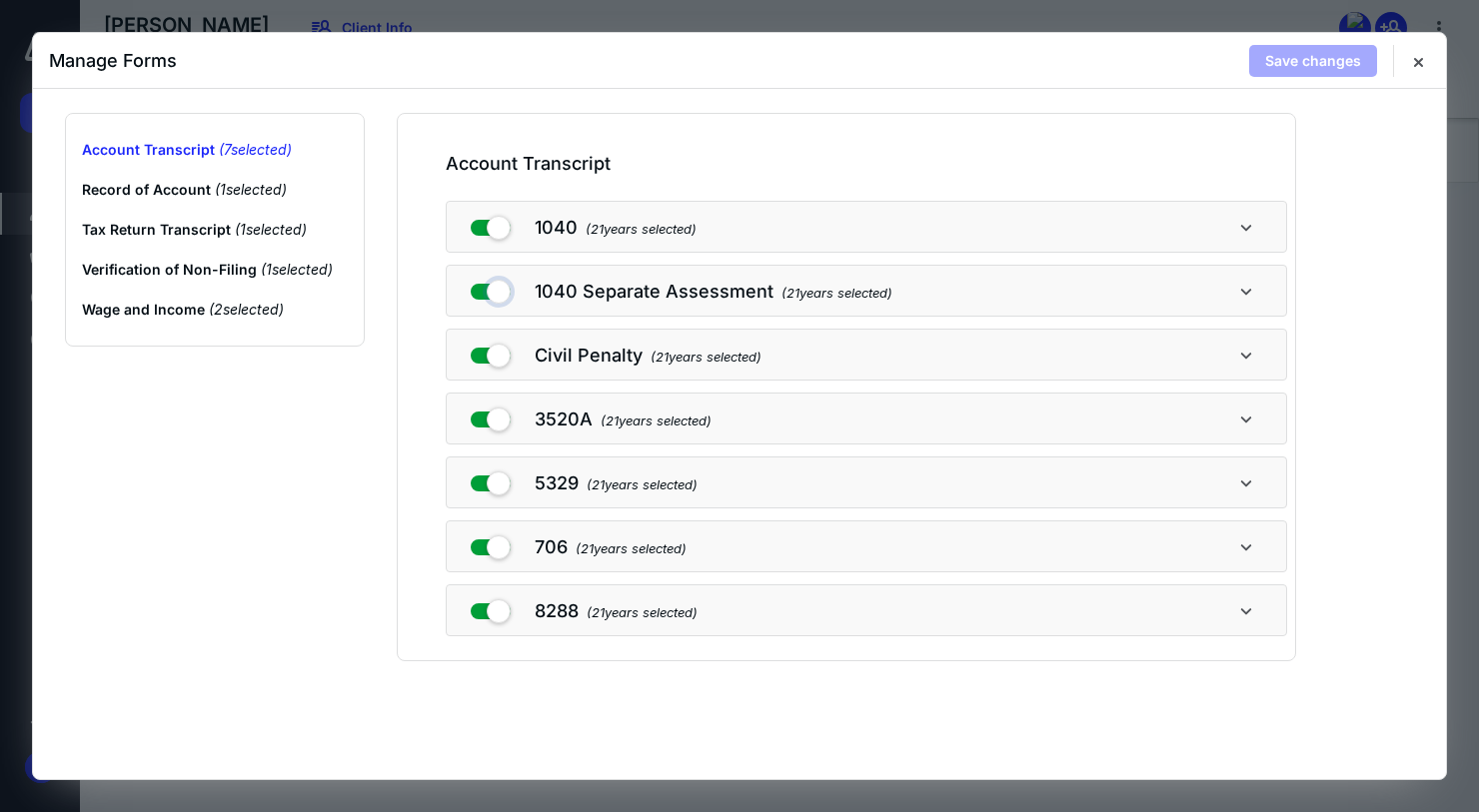 click at bounding box center (491, 288) 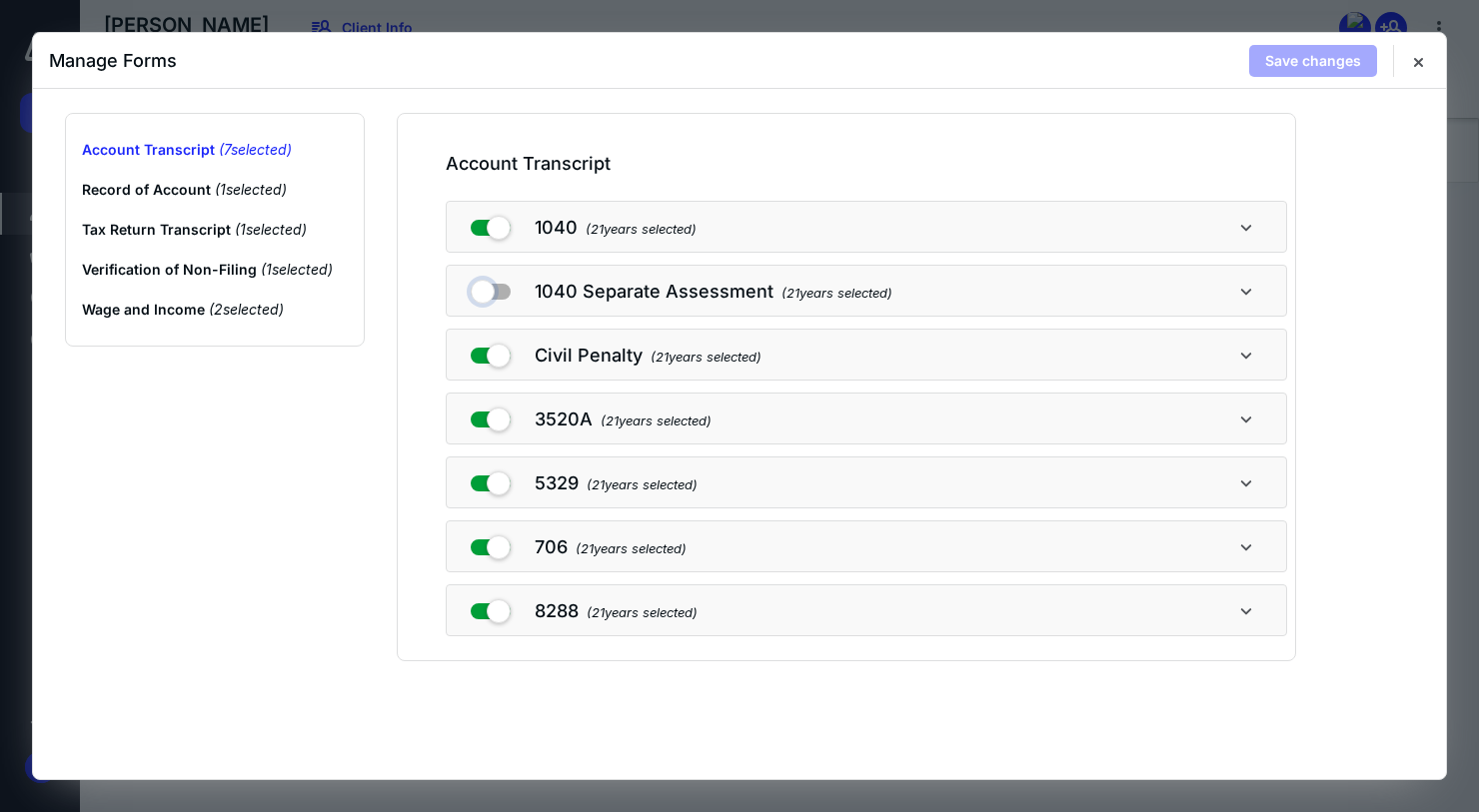 checkbox on "false" 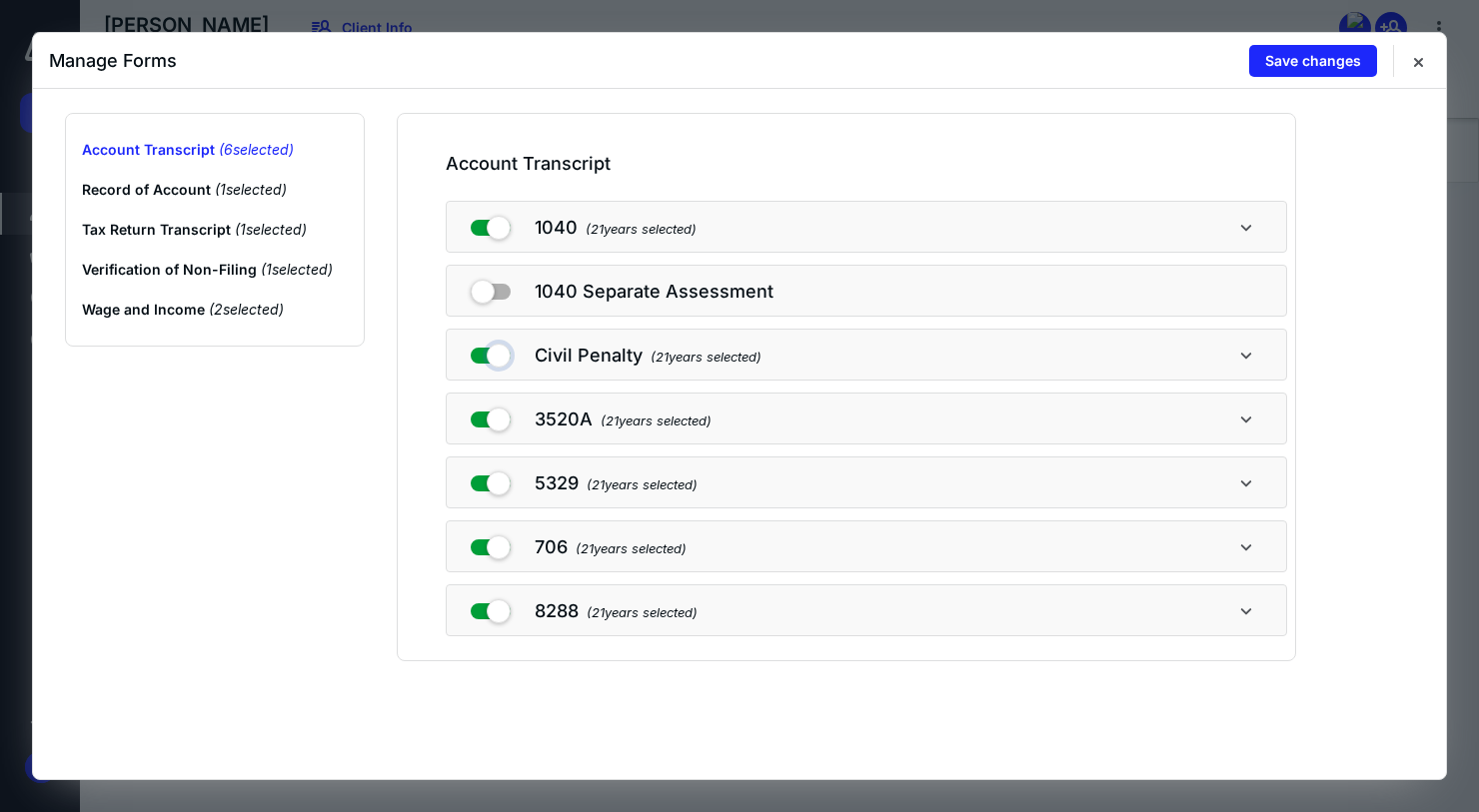 click at bounding box center [491, 352] 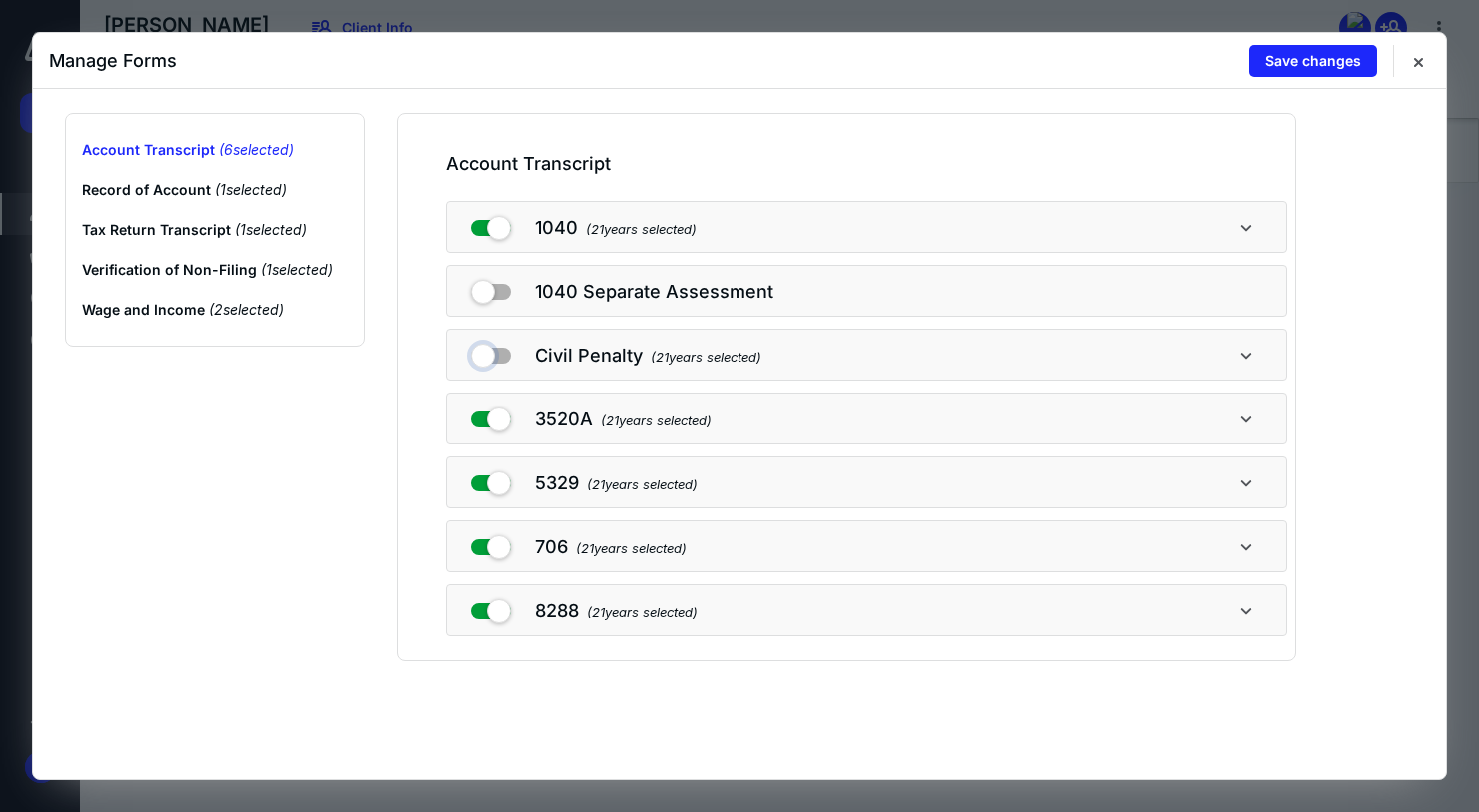 checkbox on "false" 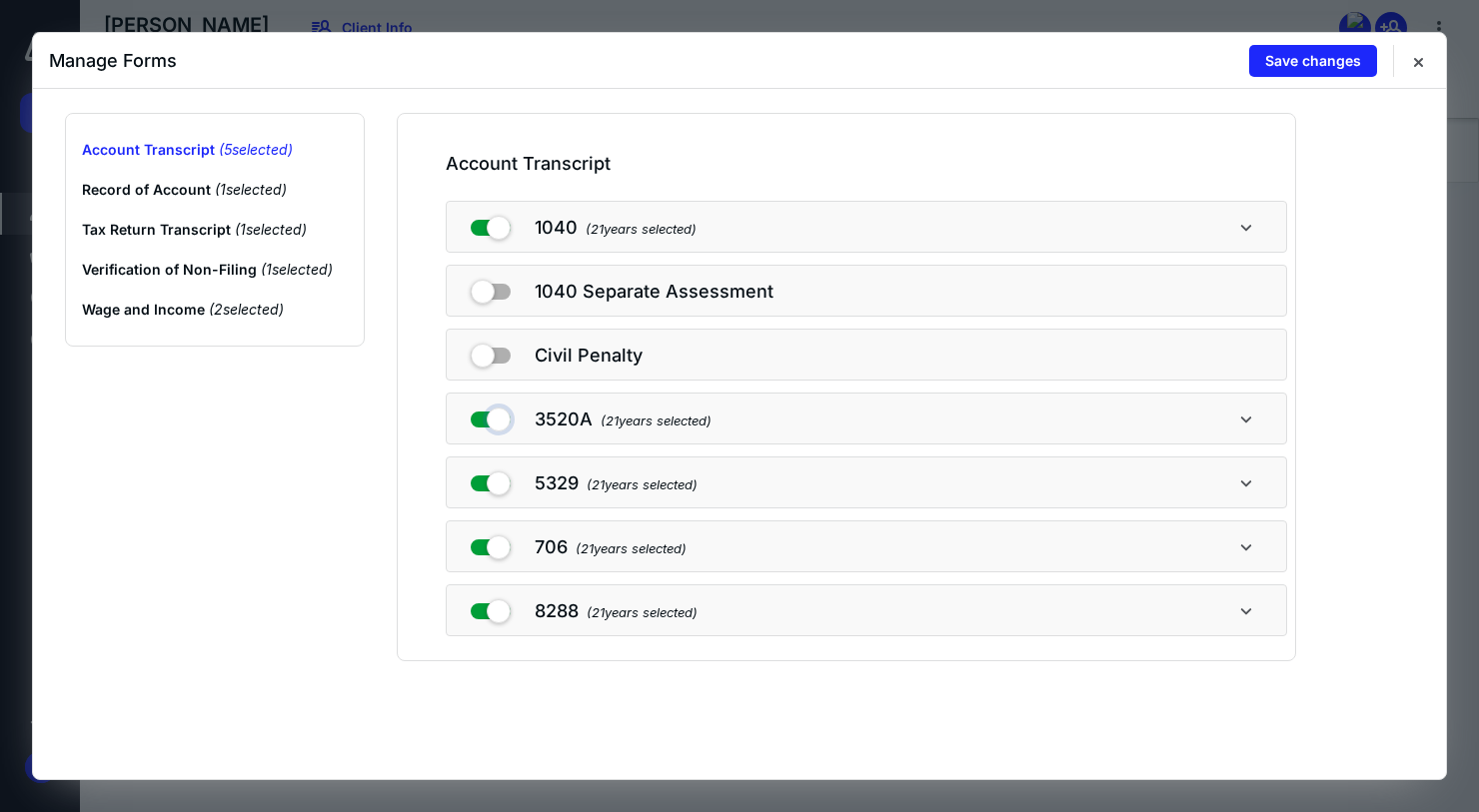click at bounding box center [491, 415] 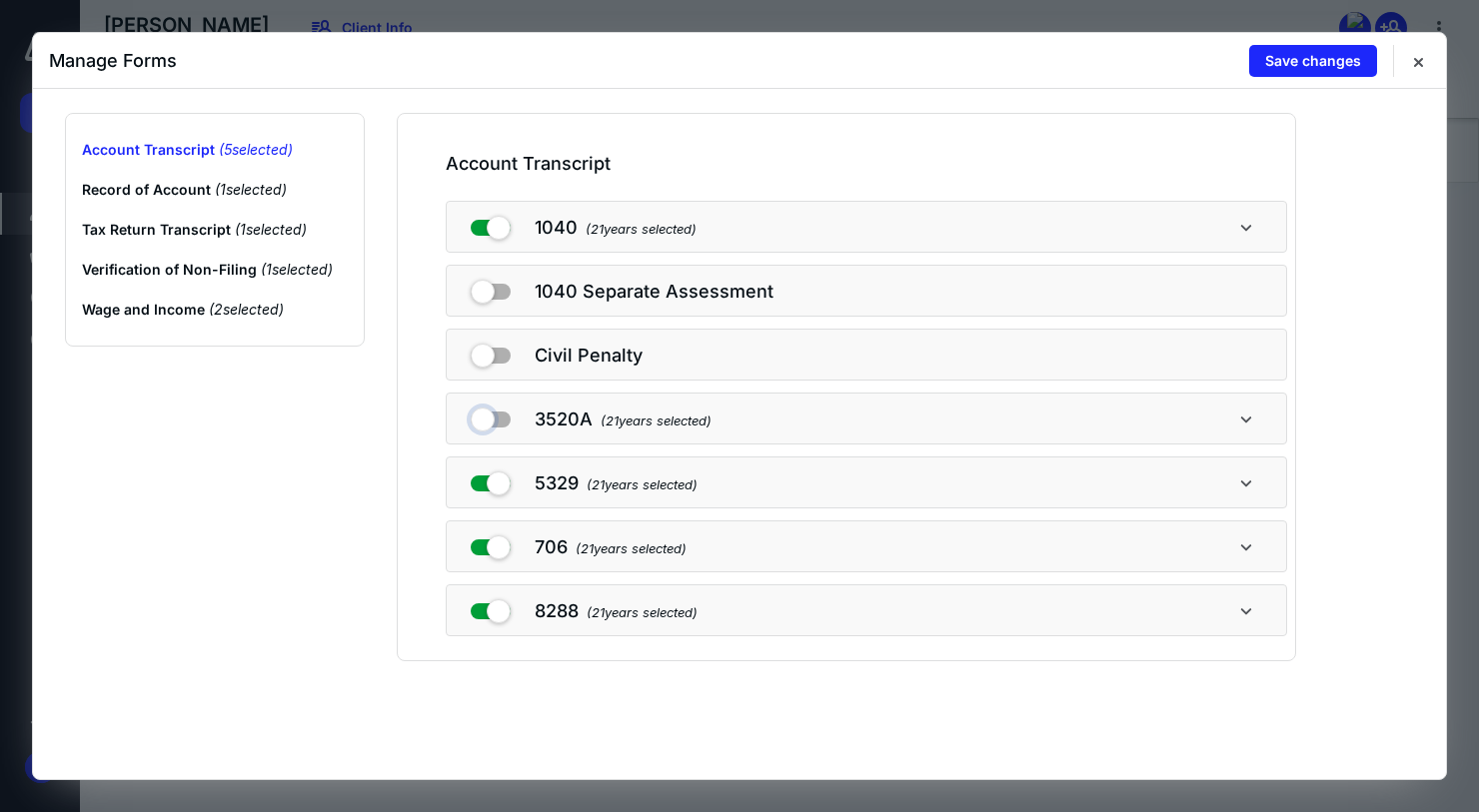 checkbox on "false" 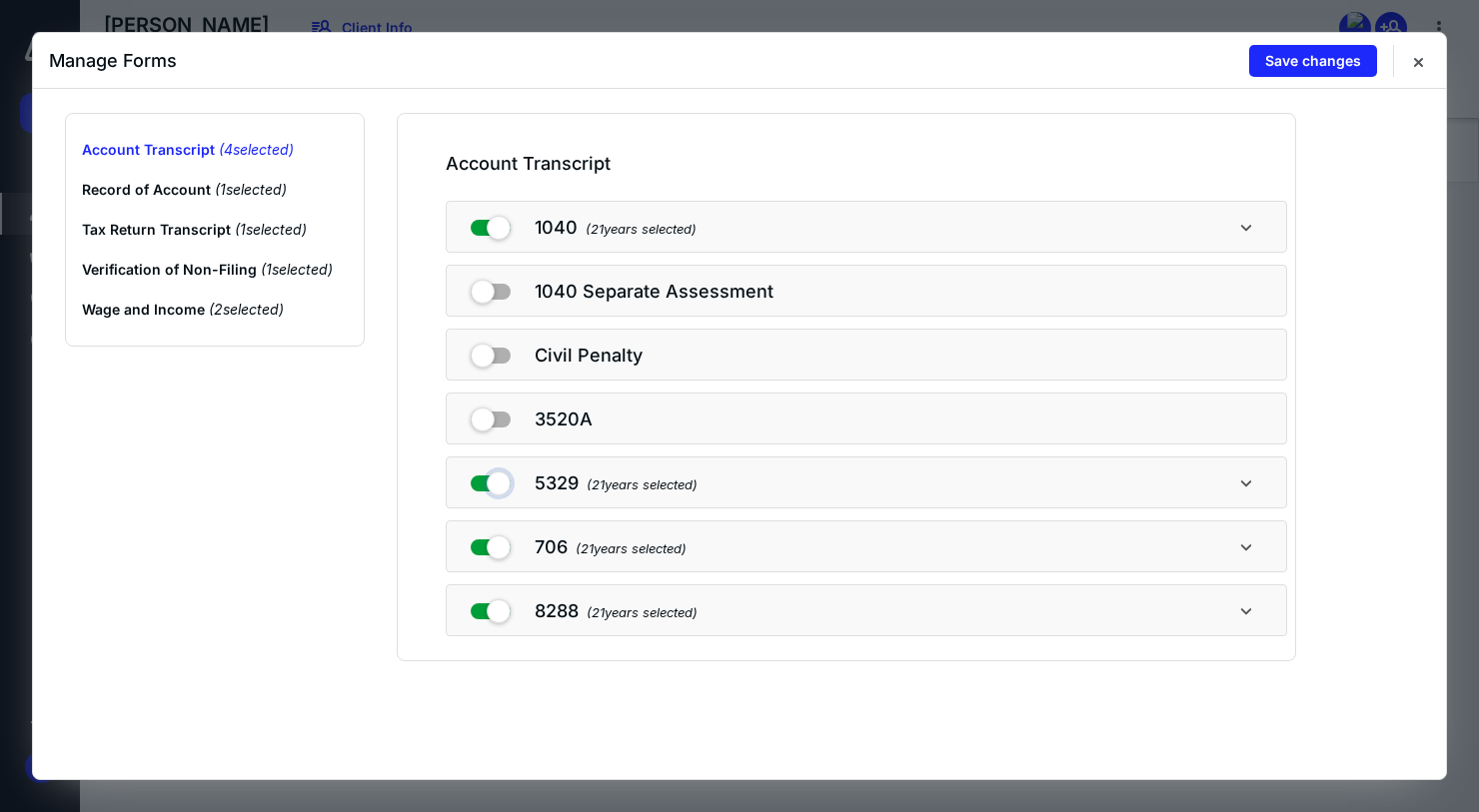 click at bounding box center [491, 479] 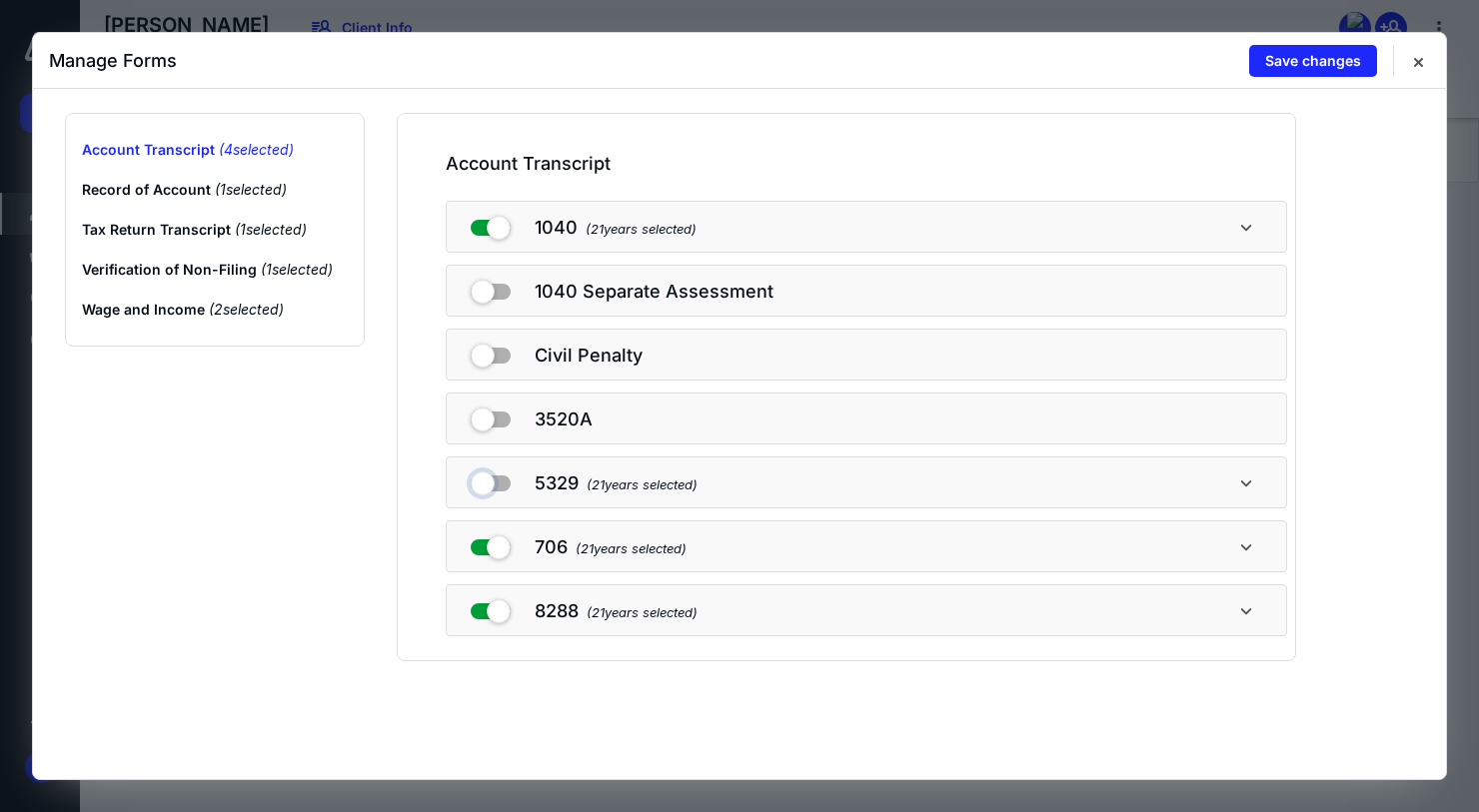 checkbox on "false" 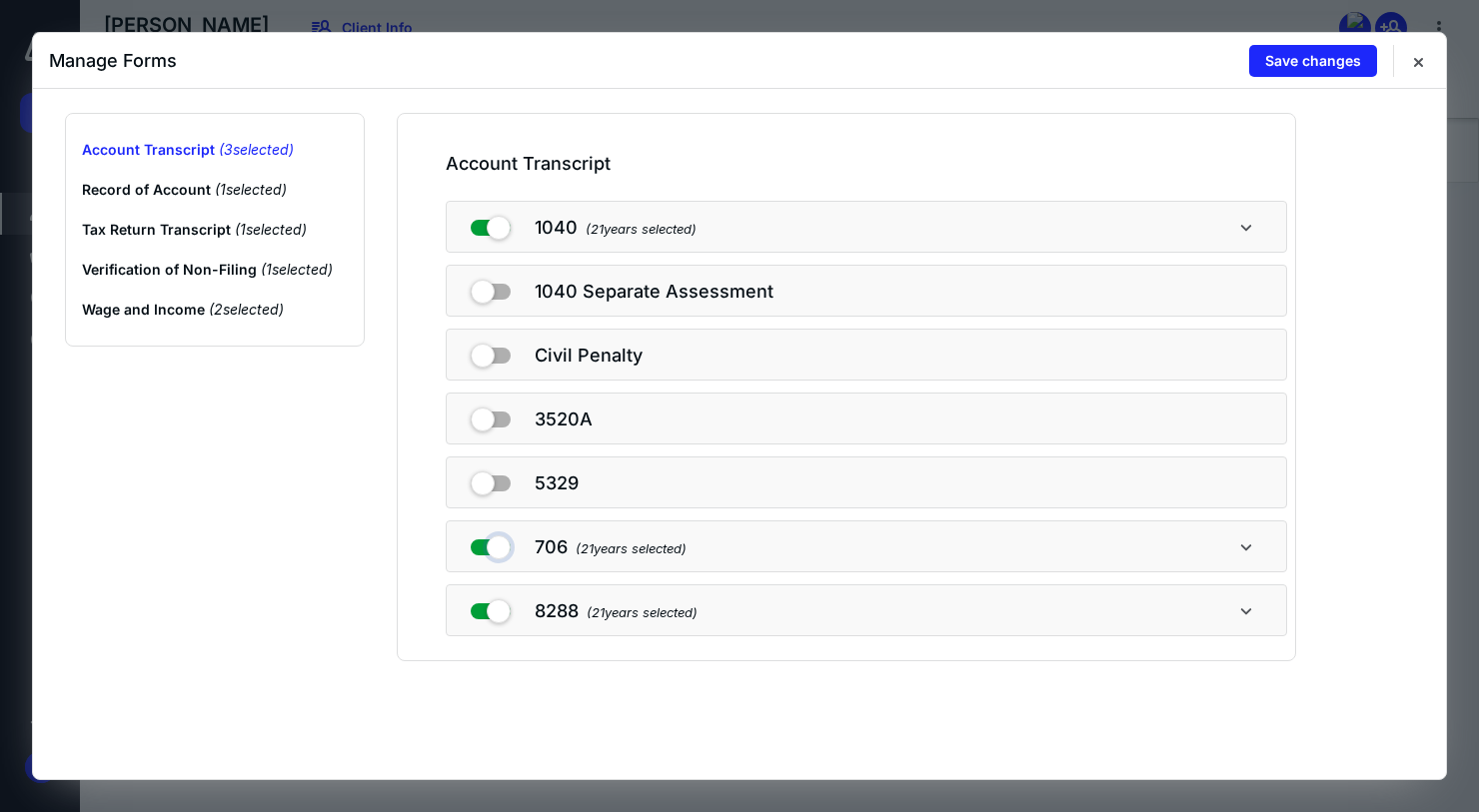 drag, startPoint x: 494, startPoint y: 547, endPoint x: 479, endPoint y: 564, distance: 22.671568 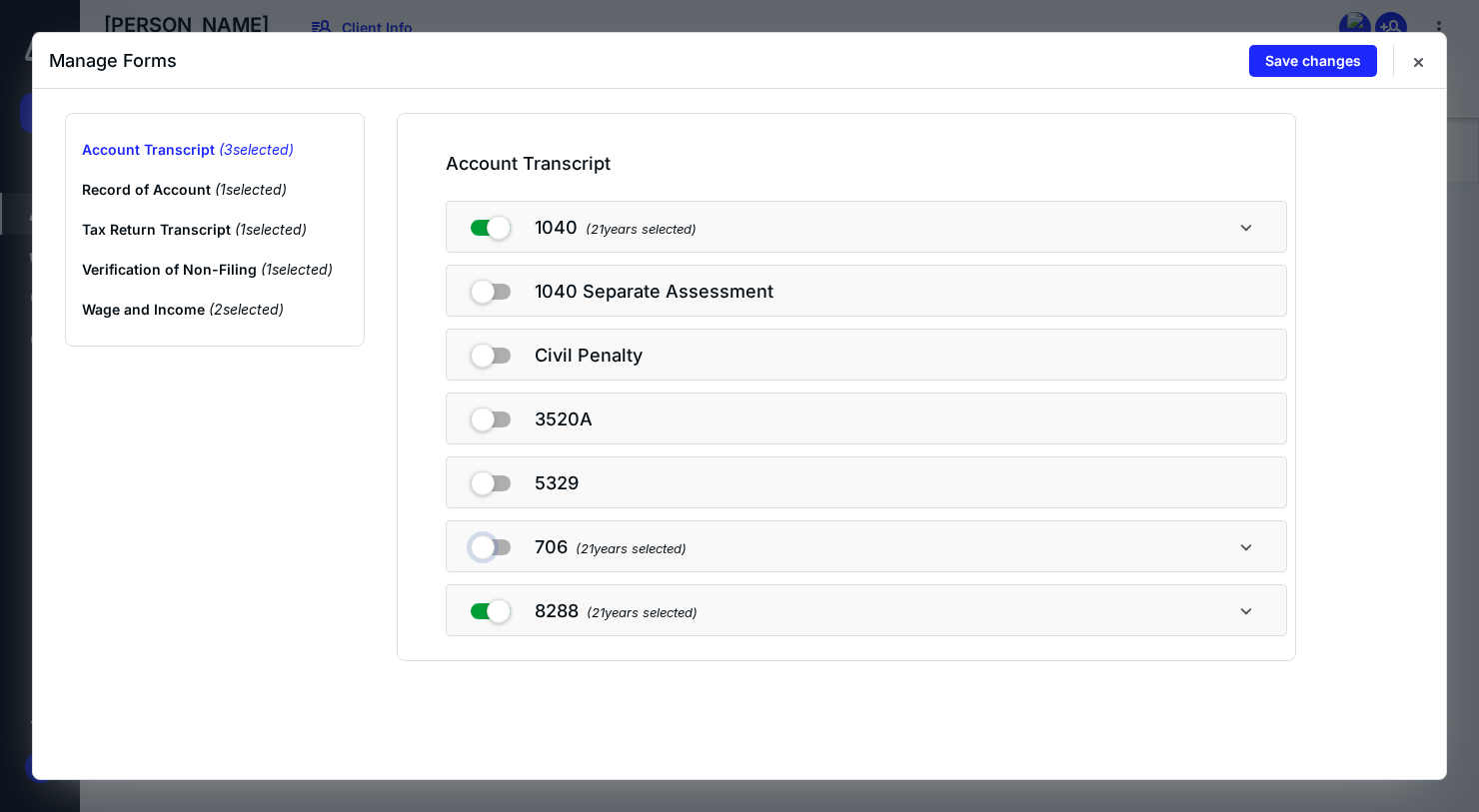 checkbox on "false" 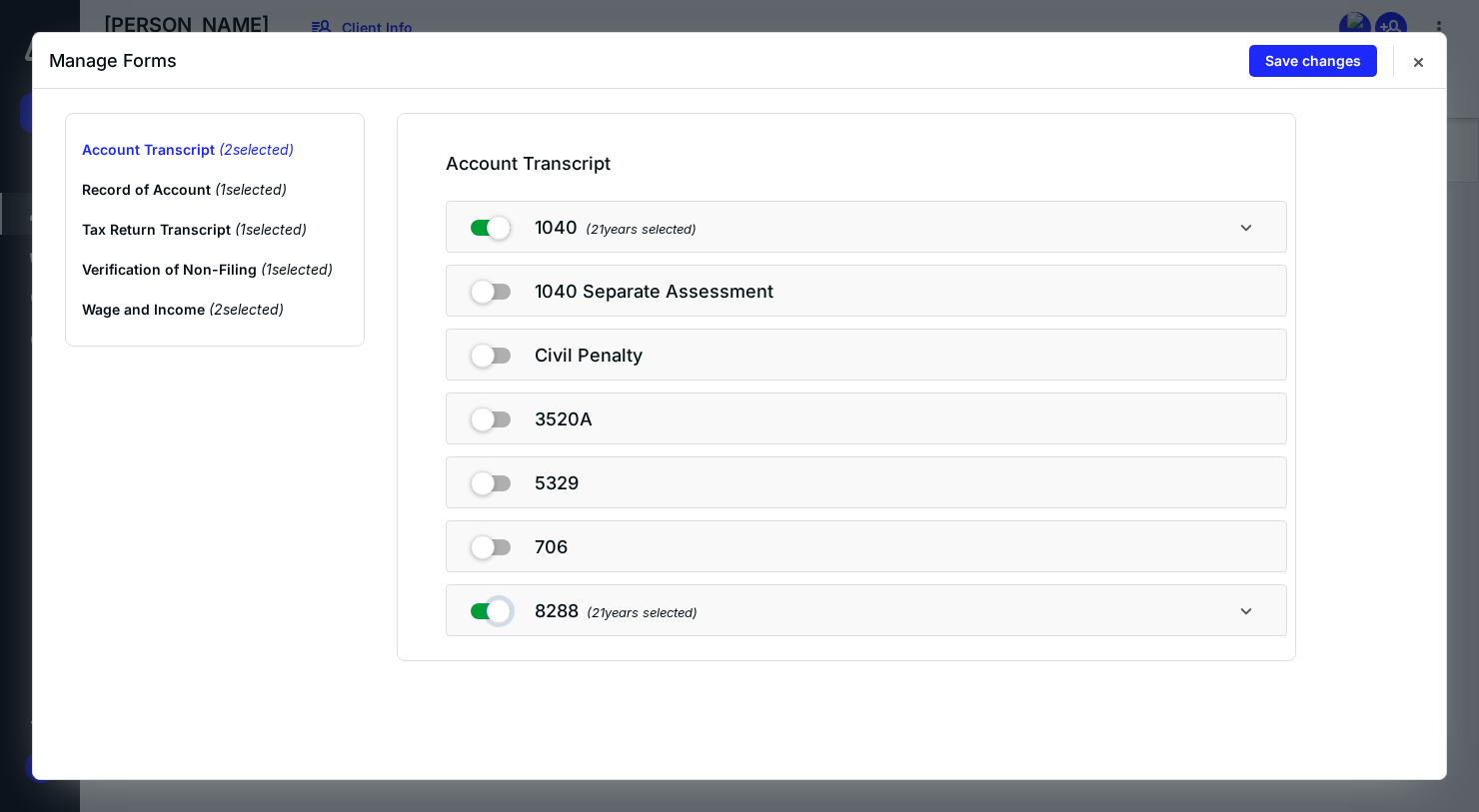drag, startPoint x: 477, startPoint y: 611, endPoint x: 644, endPoint y: 514, distance: 193.1269 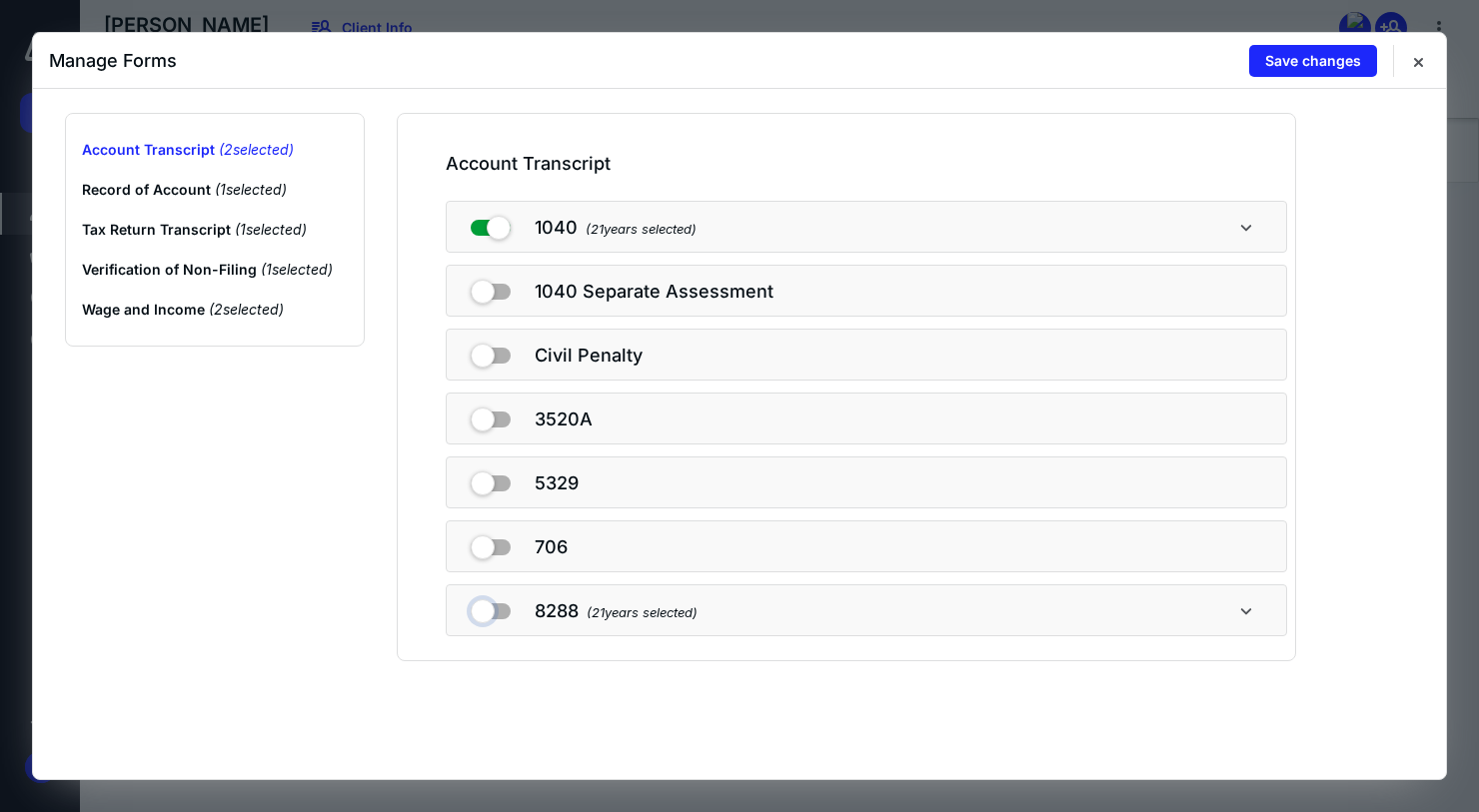 checkbox on "false" 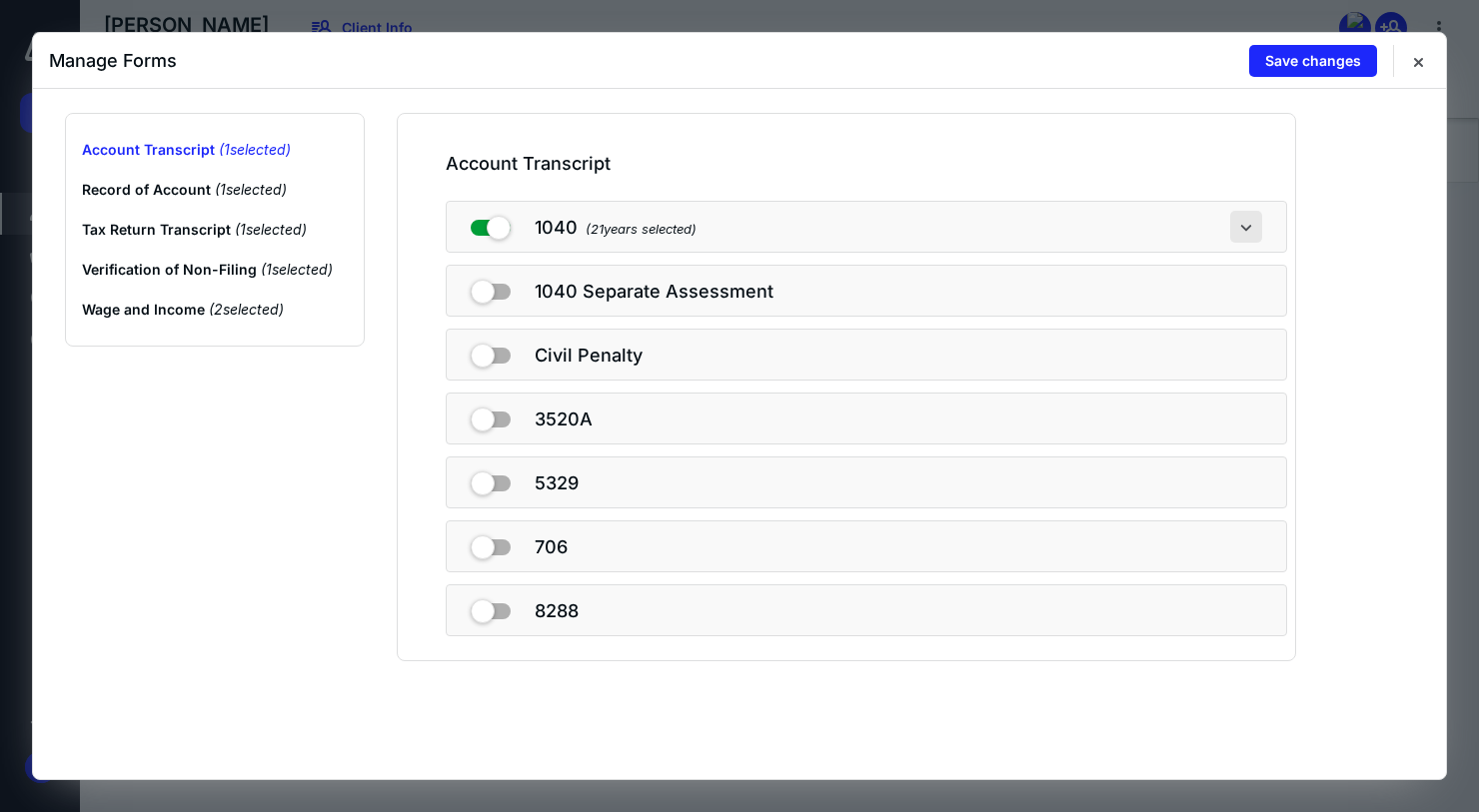 click at bounding box center (1246, 227) 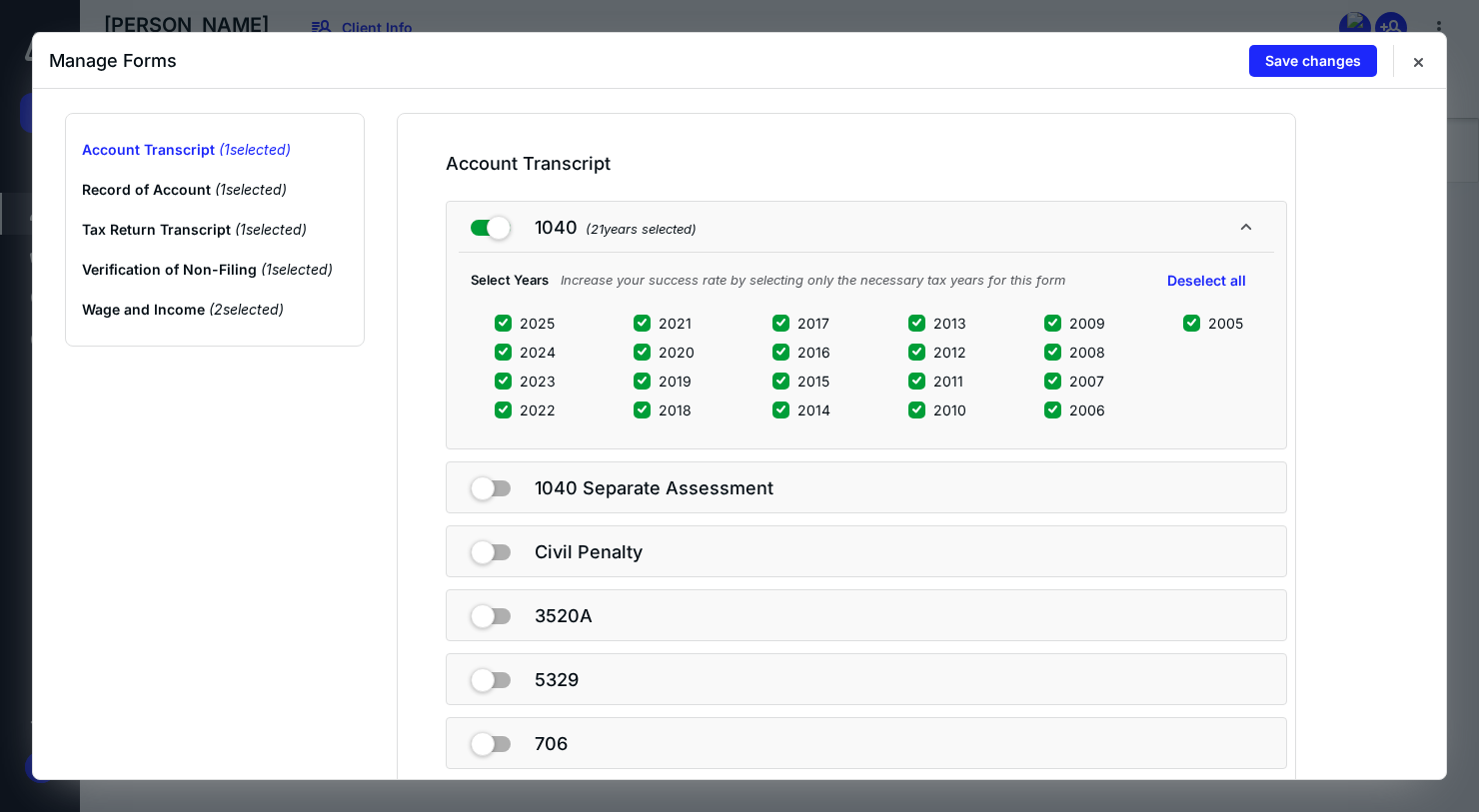 click at bounding box center [503, 352] 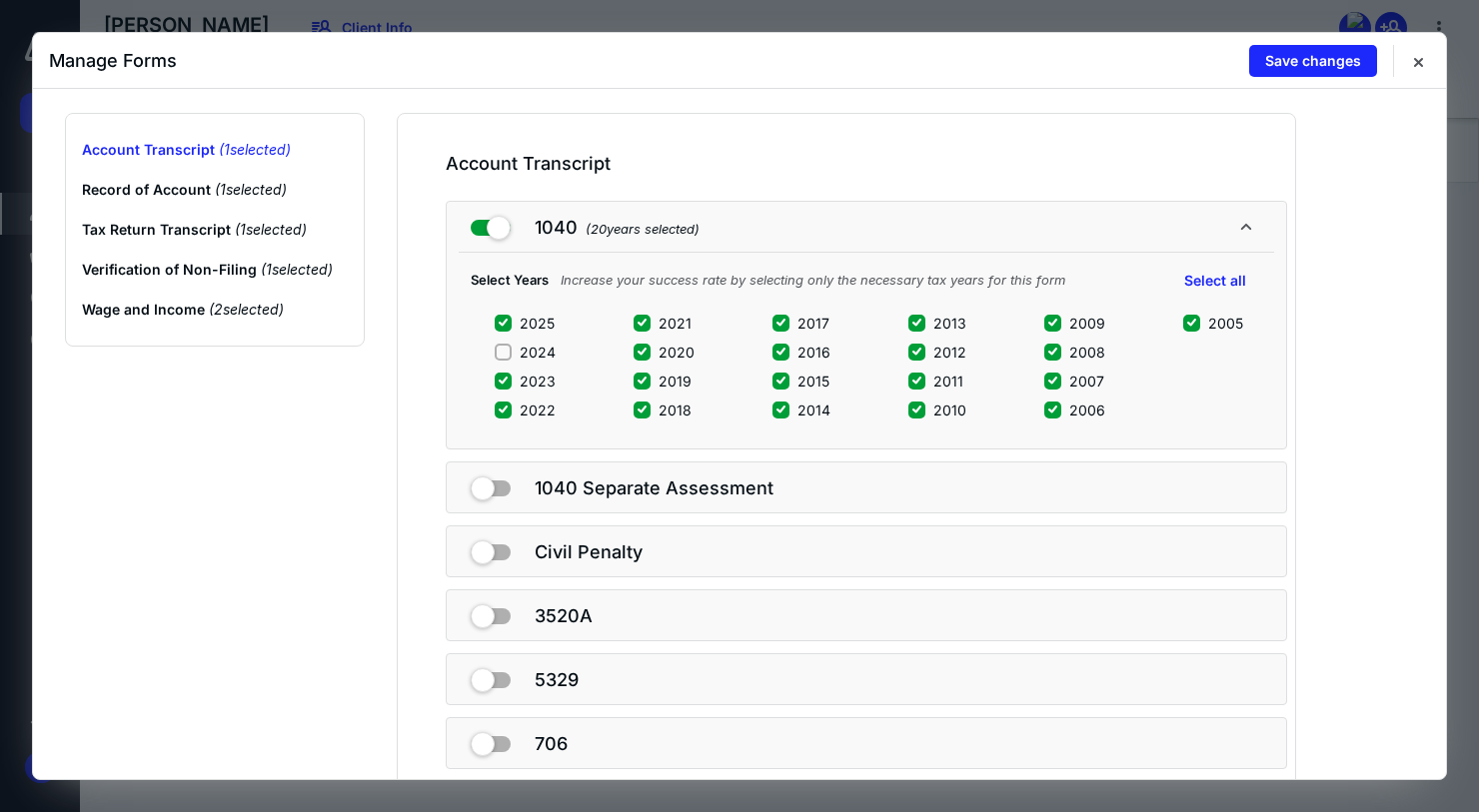 click 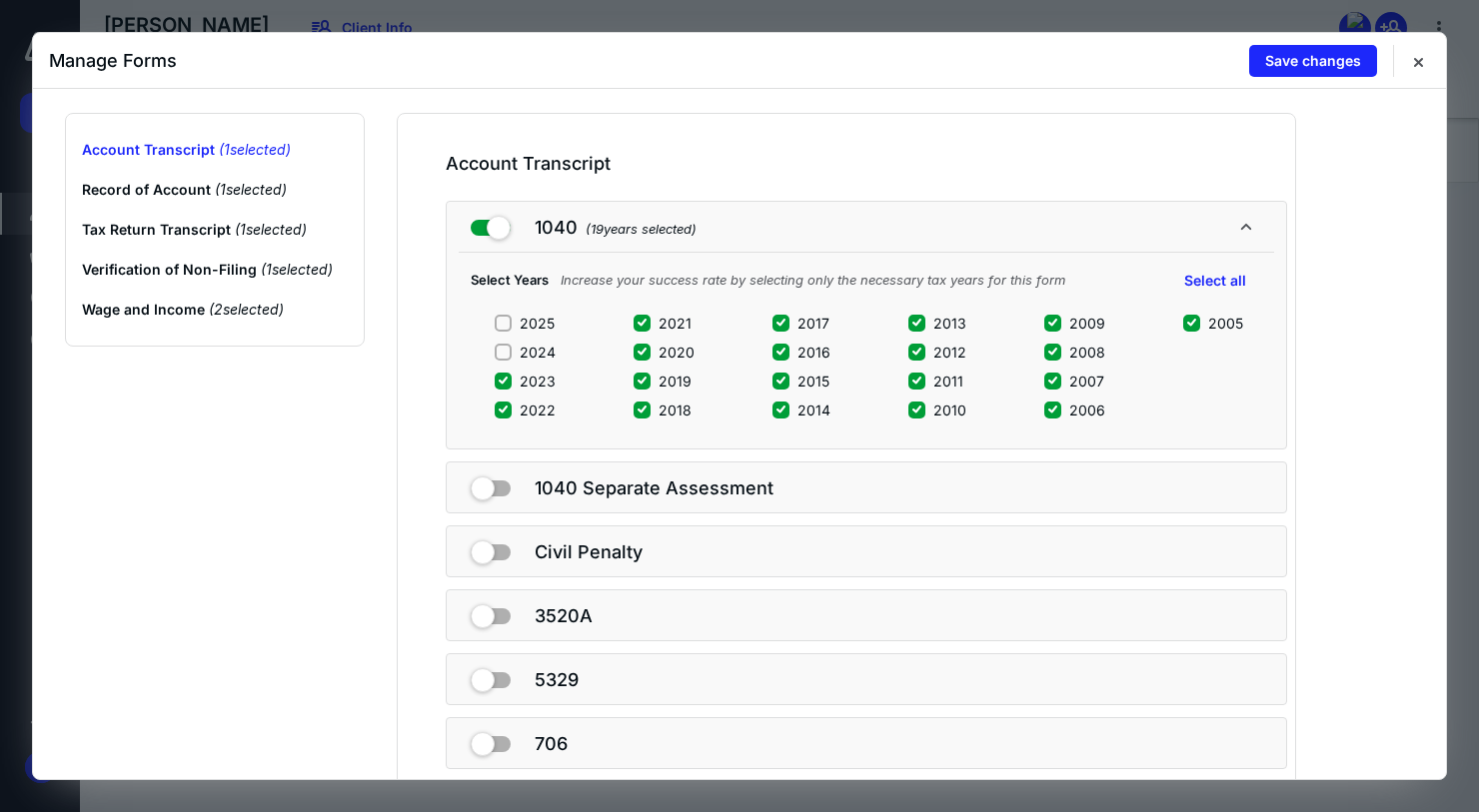 drag, startPoint x: 642, startPoint y: 380, endPoint x: 642, endPoint y: 393, distance: 13 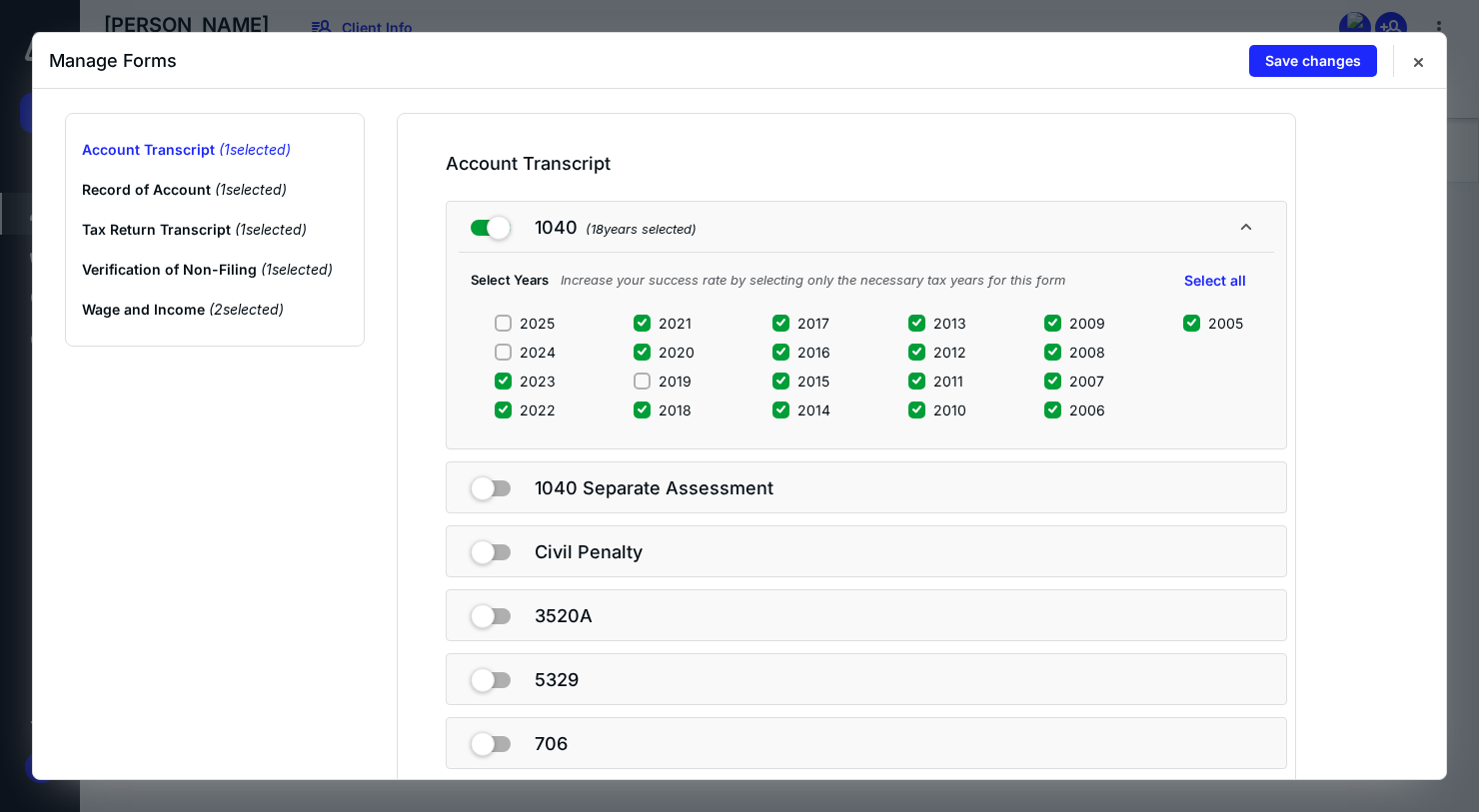 click 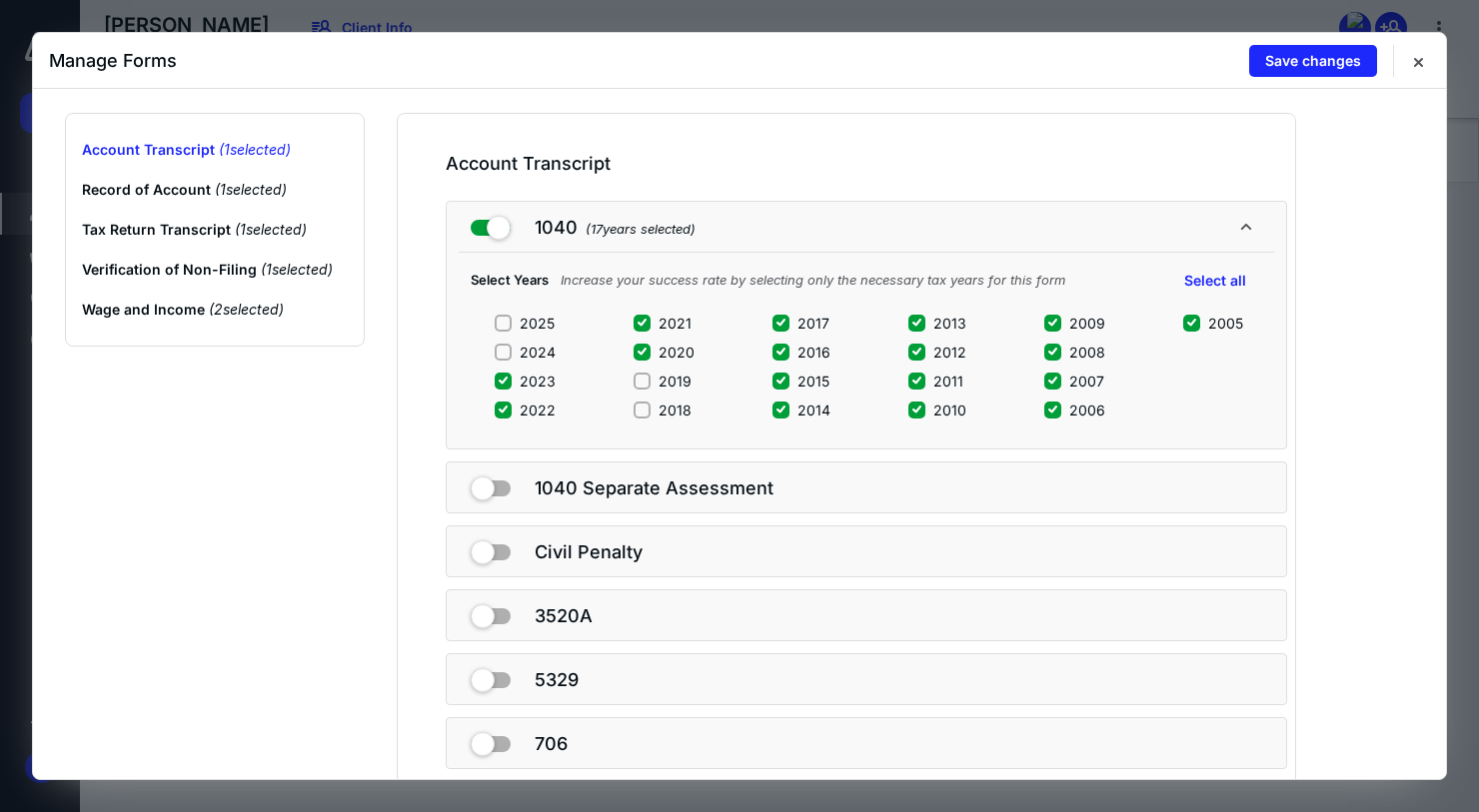 click 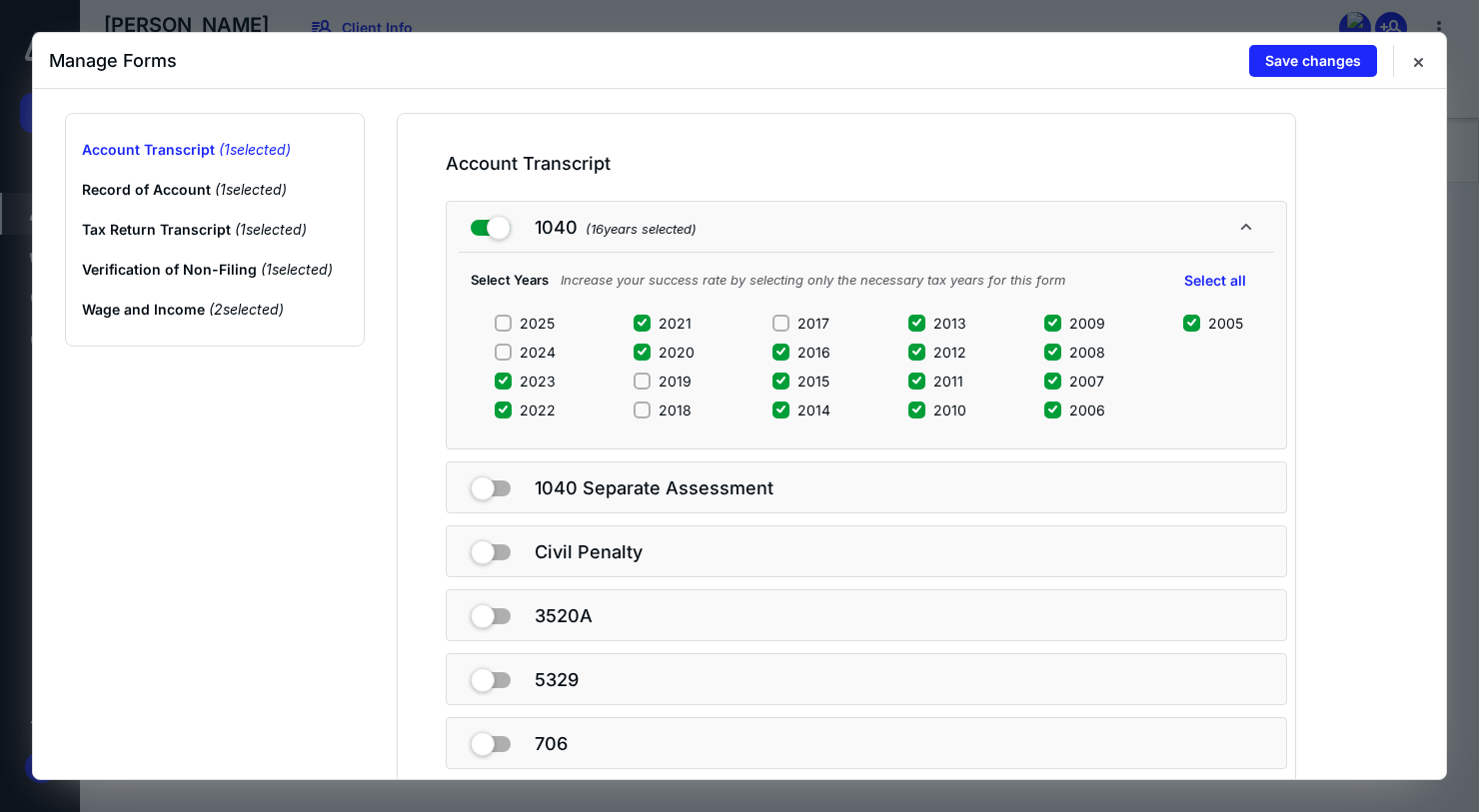 click 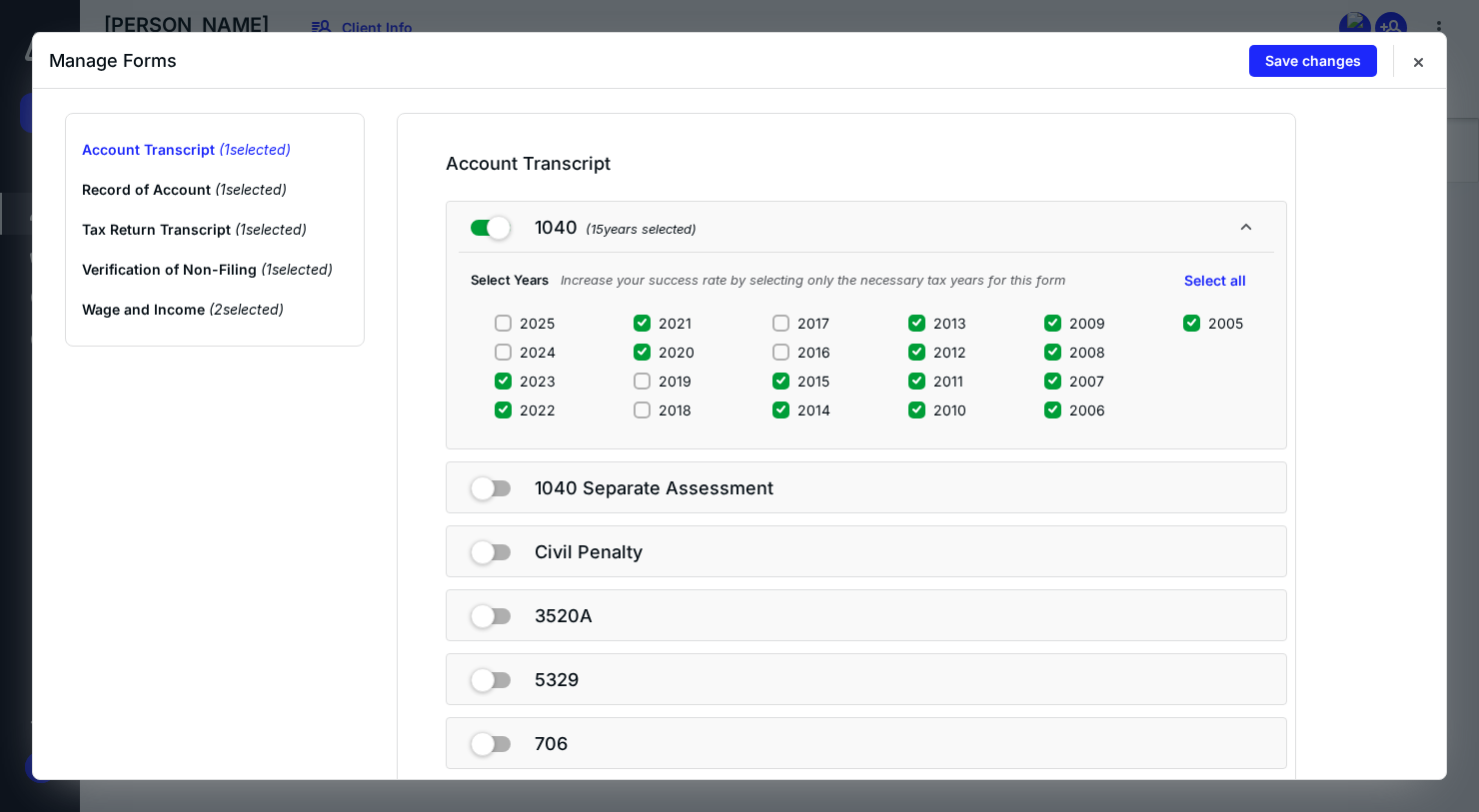 drag, startPoint x: 774, startPoint y: 384, endPoint x: 772, endPoint y: 400, distance: 16.124515 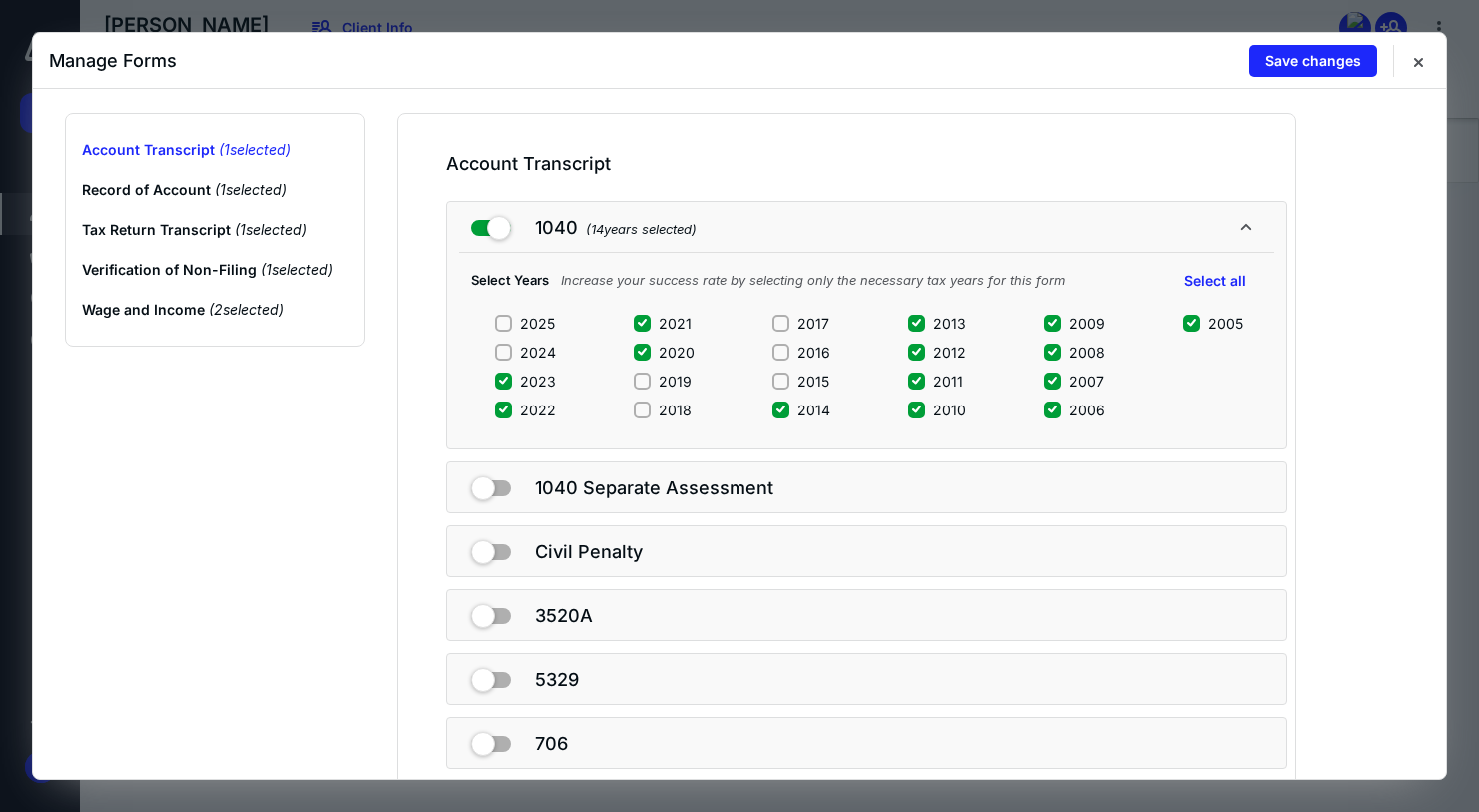 drag, startPoint x: 774, startPoint y: 409, endPoint x: 807, endPoint y: 398, distance: 34.7851 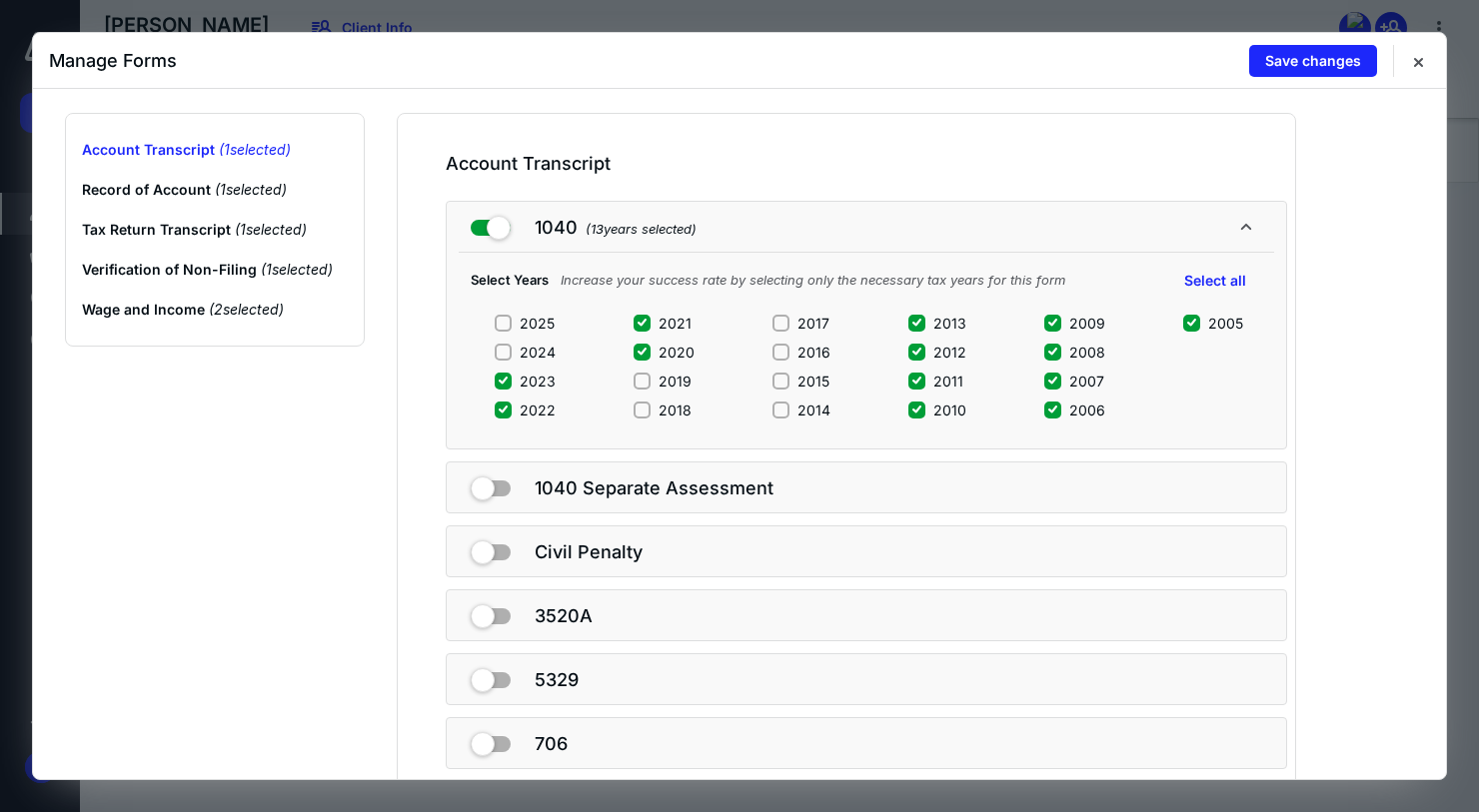 click 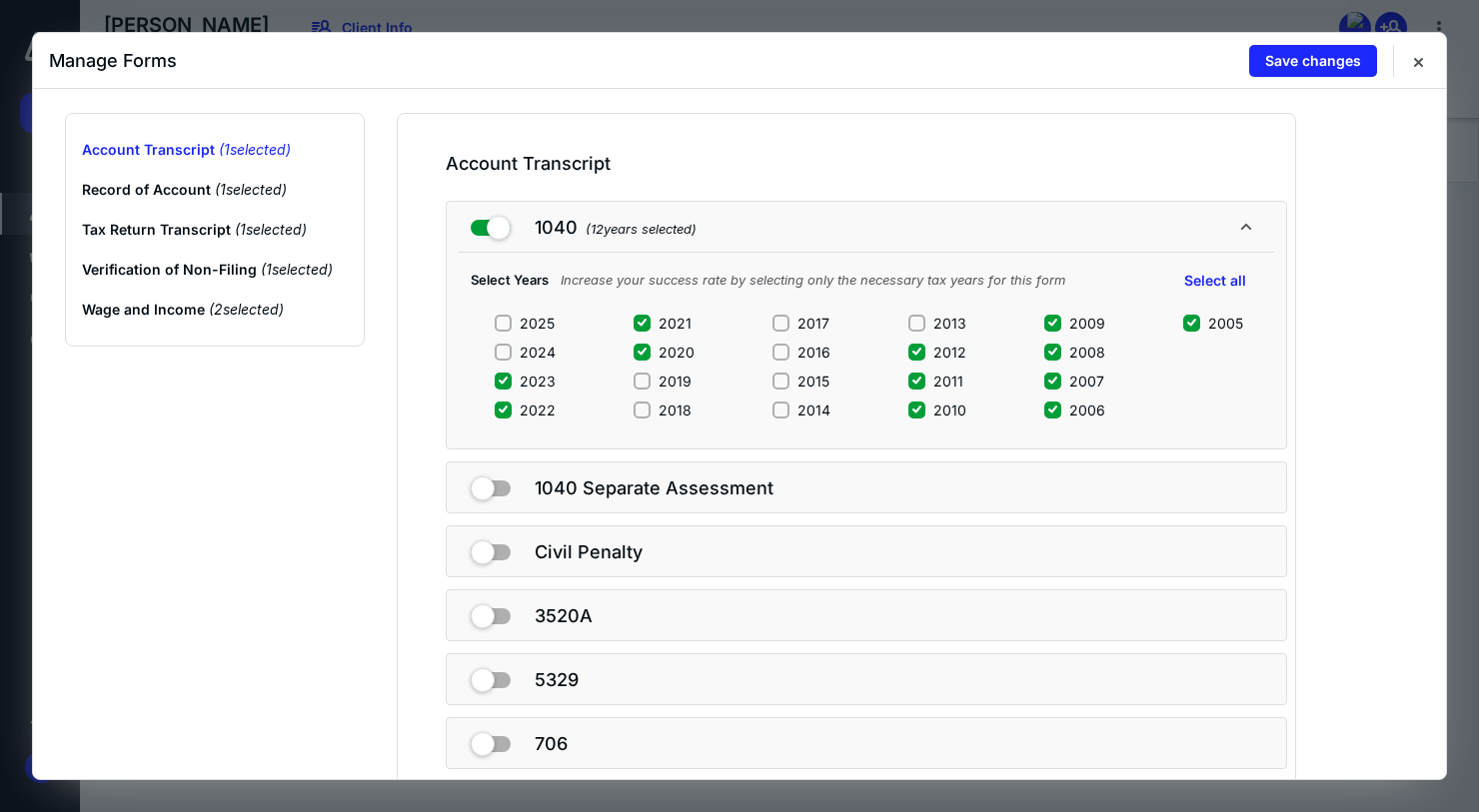 click 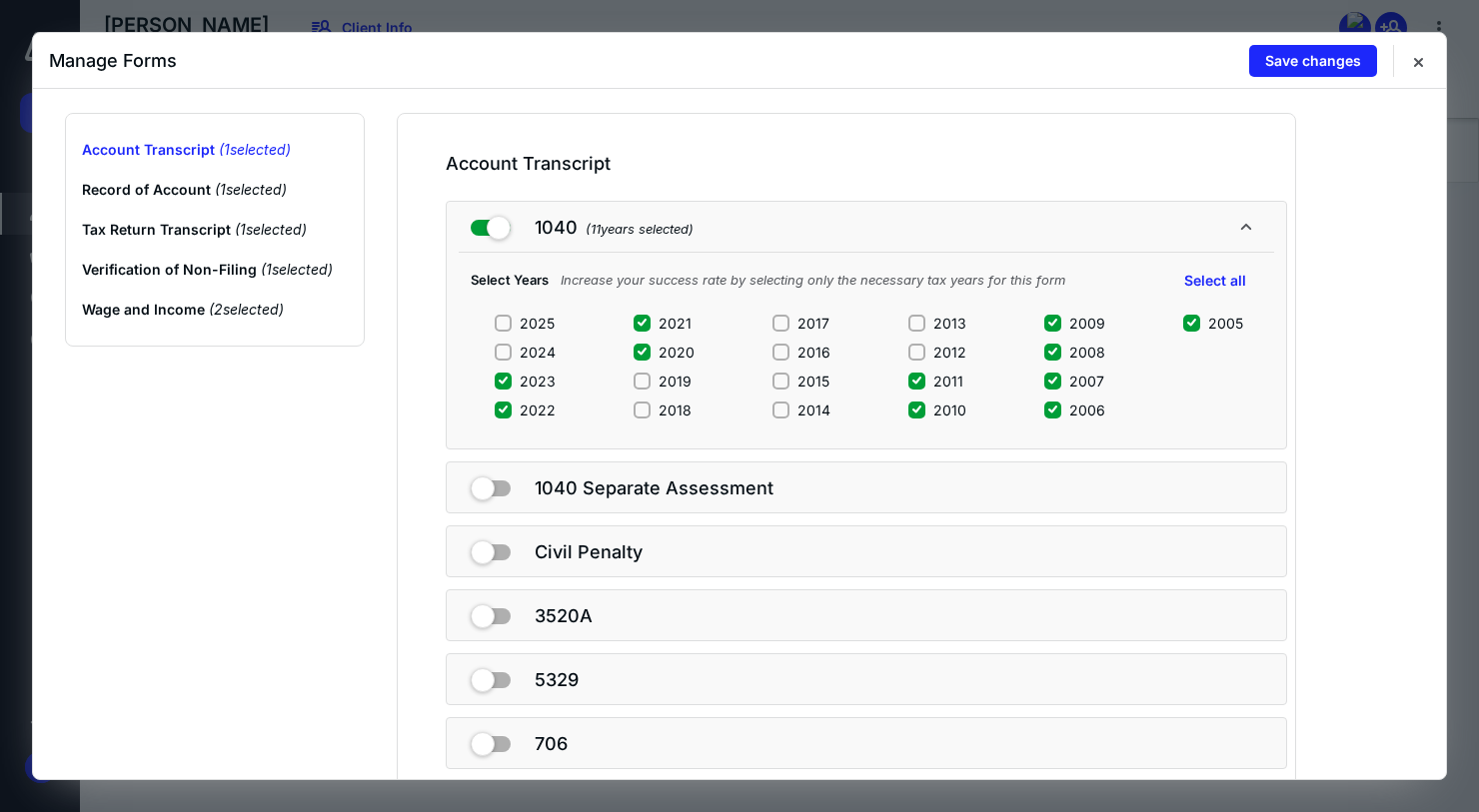 click on "2011" at bounding box center (916, 381) 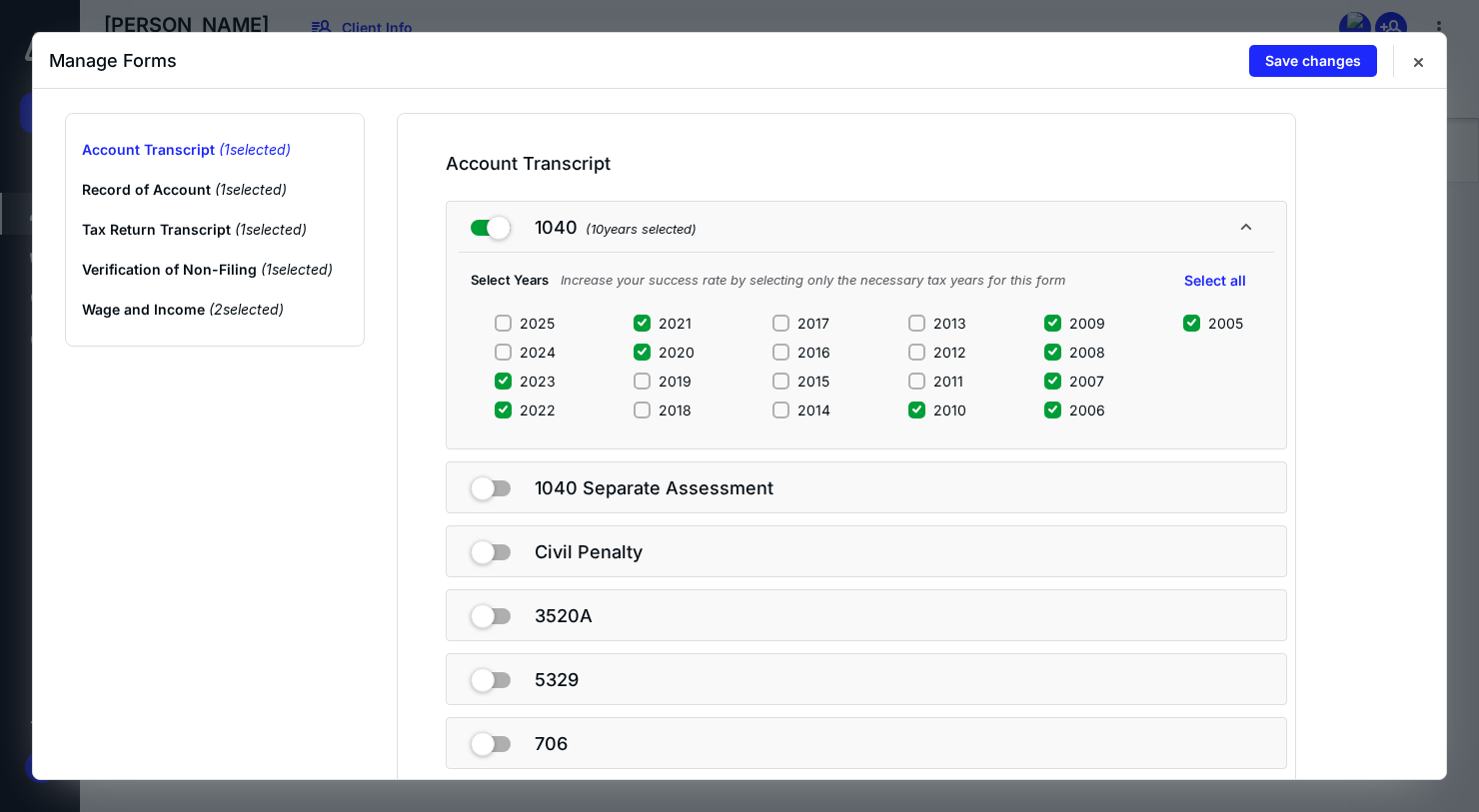drag, startPoint x: 913, startPoint y: 412, endPoint x: 1003, endPoint y: 369, distance: 99.74467 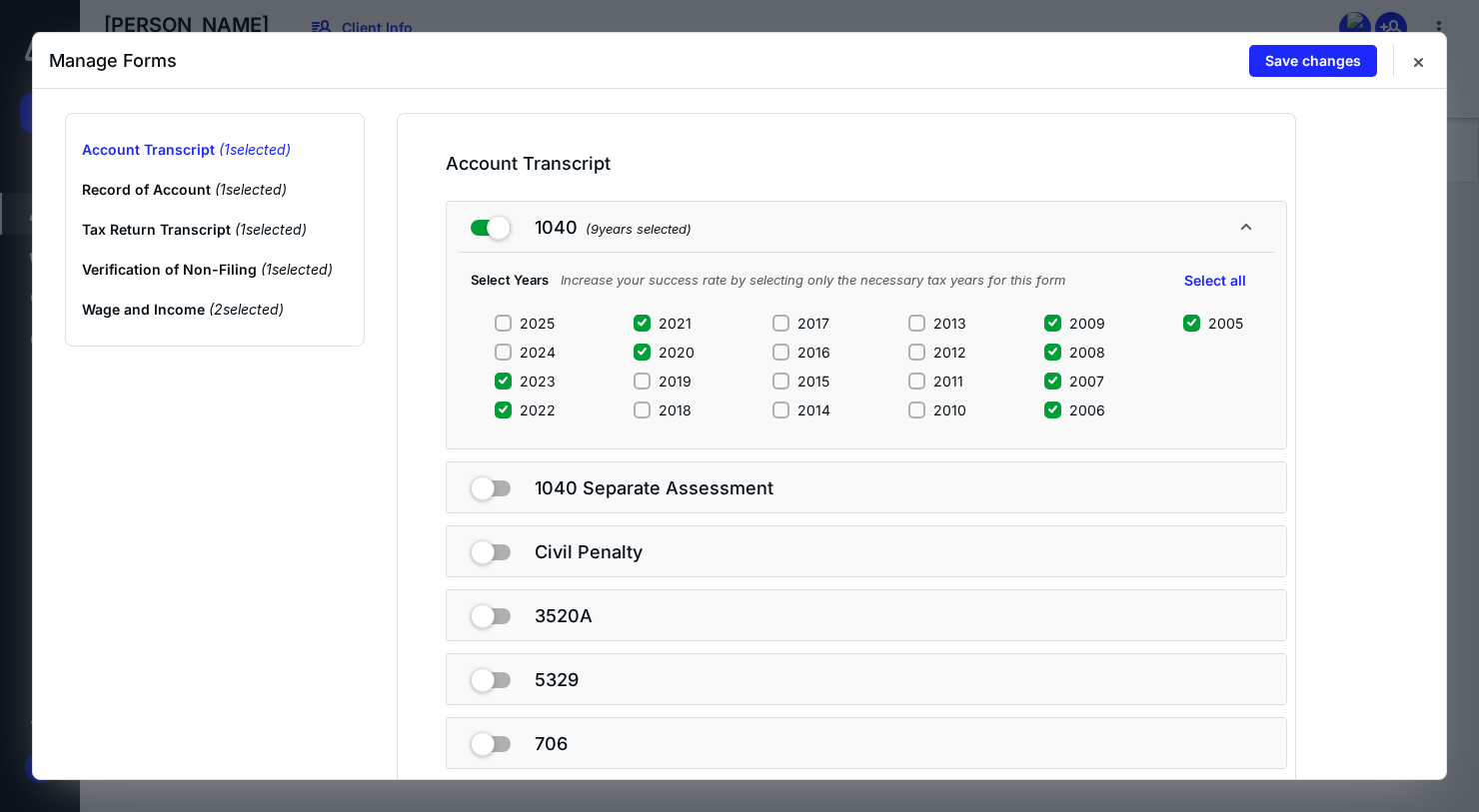 click 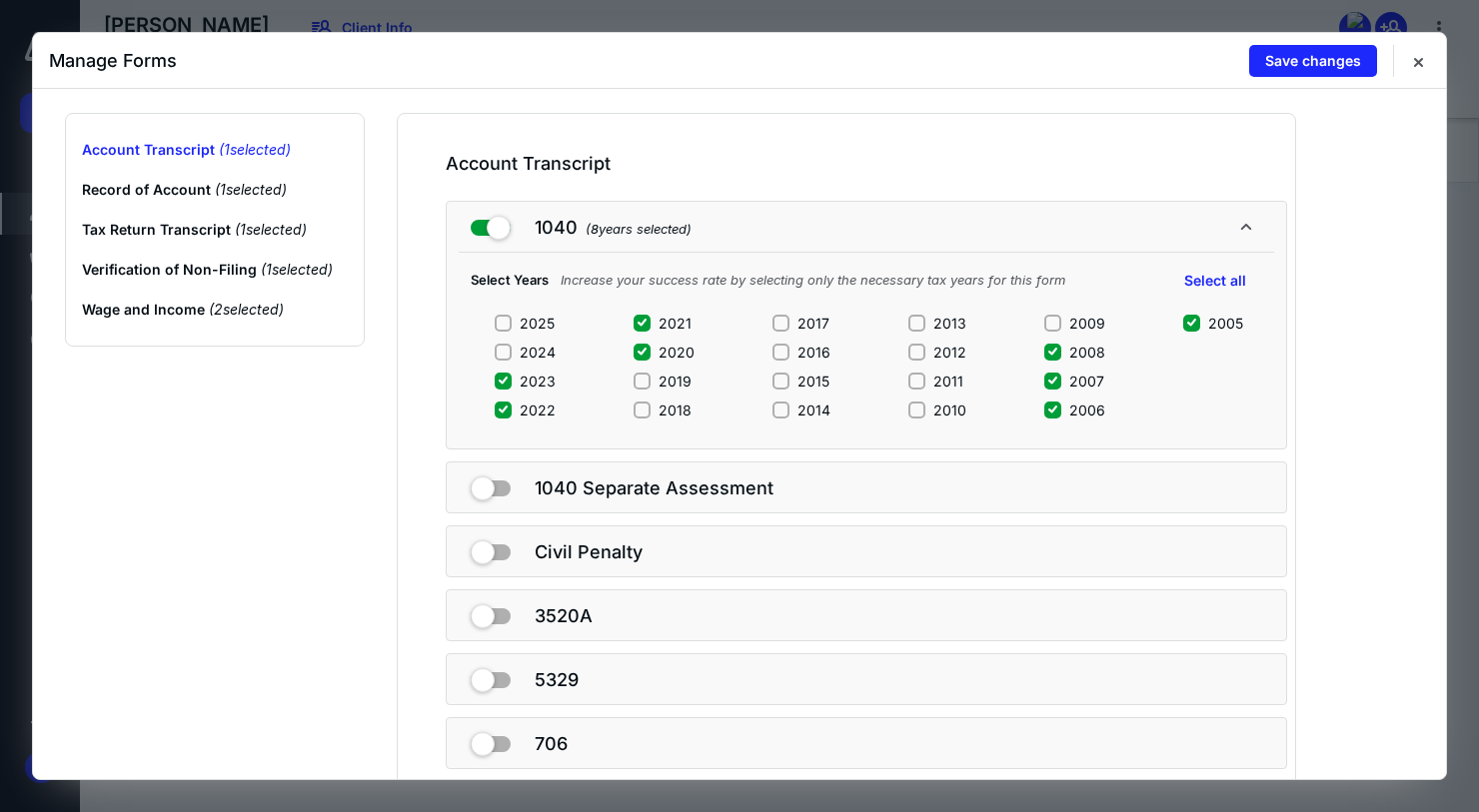 click on "2008" at bounding box center [1052, 352] 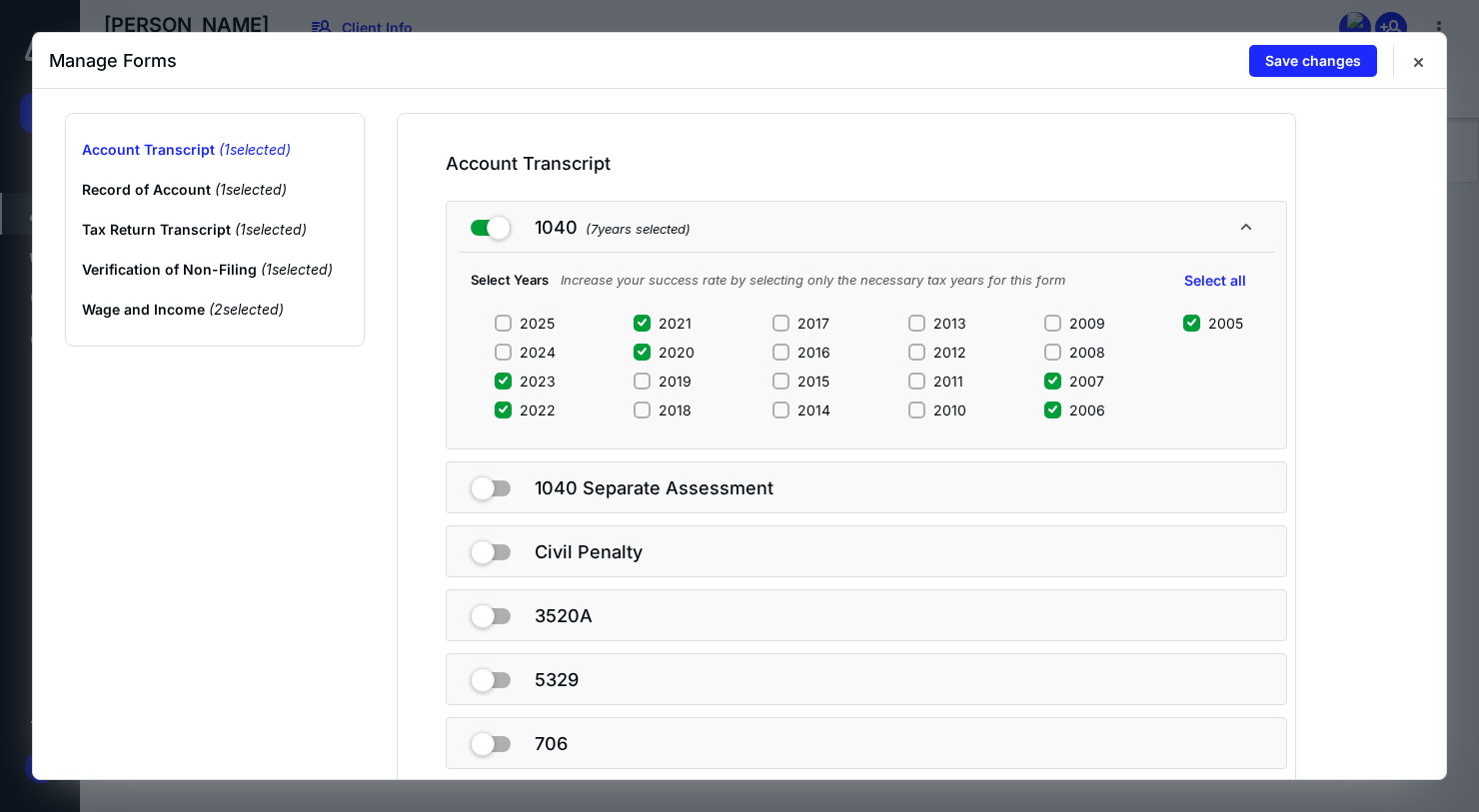 click 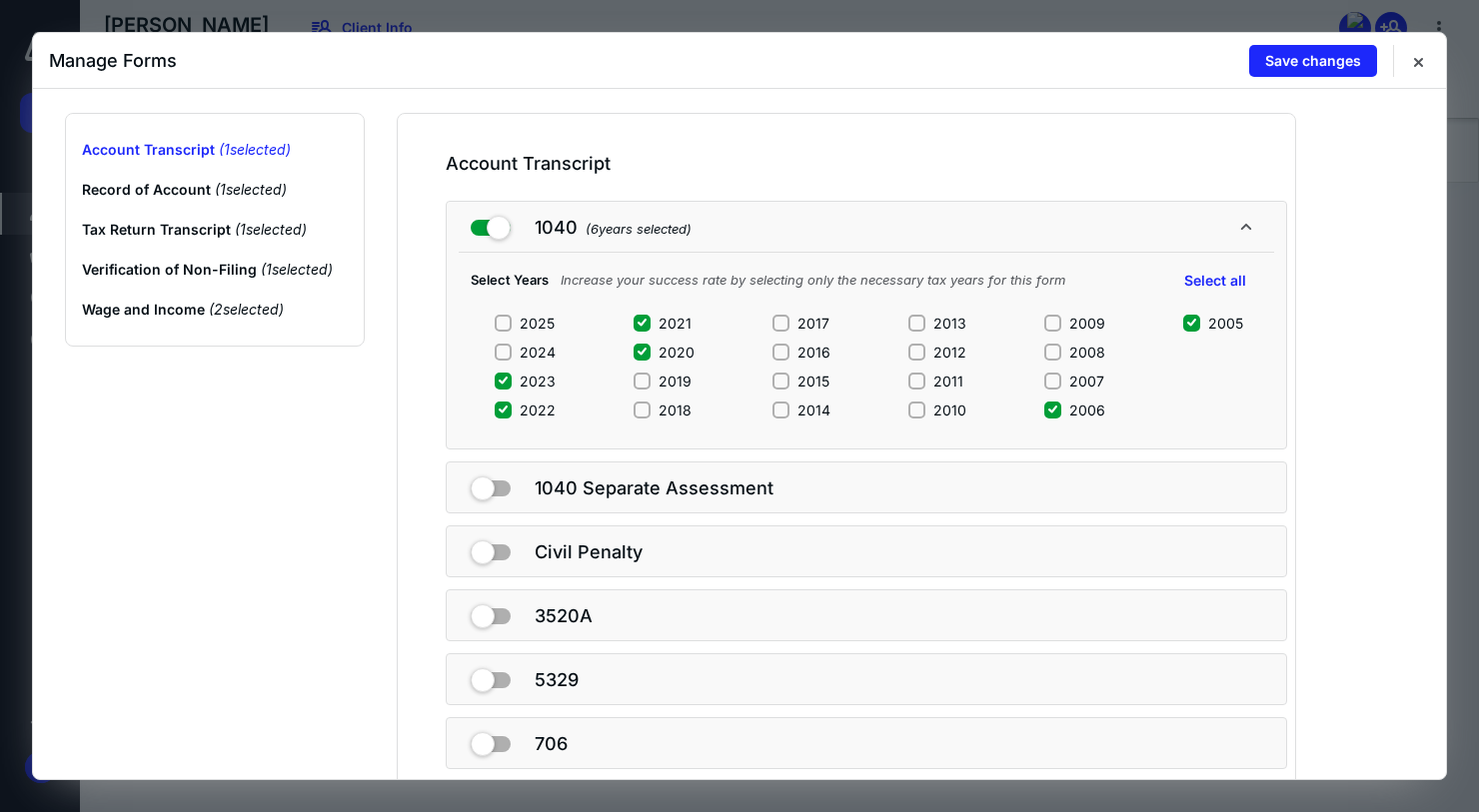 drag, startPoint x: 1048, startPoint y: 402, endPoint x: 1102, endPoint y: 366, distance: 64.899923 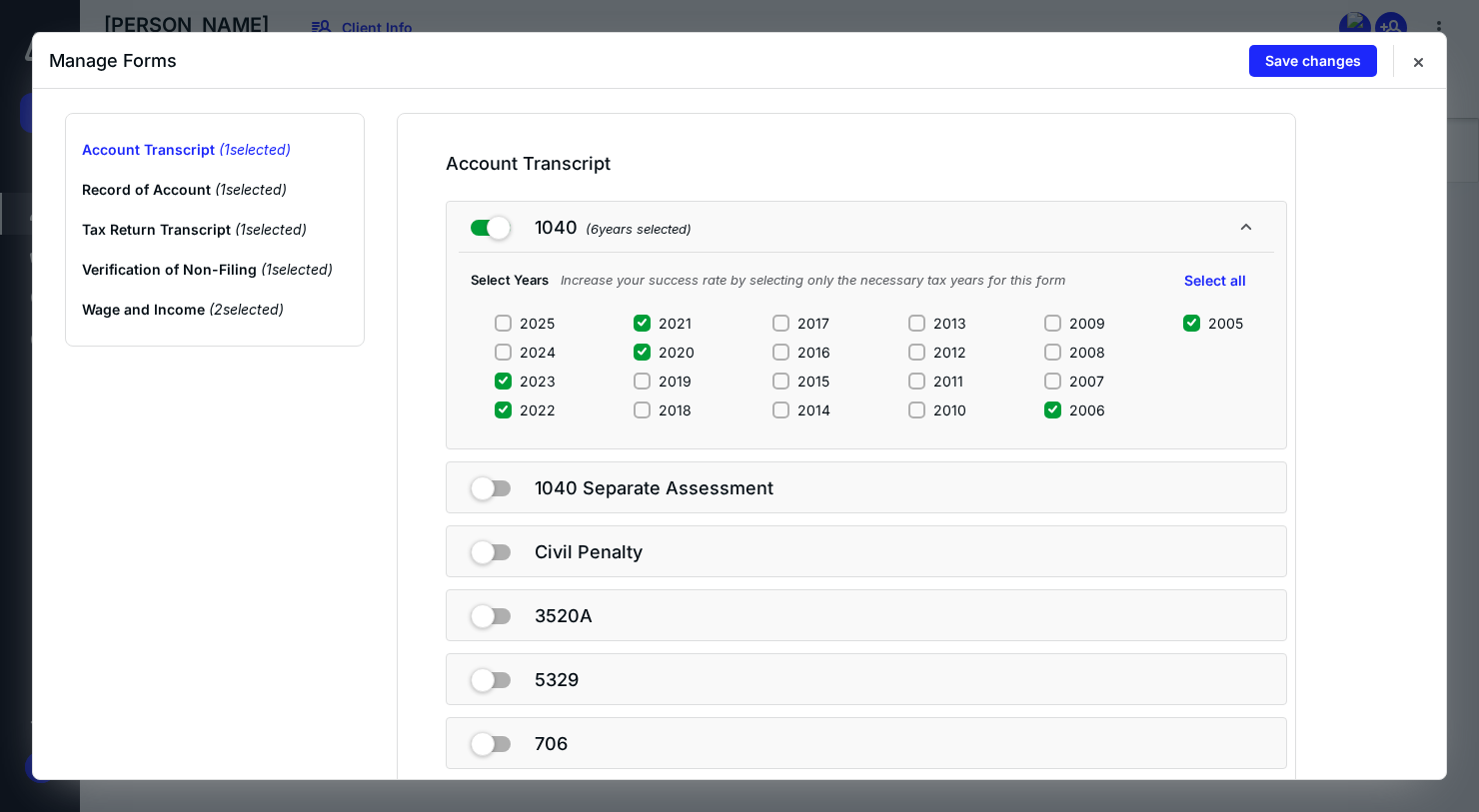 click on "2005" at bounding box center [1191, 323] 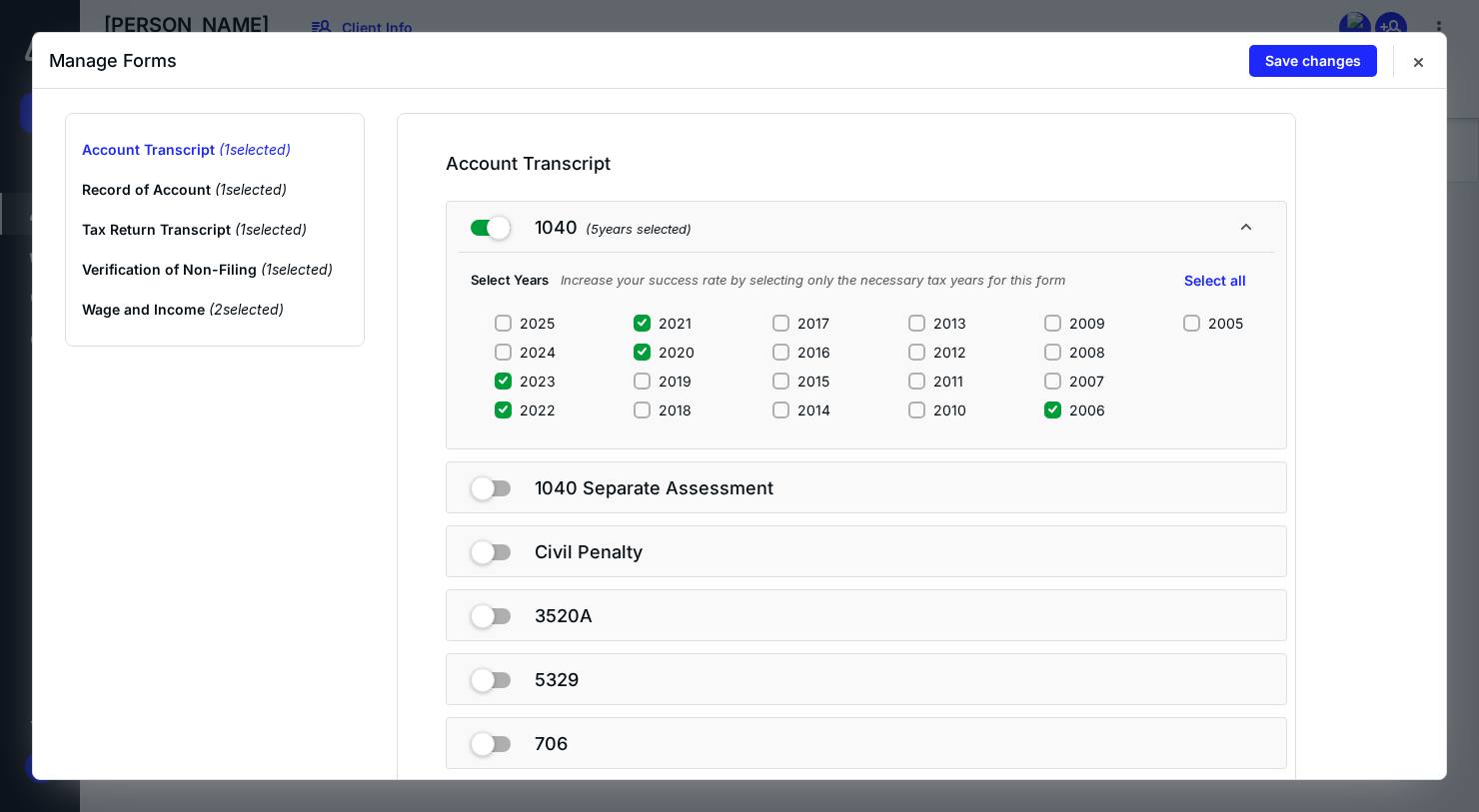 click on "2006" at bounding box center [1052, 409] 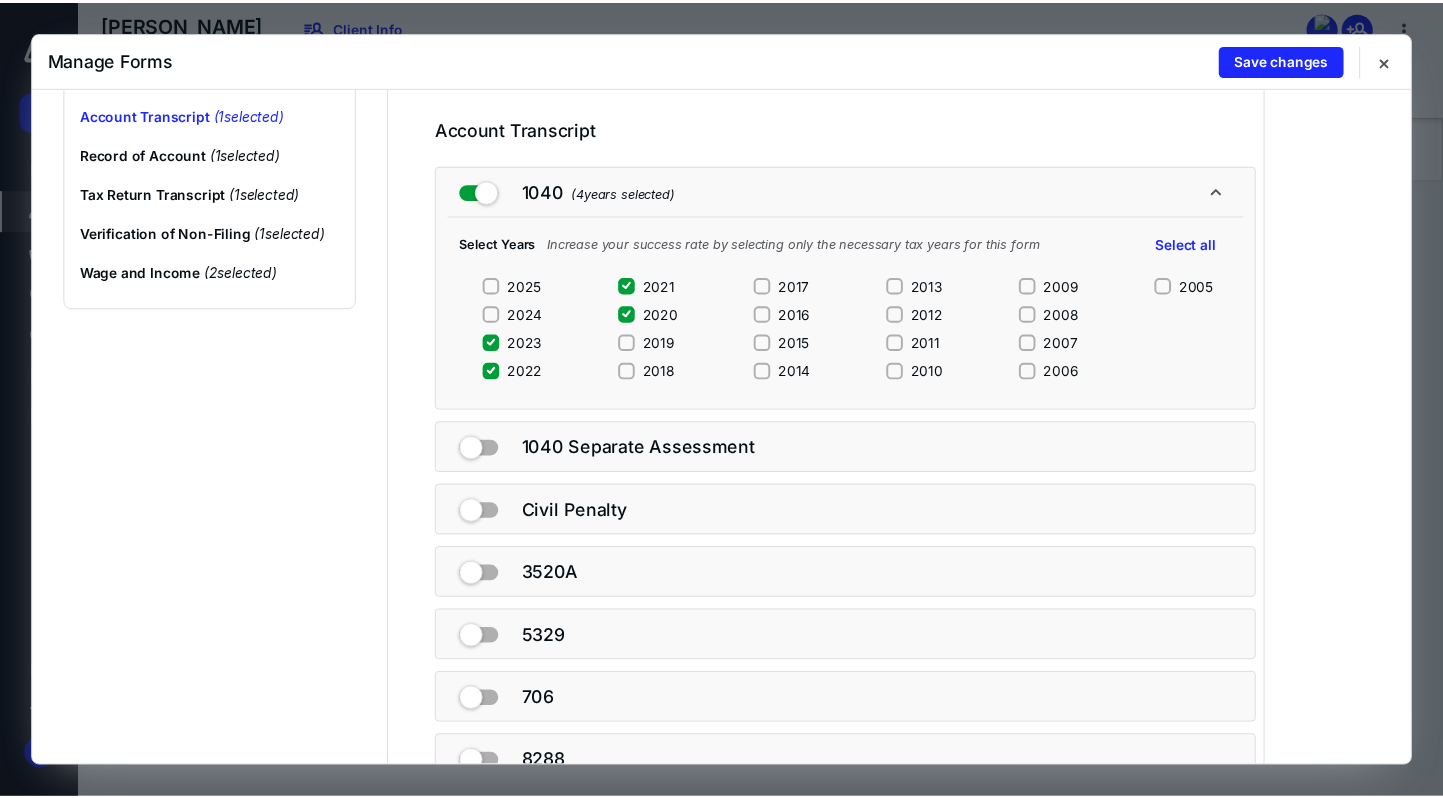 scroll, scrollTop: 0, scrollLeft: 0, axis: both 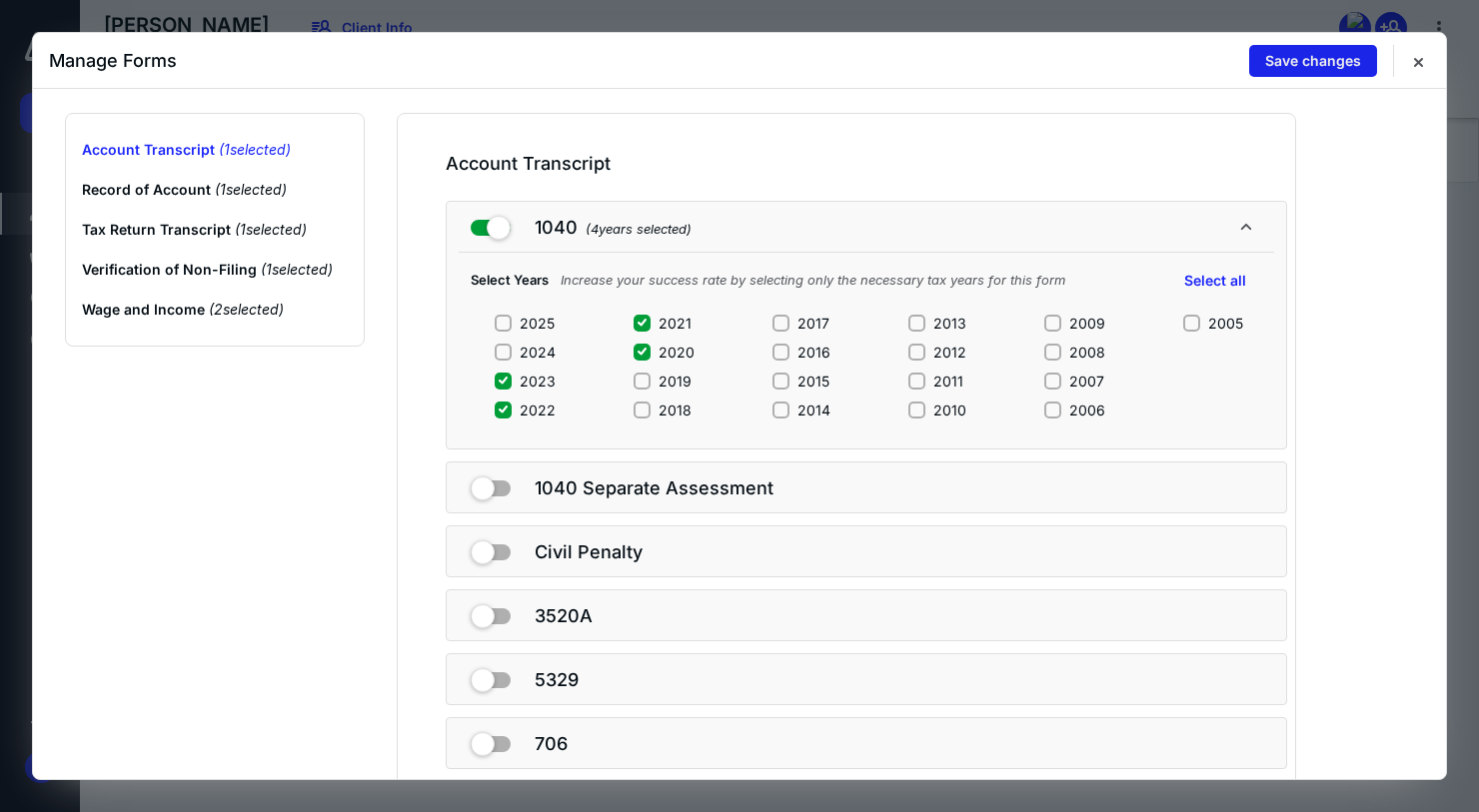 click on "Save changes" at bounding box center [1313, 61] 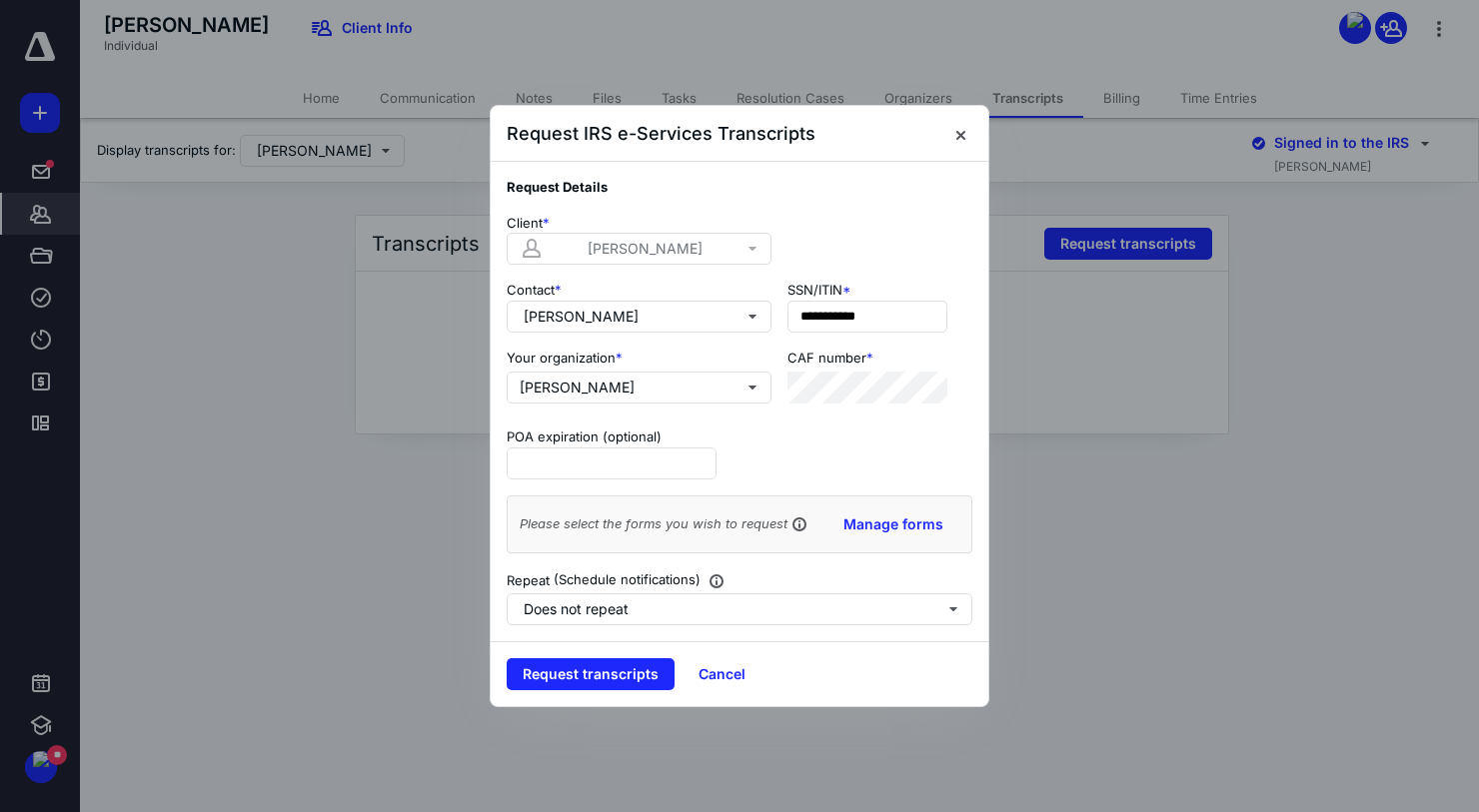 click at bounding box center (740, 406) 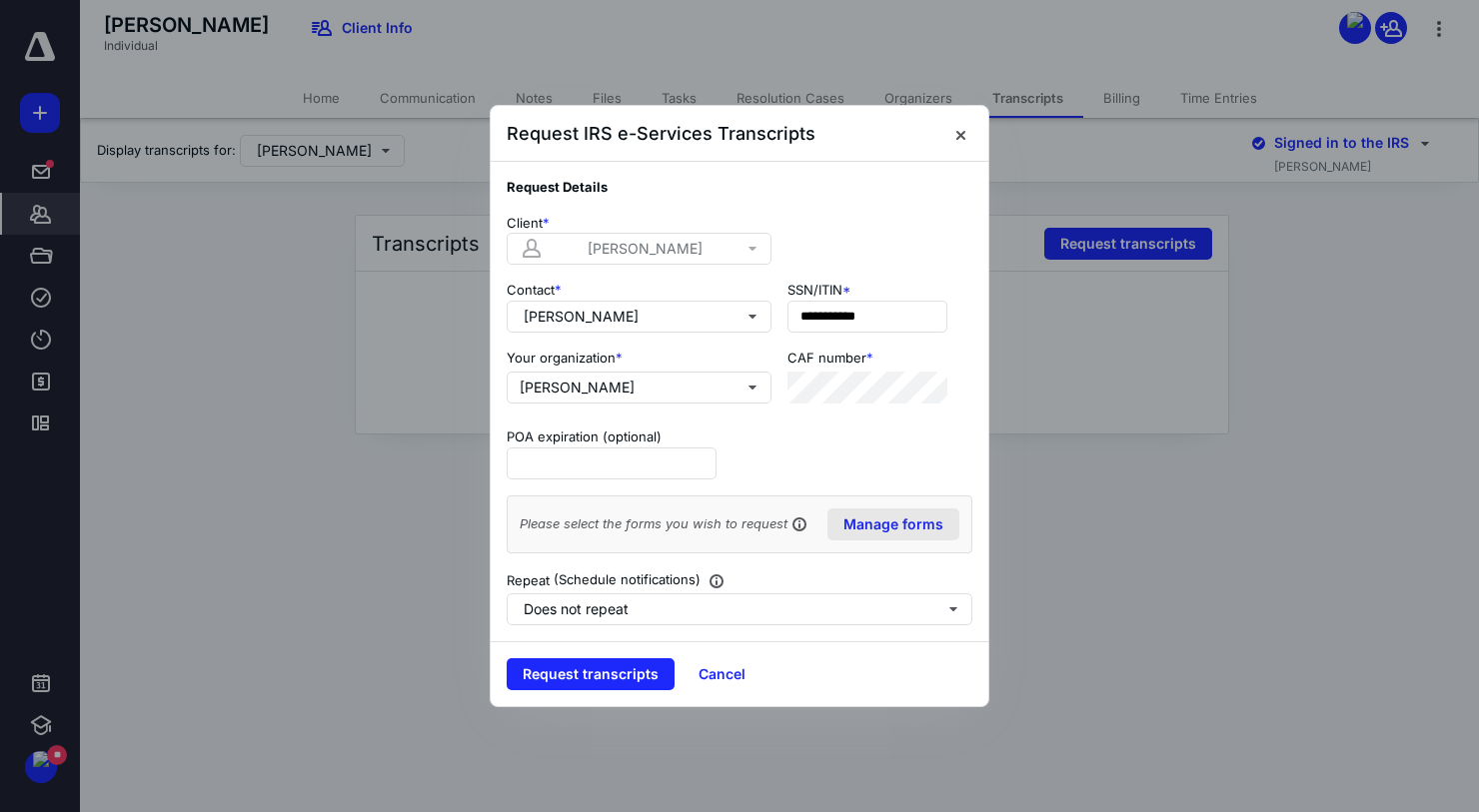 click on "Manage forms" at bounding box center [893, 524] 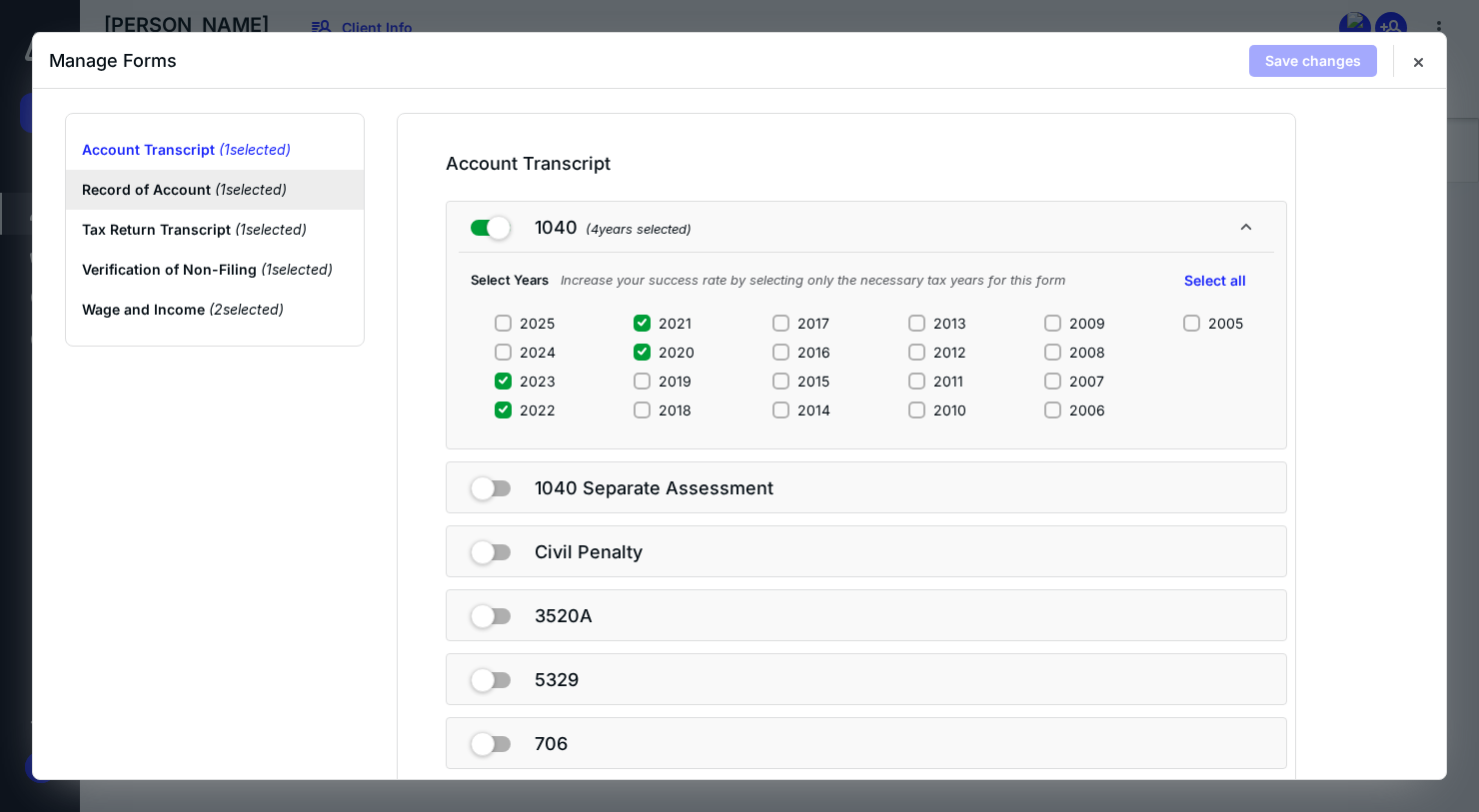 click on "Record of Account   ( 1  selected)" at bounding box center [215, 190] 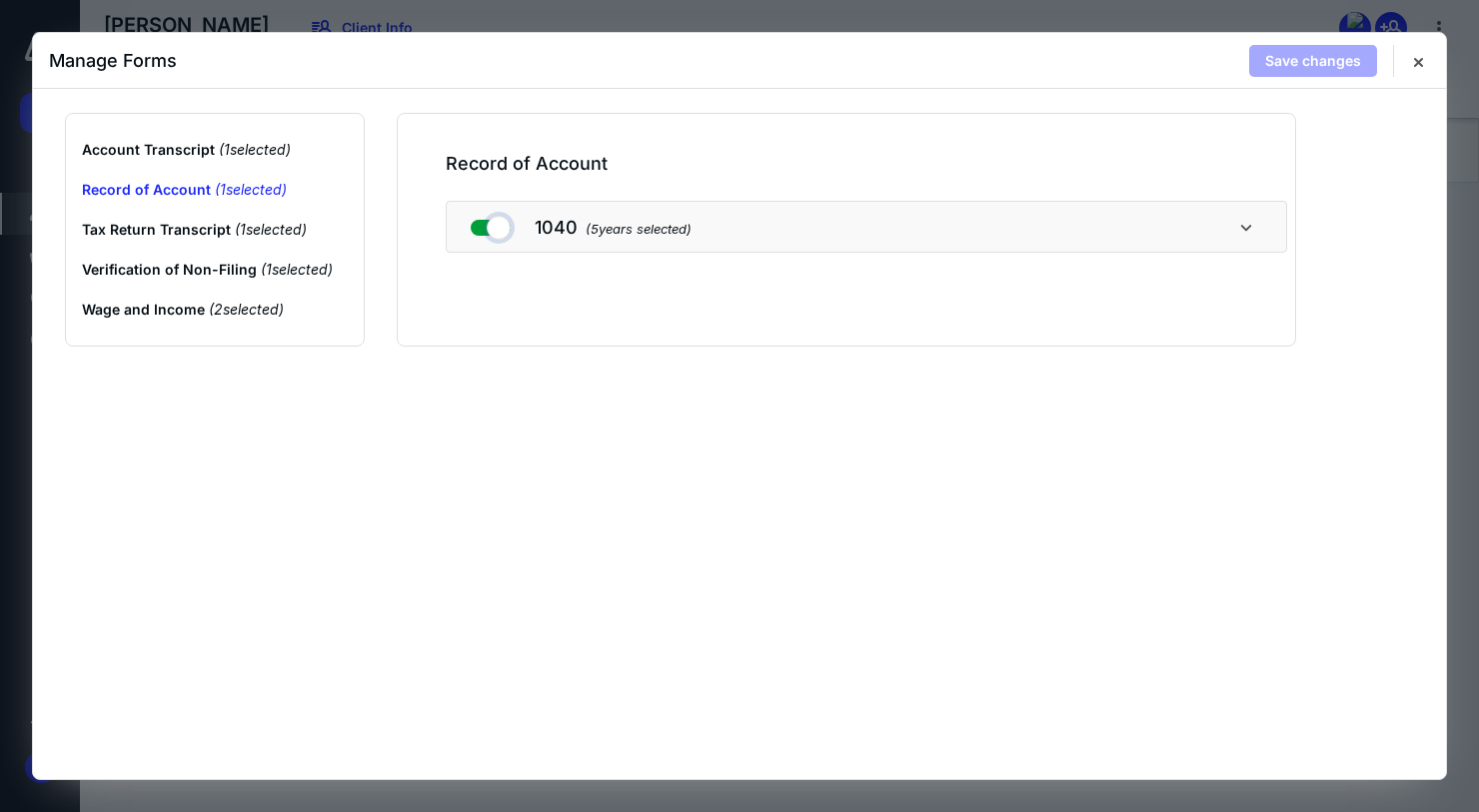 click at bounding box center (491, 224) 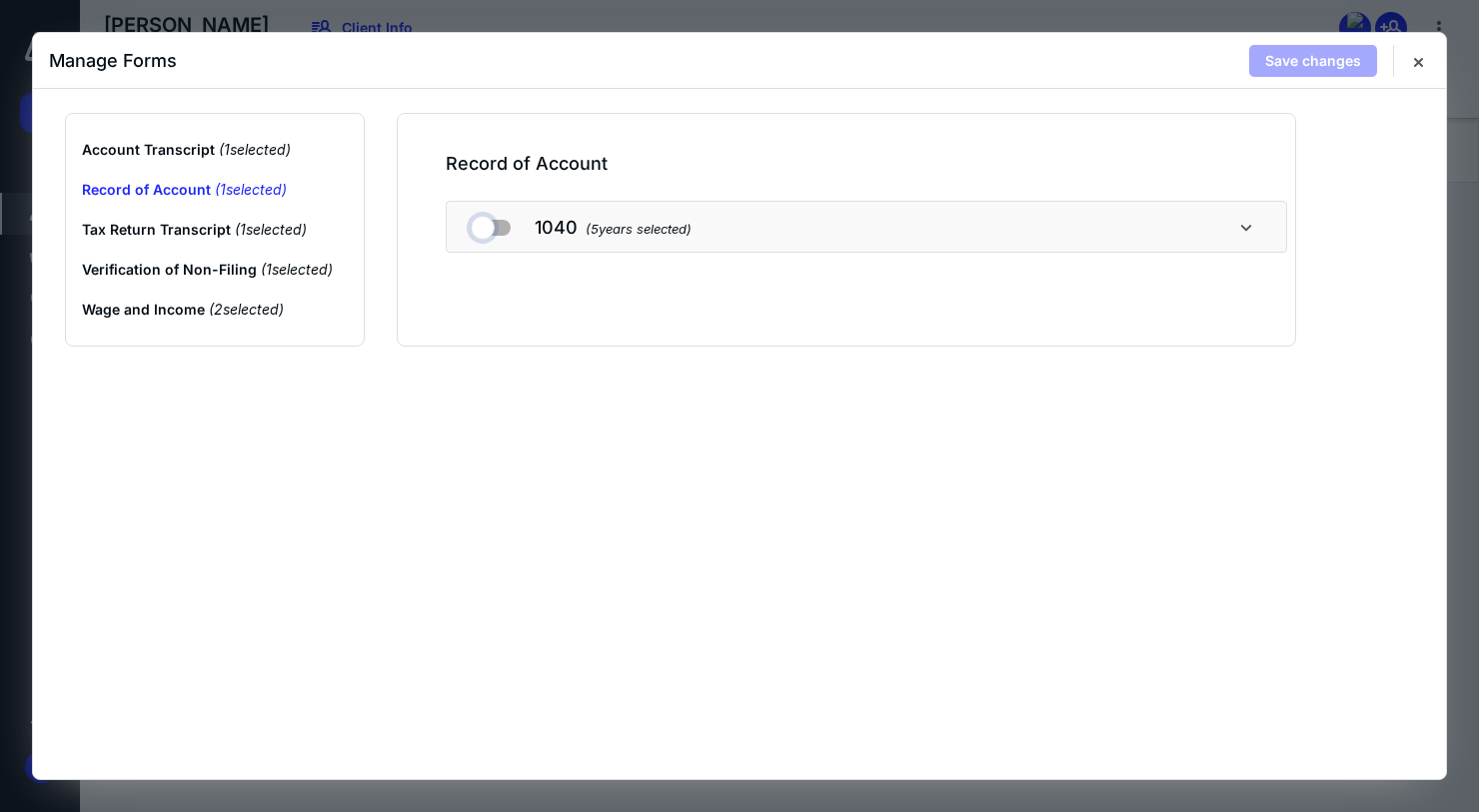 checkbox on "false" 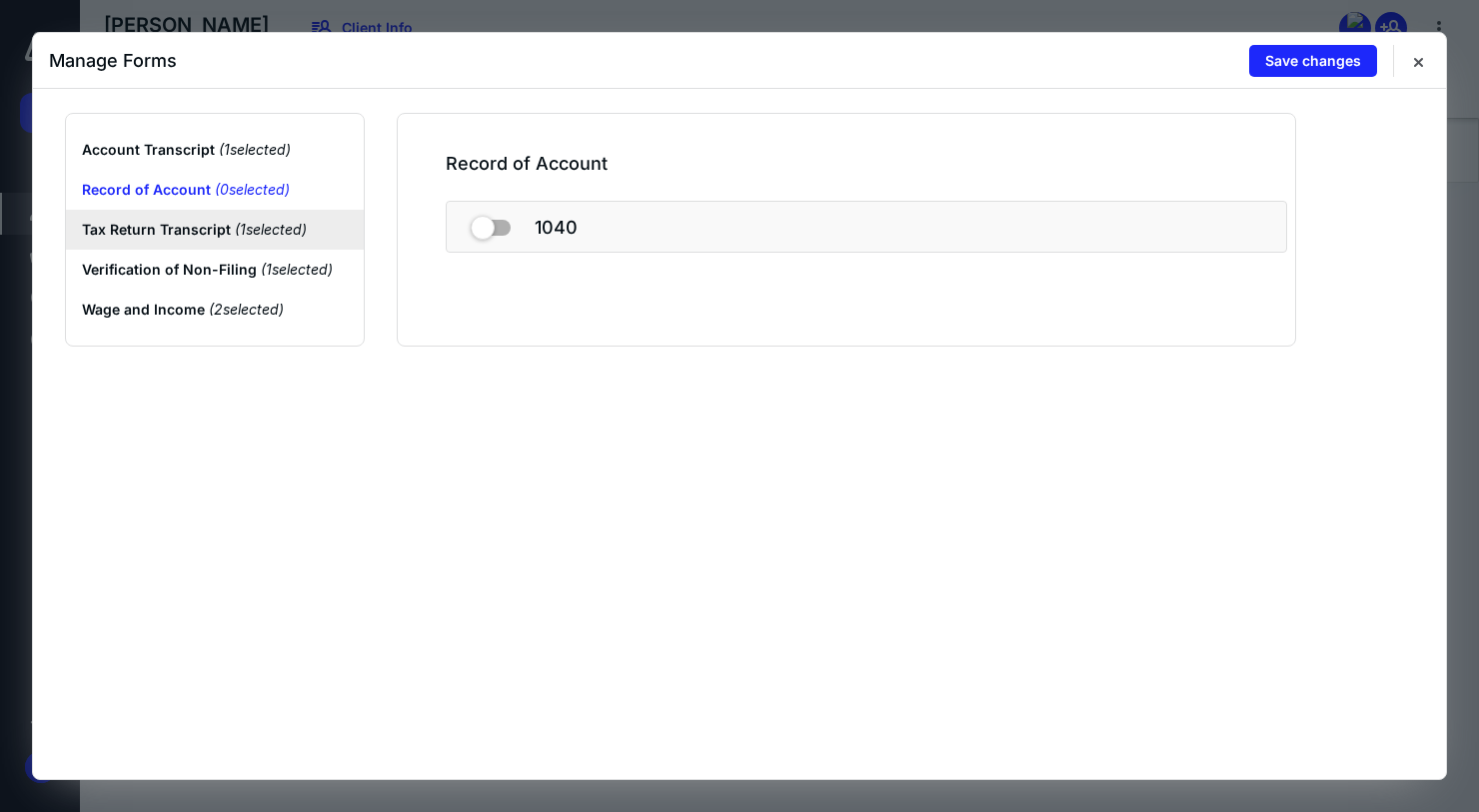click on "Tax Return Transcript   ( 1  selected)" at bounding box center (215, 230) 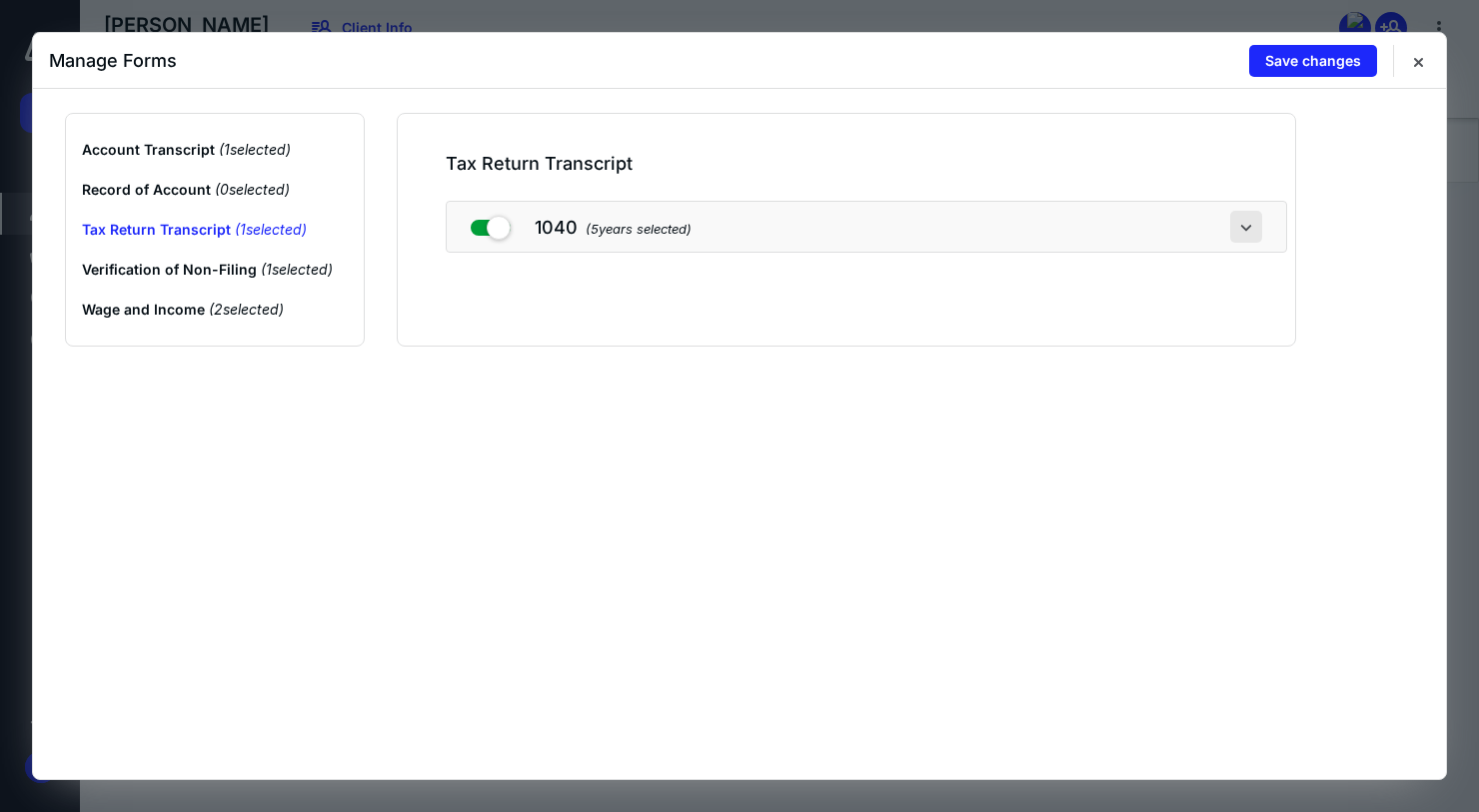 click at bounding box center [1246, 227] 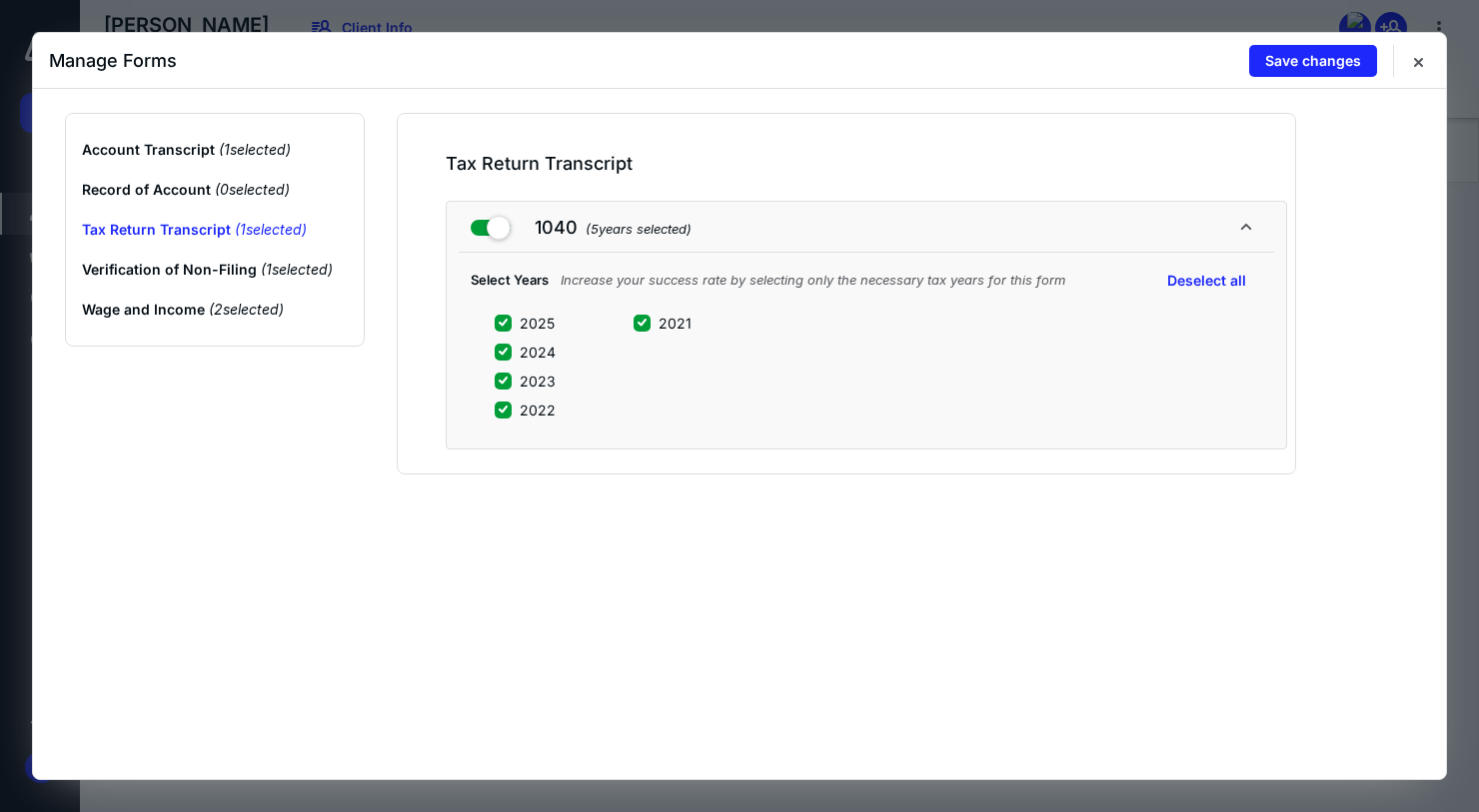 click 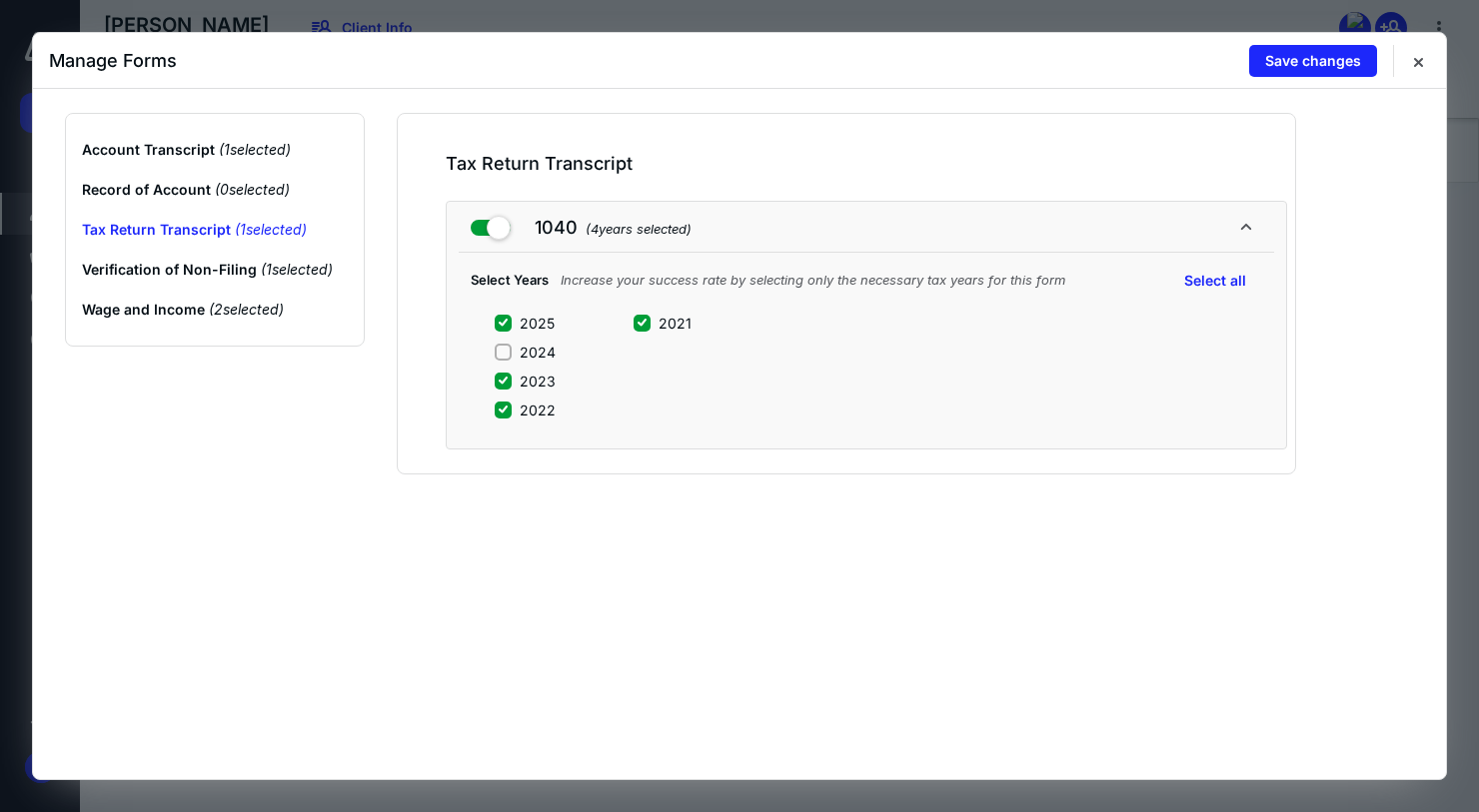 click on "2025" at bounding box center [503, 323] 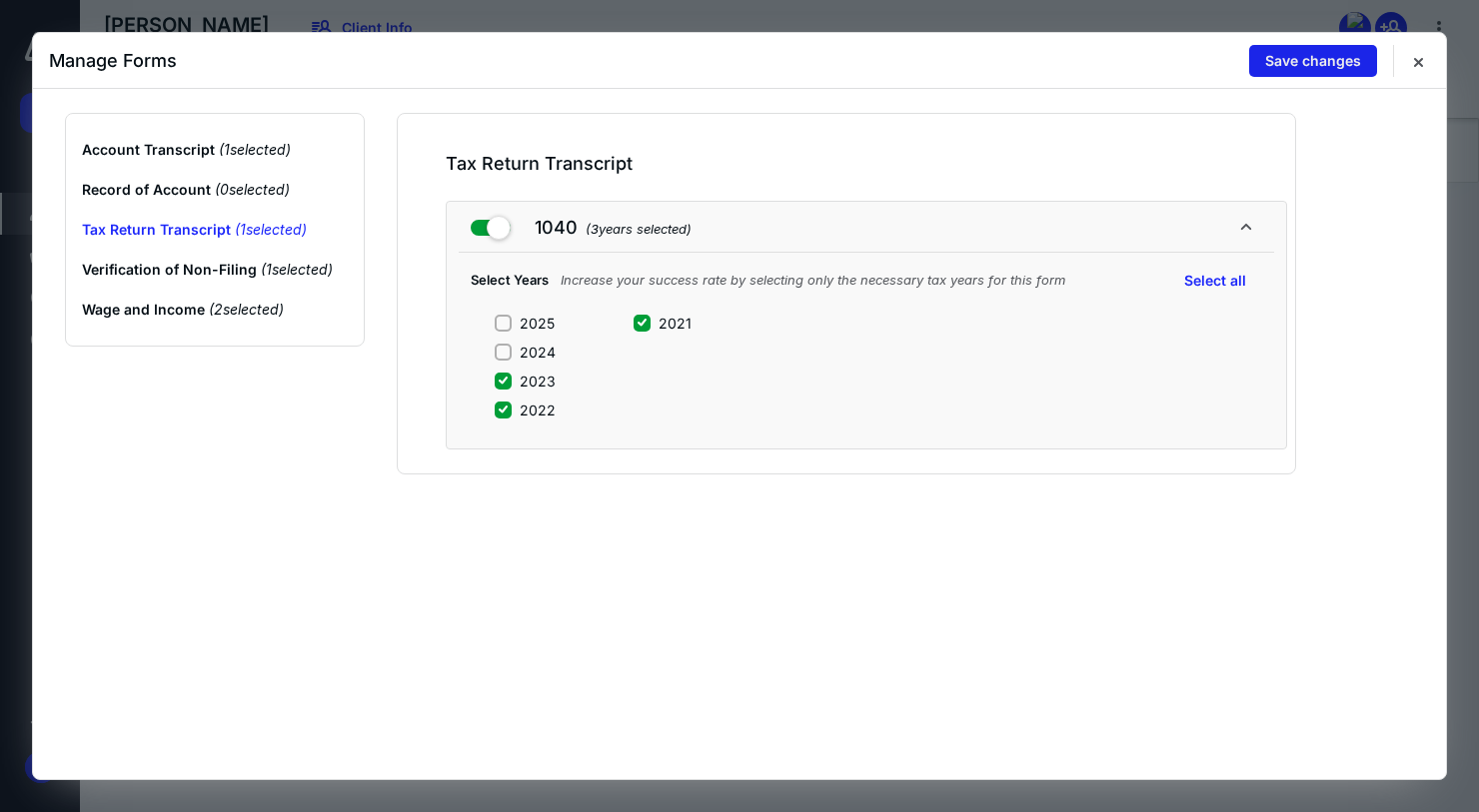 click on "Save changes" at bounding box center [1313, 61] 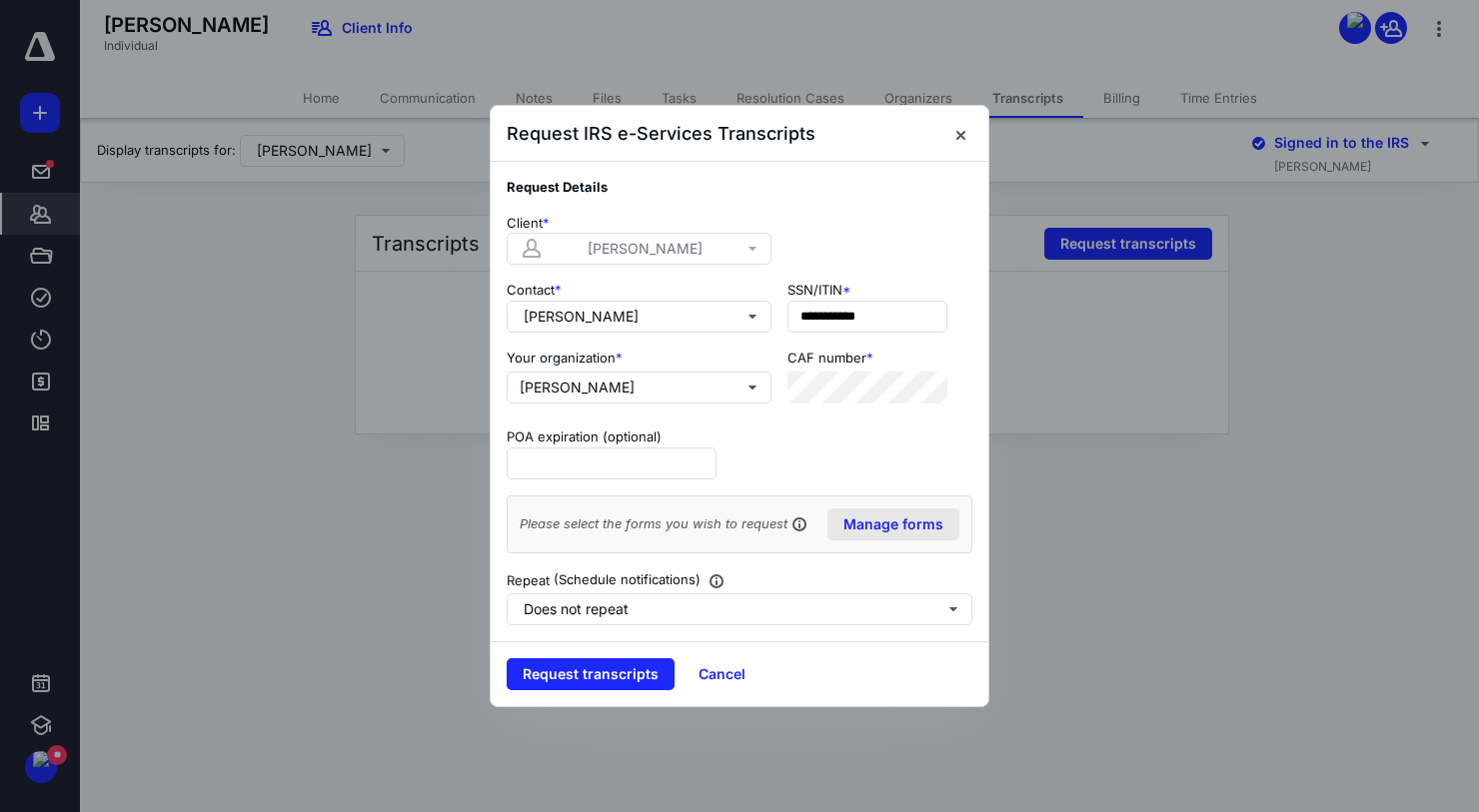 click on "Manage forms" at bounding box center [893, 524] 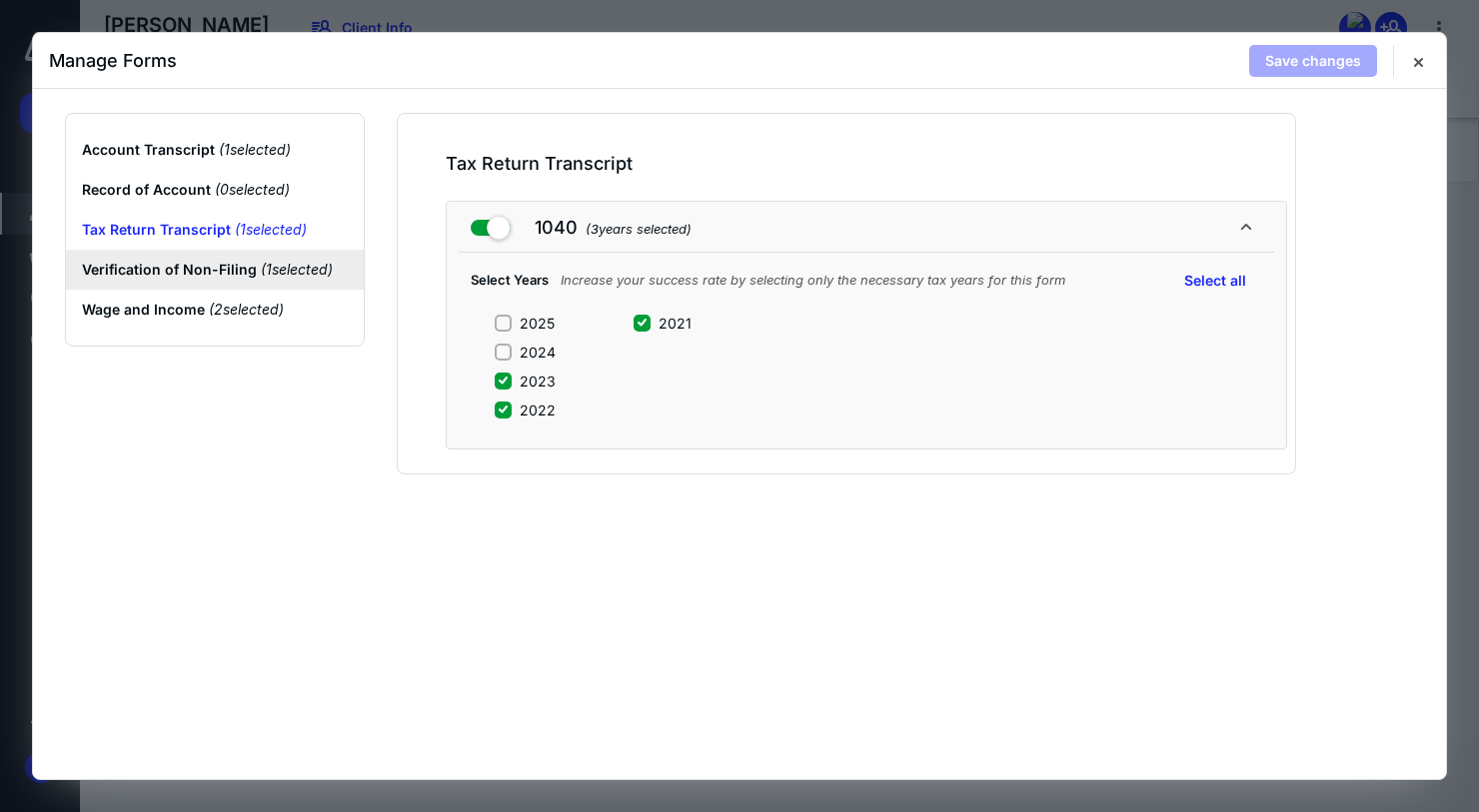 click on "Verification of Non-Filing   ( 1  selected)" at bounding box center (215, 270) 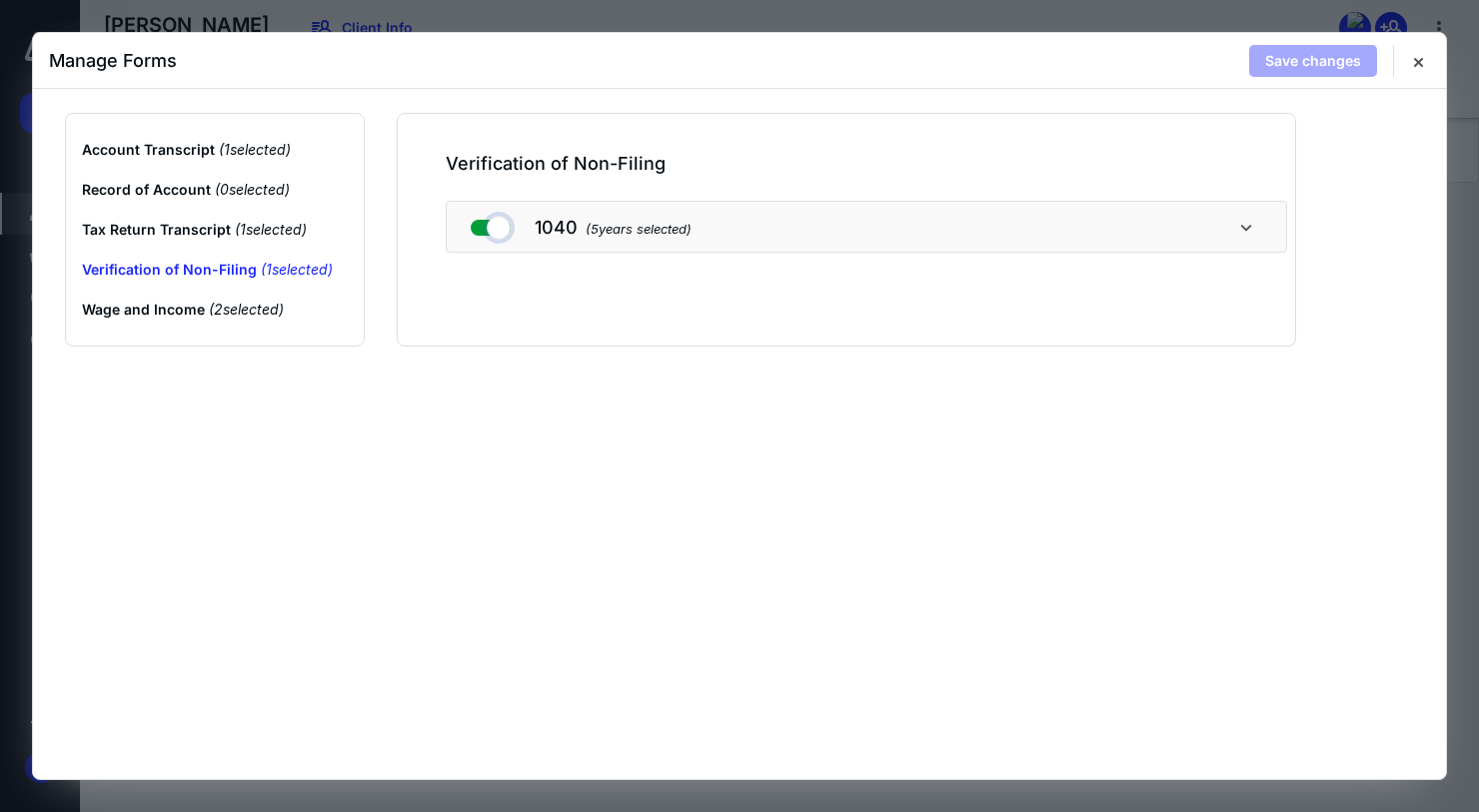 click at bounding box center [491, 224] 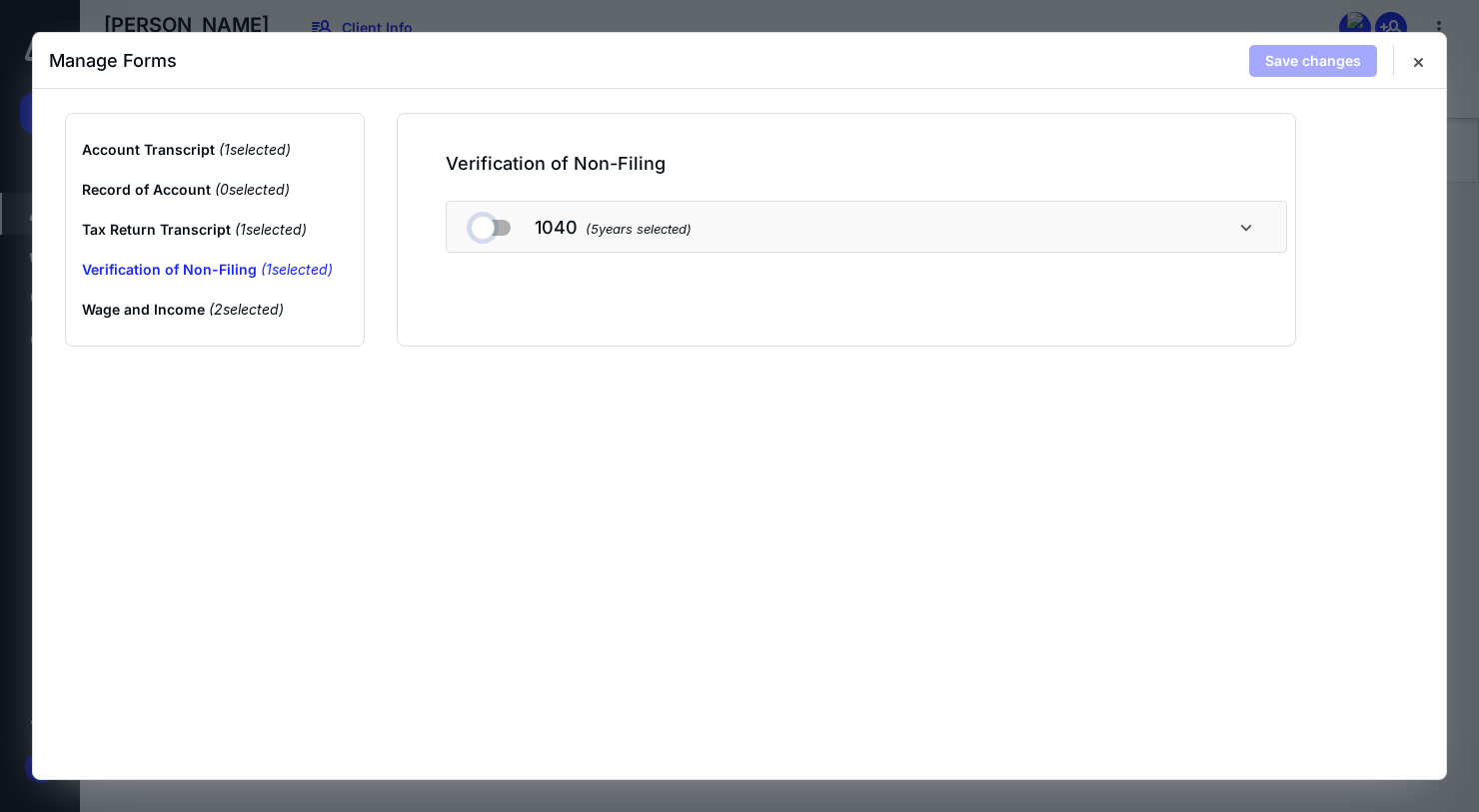 checkbox on "false" 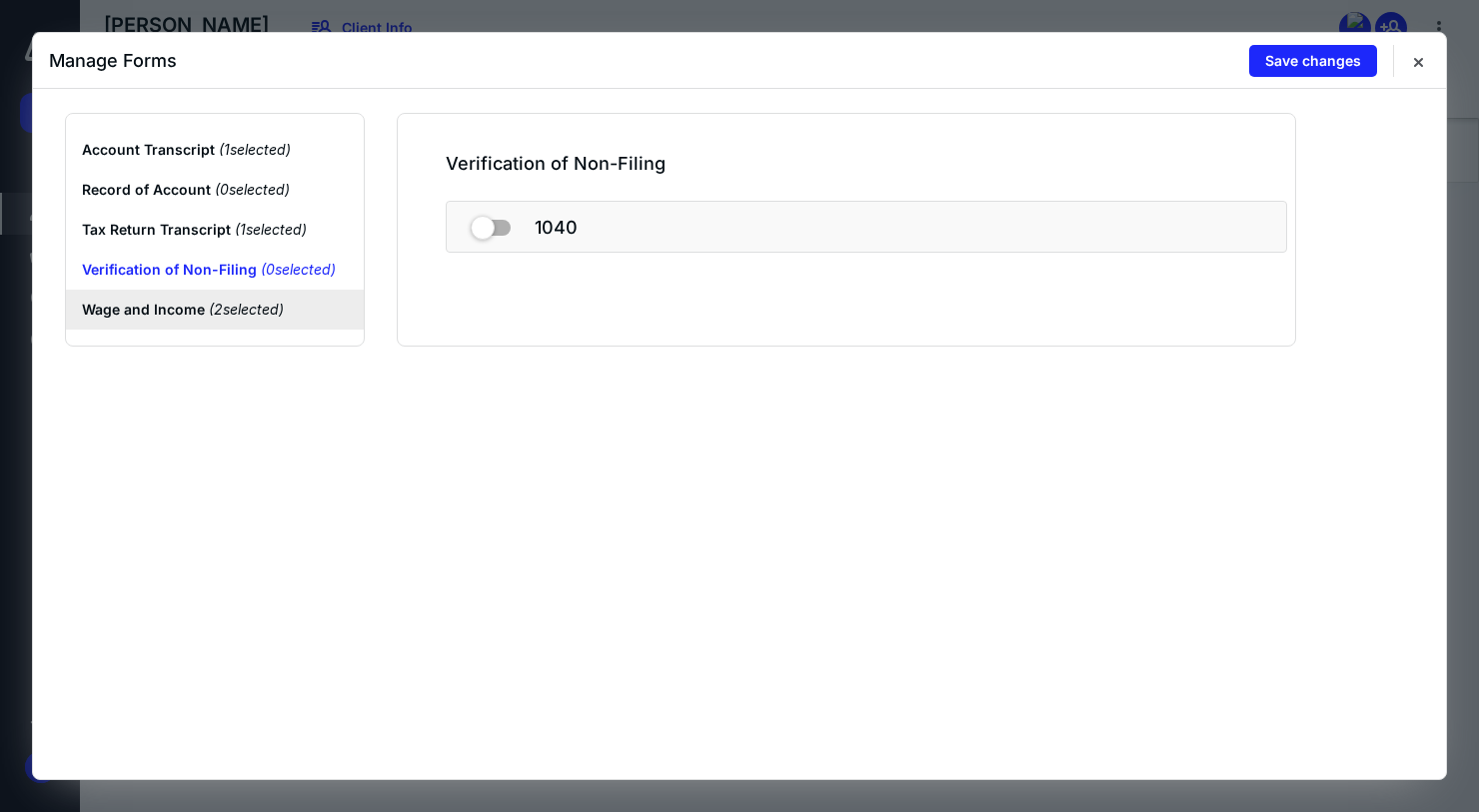 click on "Wage and Income   ( 2  selected)" at bounding box center [215, 310] 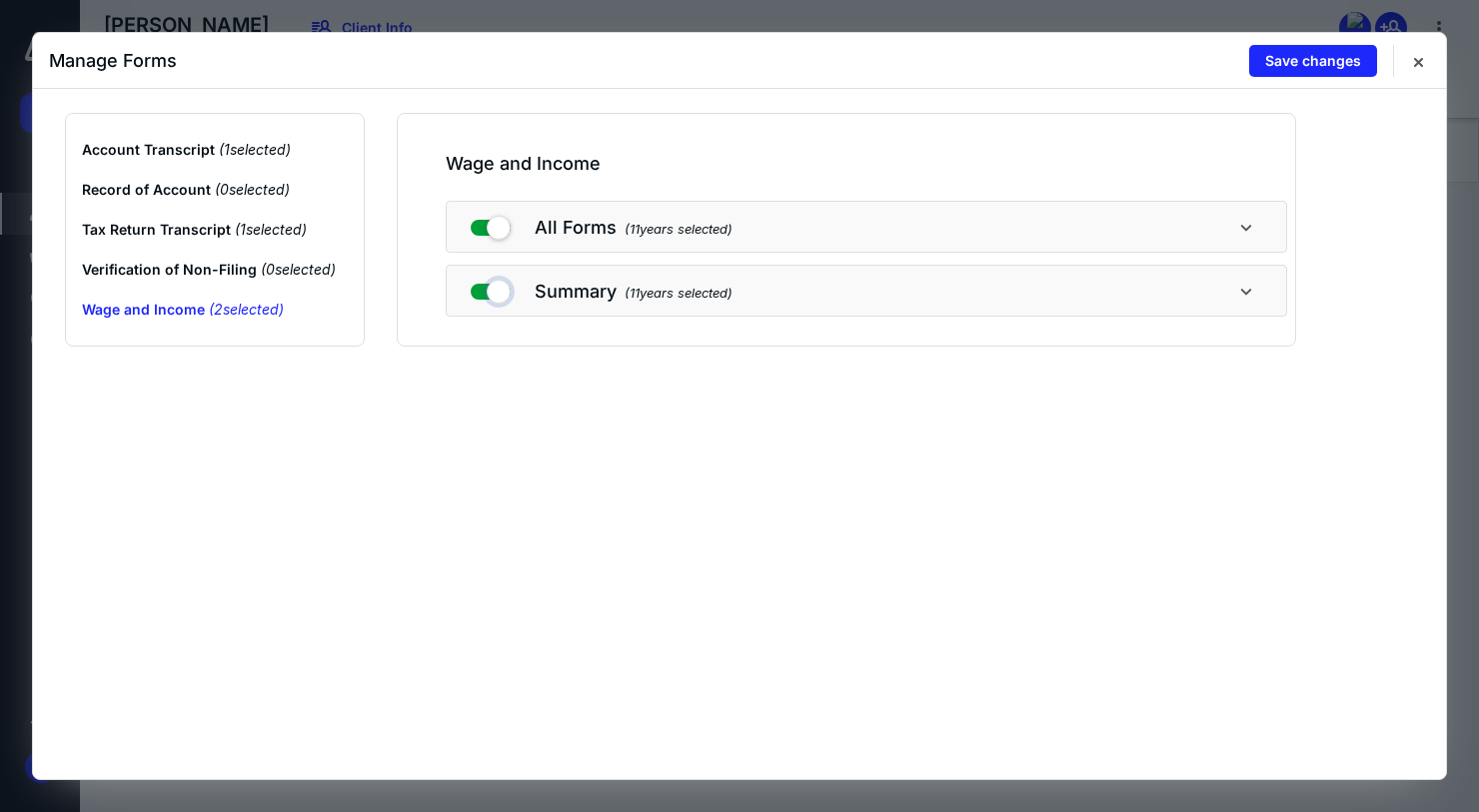 click at bounding box center (491, 288) 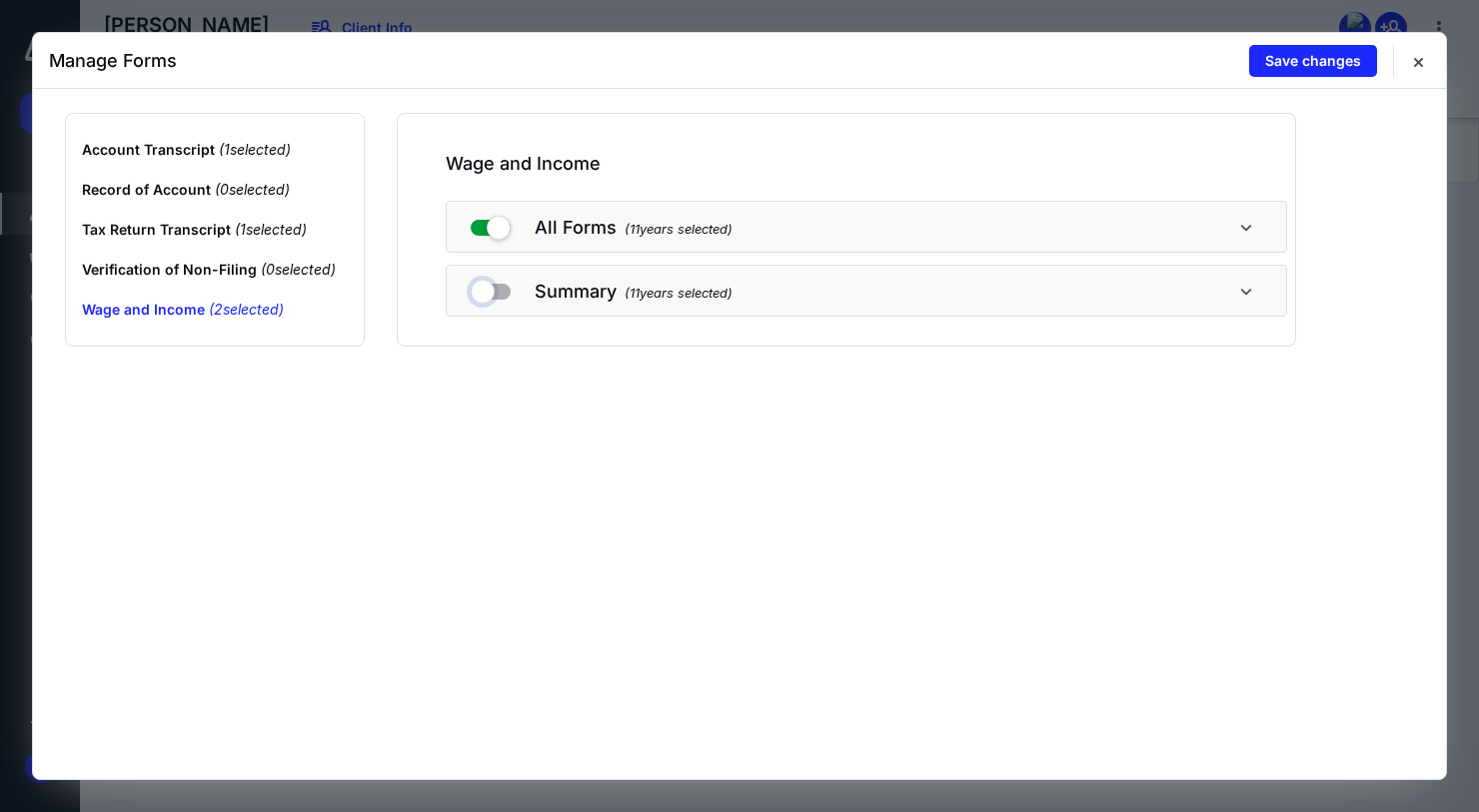checkbox on "false" 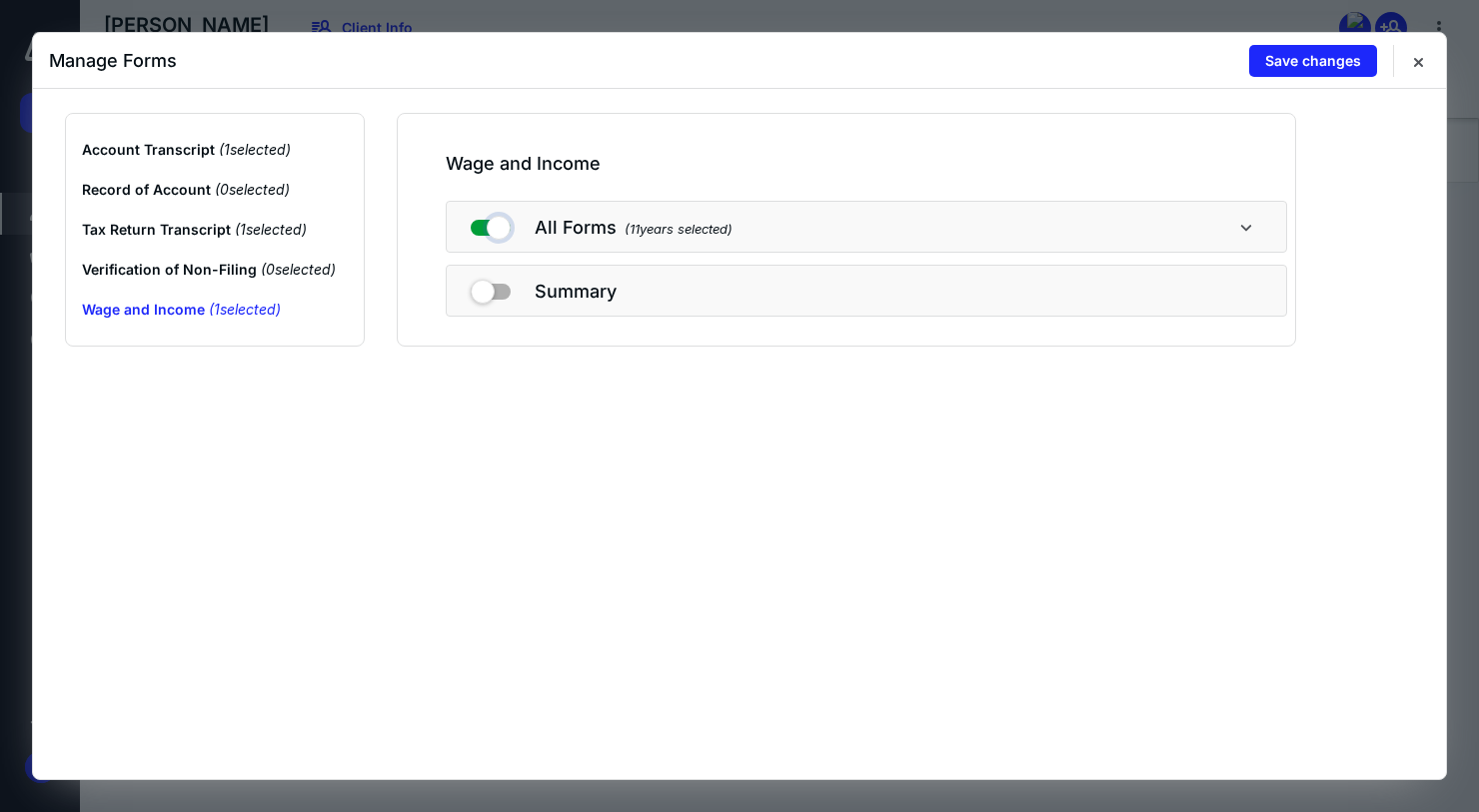 click at bounding box center (491, 224) 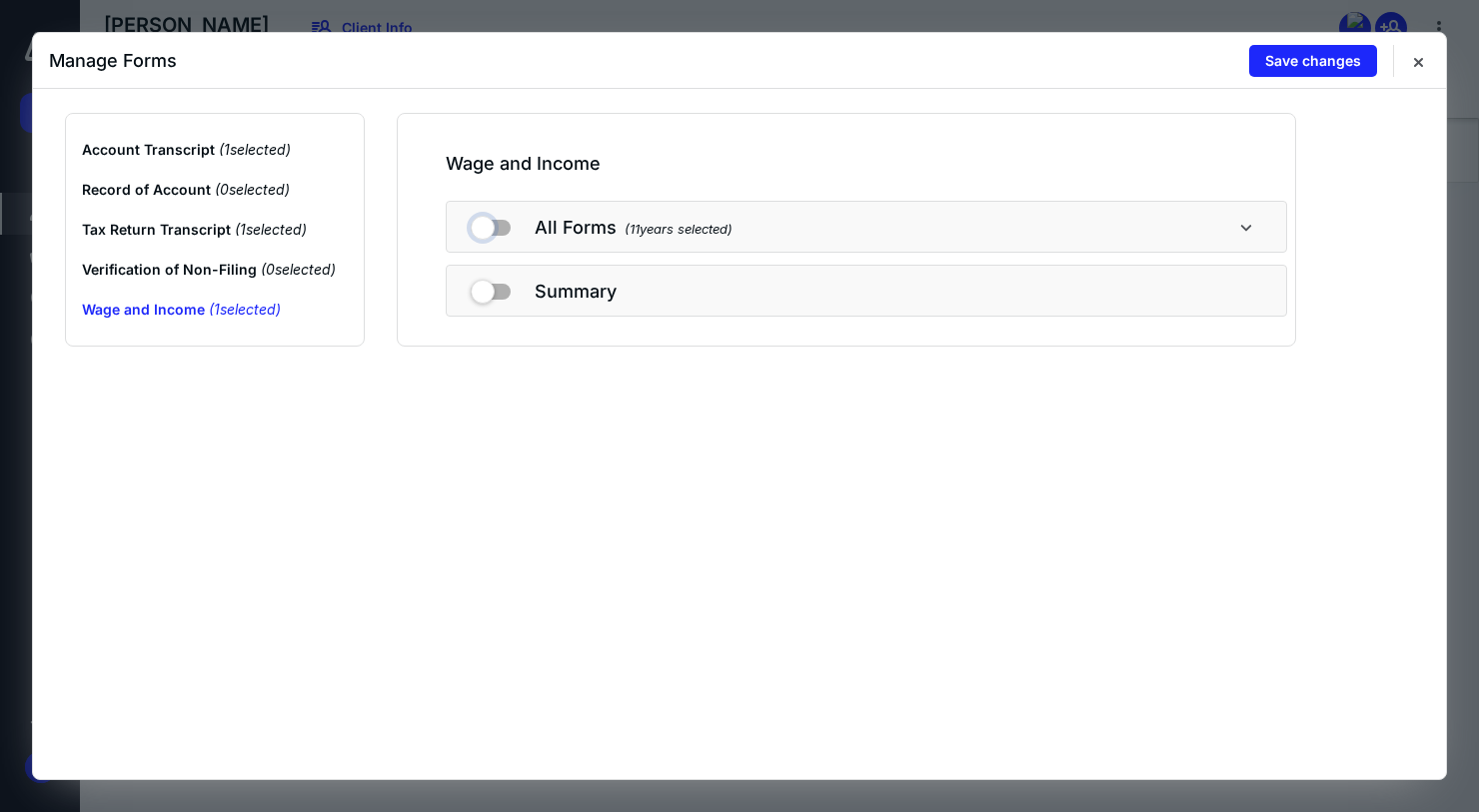 checkbox on "false" 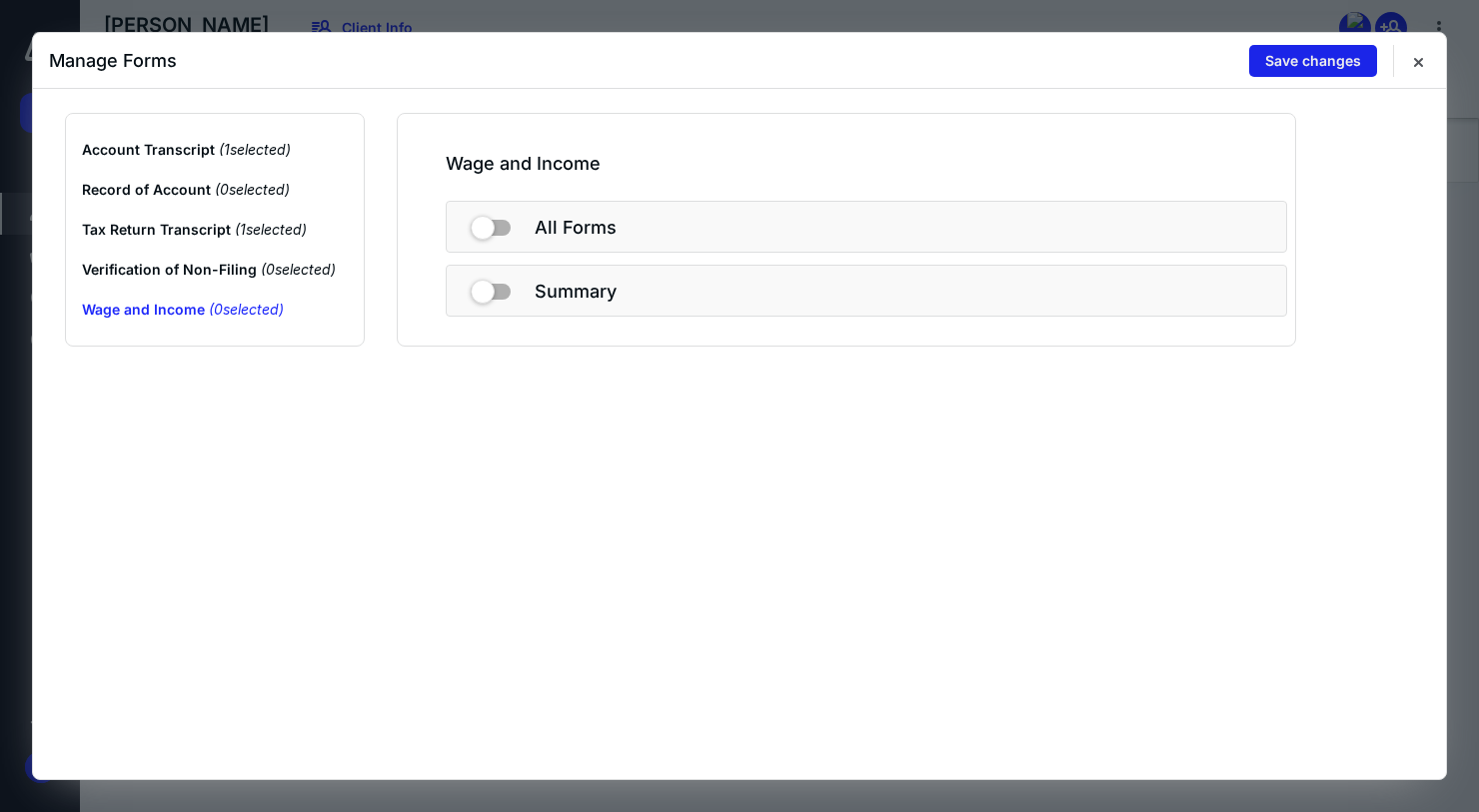 click on "Save changes" at bounding box center (1313, 61) 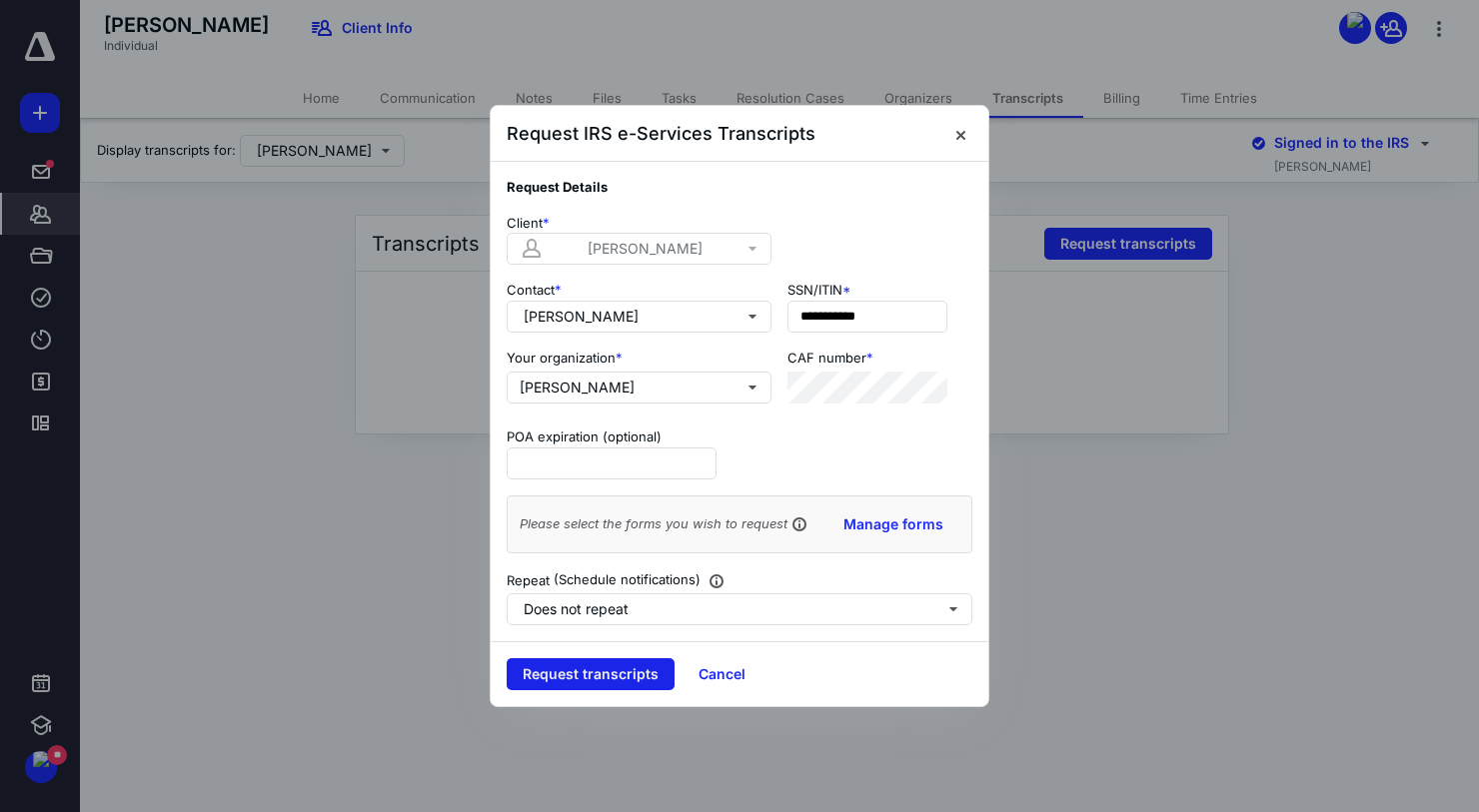 click on "Request transcripts" at bounding box center [591, 674] 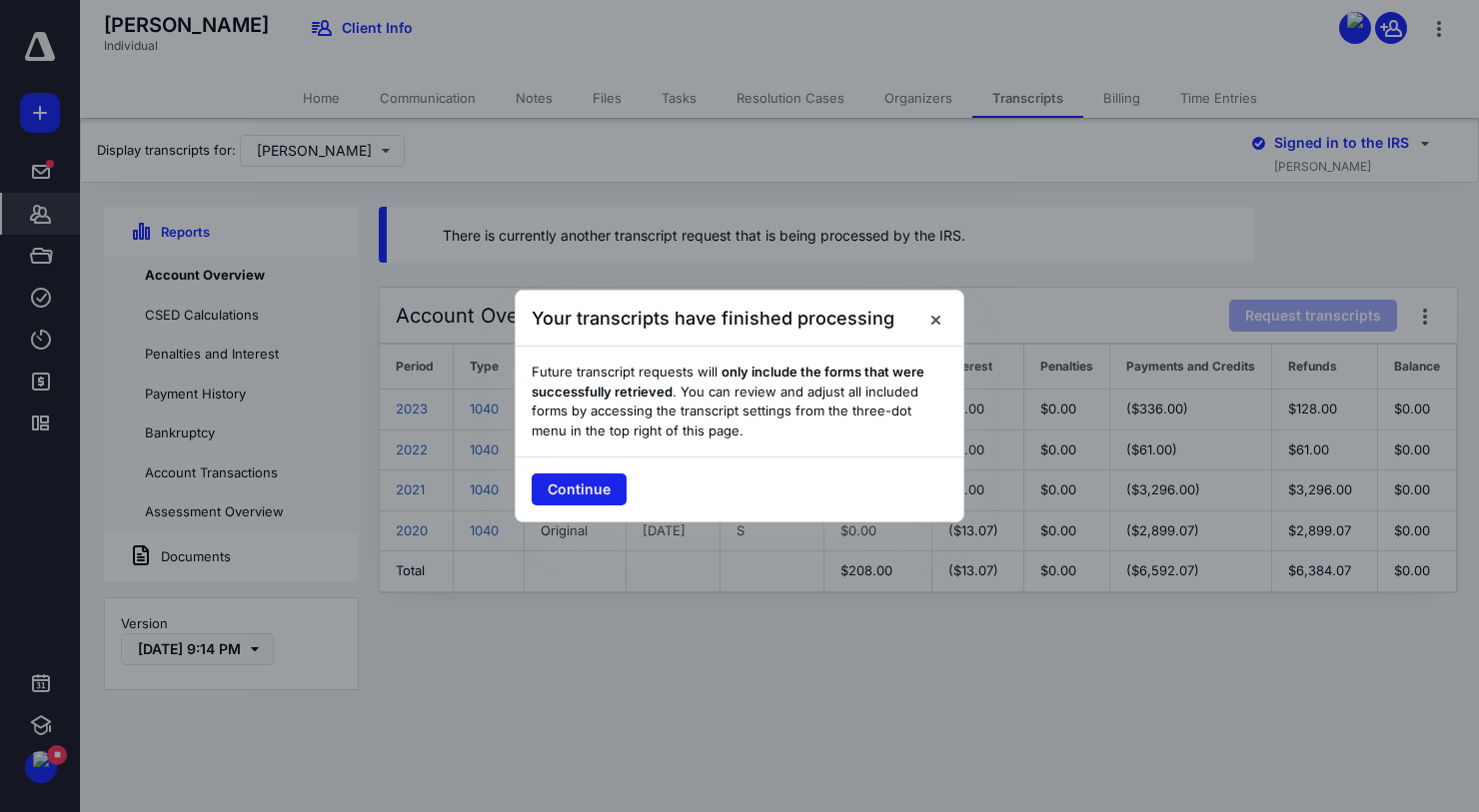 click on "Continue" at bounding box center (579, 489) 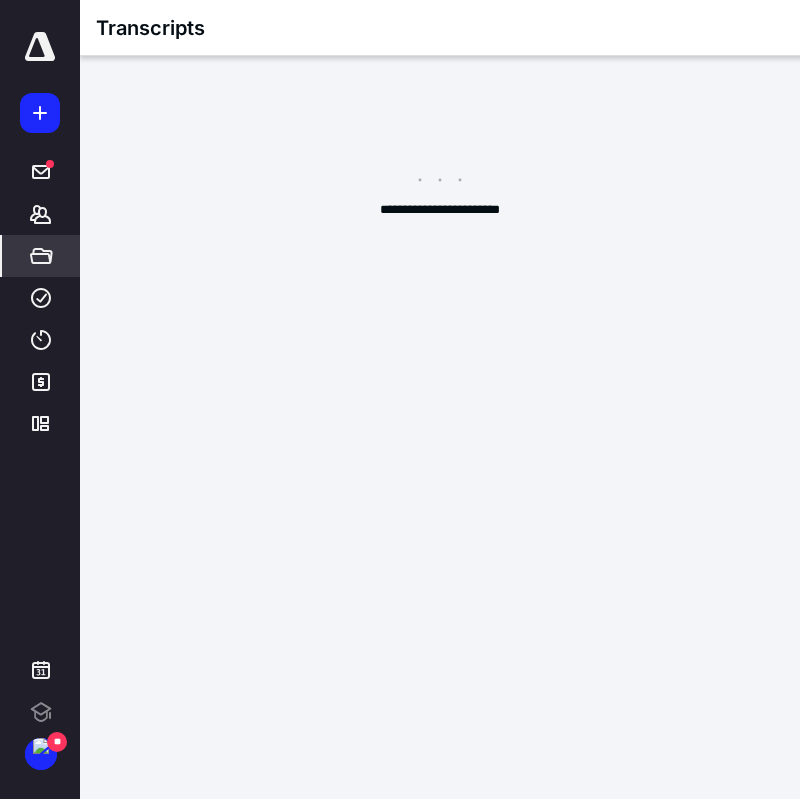 scroll, scrollTop: 0, scrollLeft: 0, axis: both 